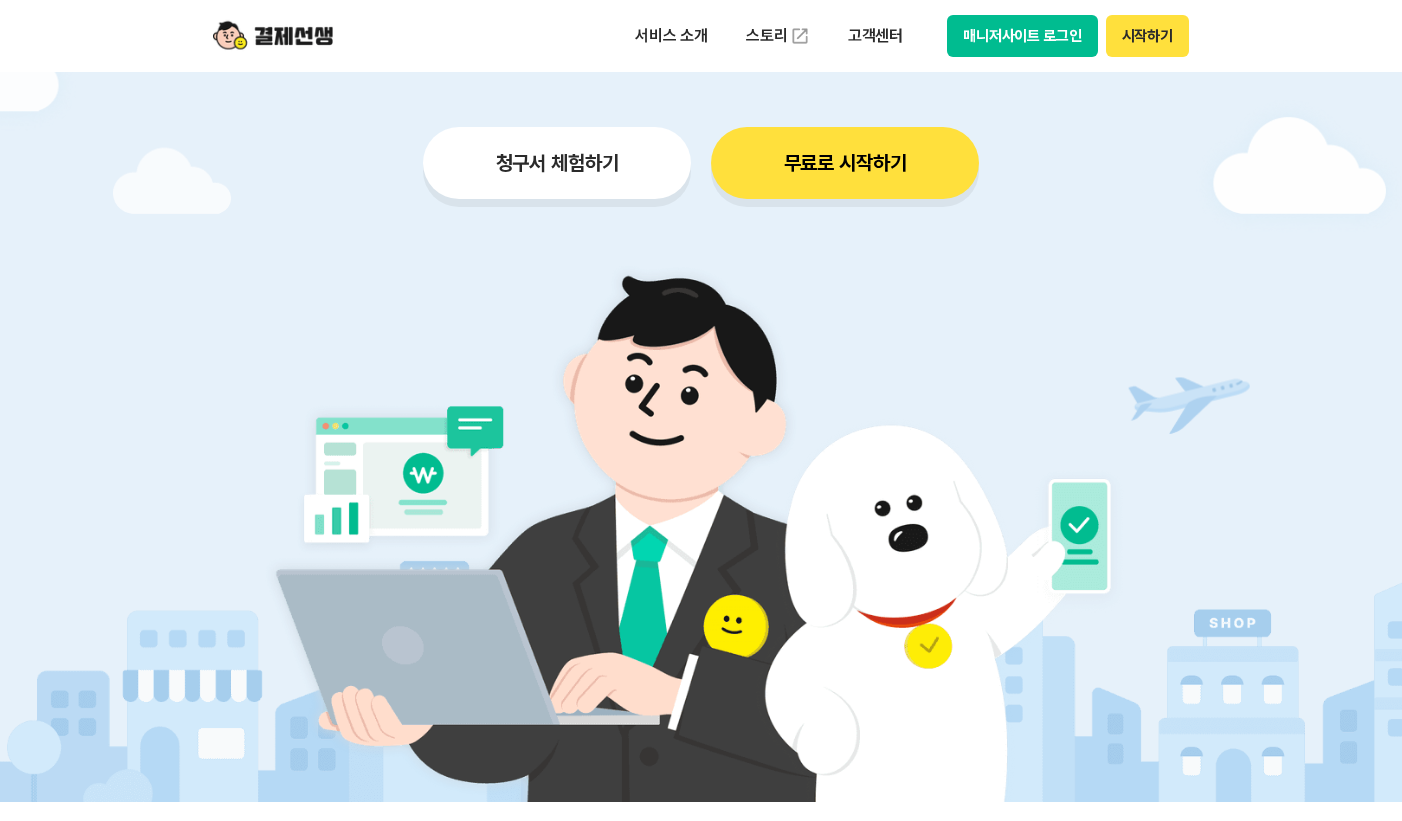 scroll, scrollTop: 0, scrollLeft: 0, axis: both 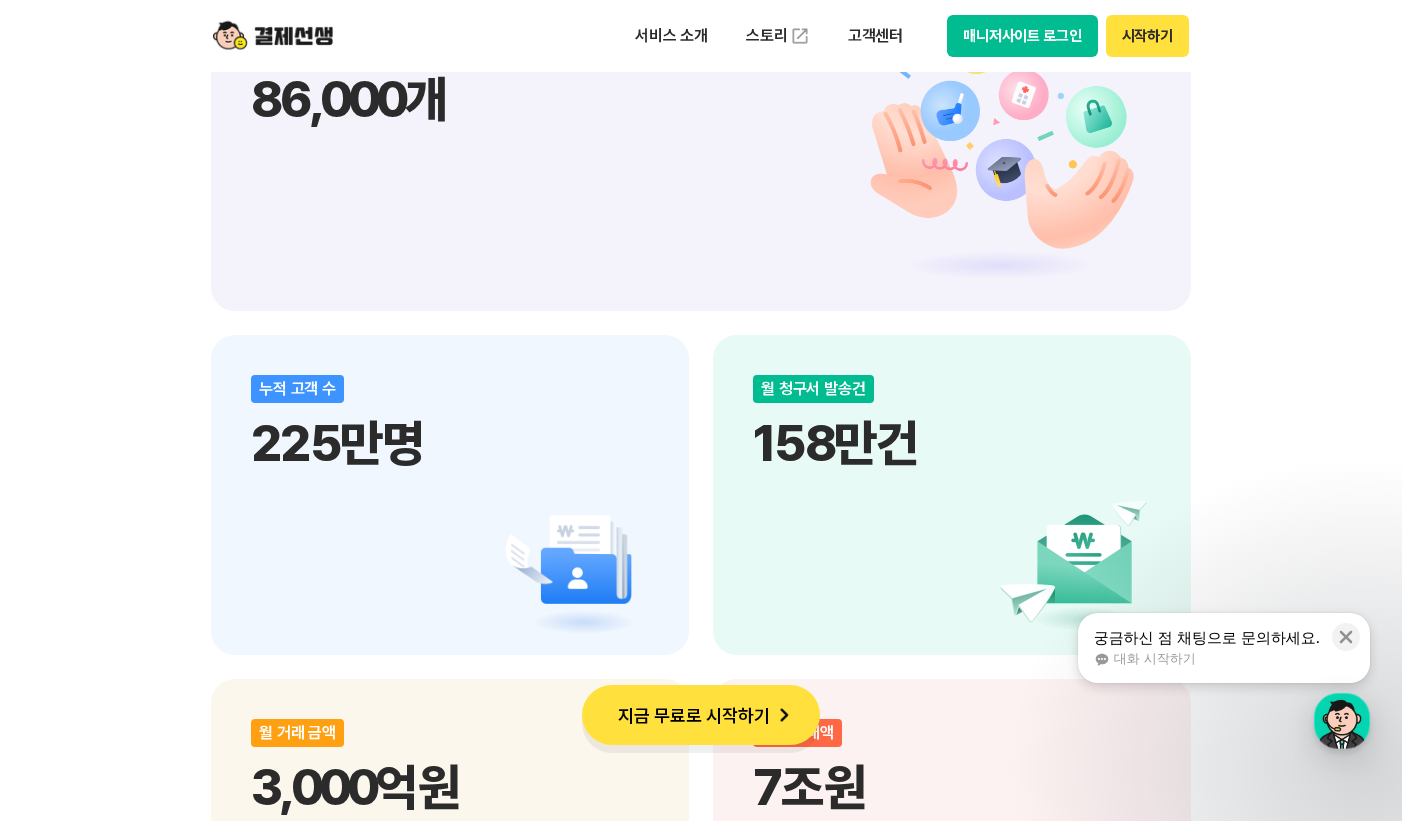 click on "매니저사이트 로그인" at bounding box center (1022, 36) 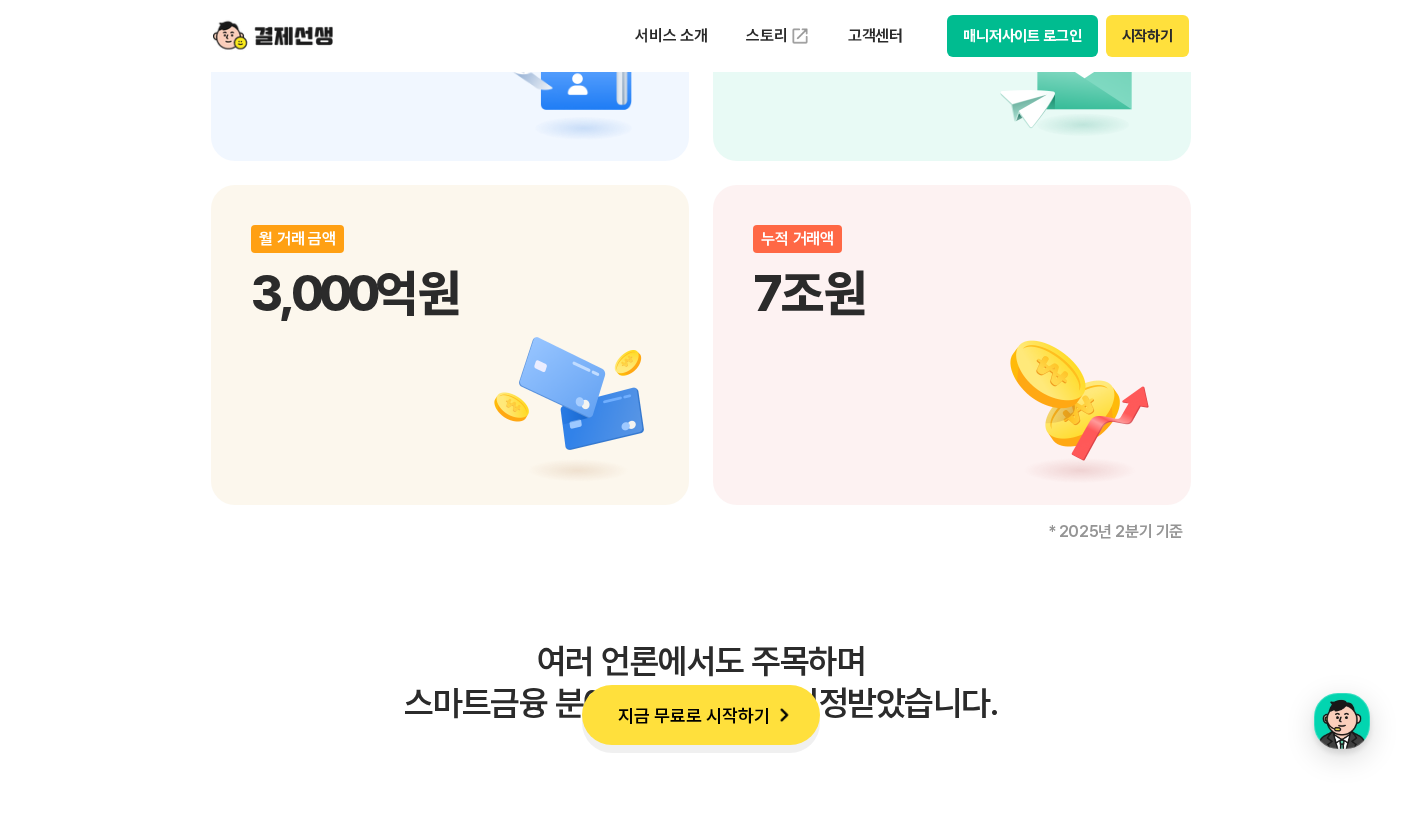 scroll, scrollTop: 2900, scrollLeft: 0, axis: vertical 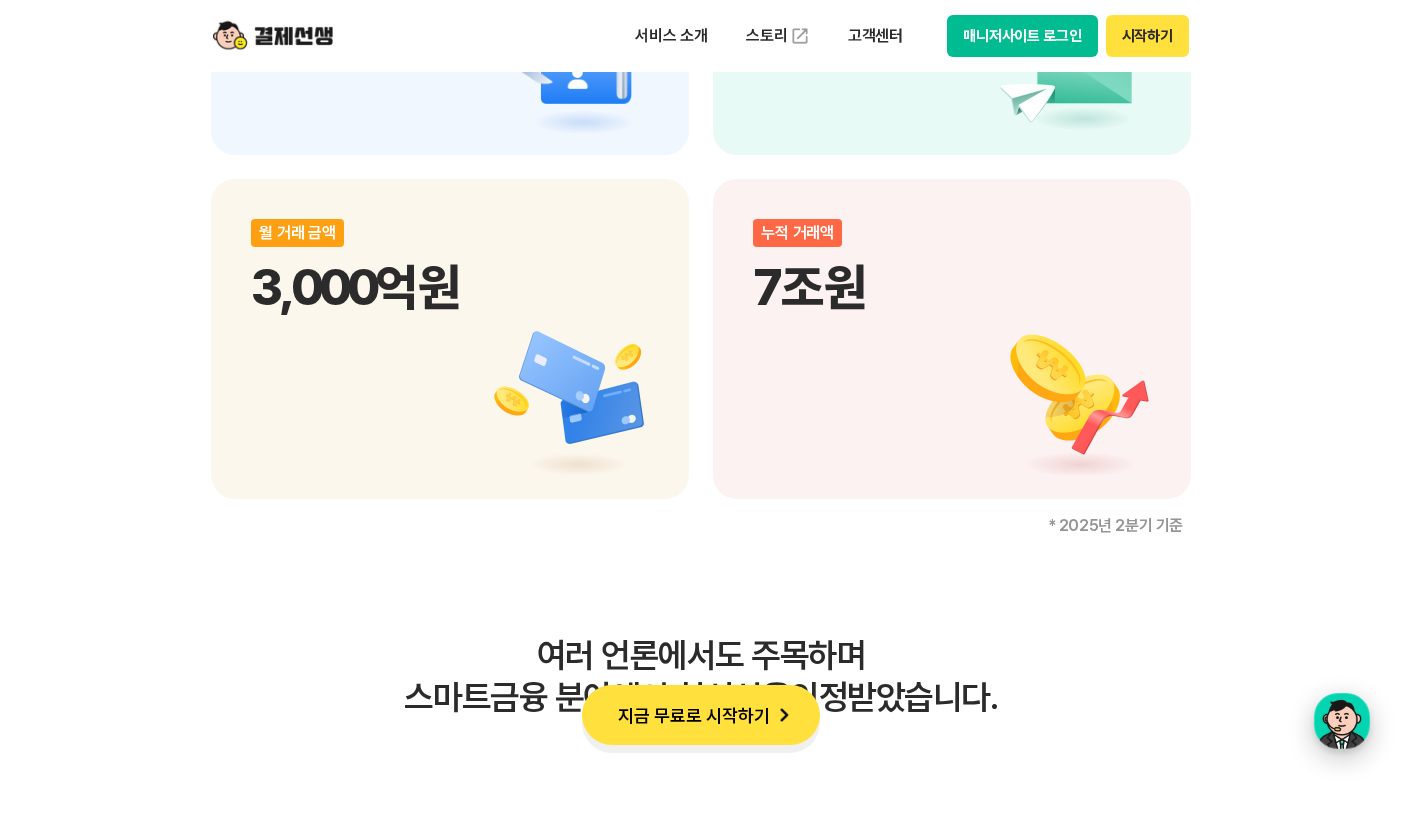 click at bounding box center (1342, 721) 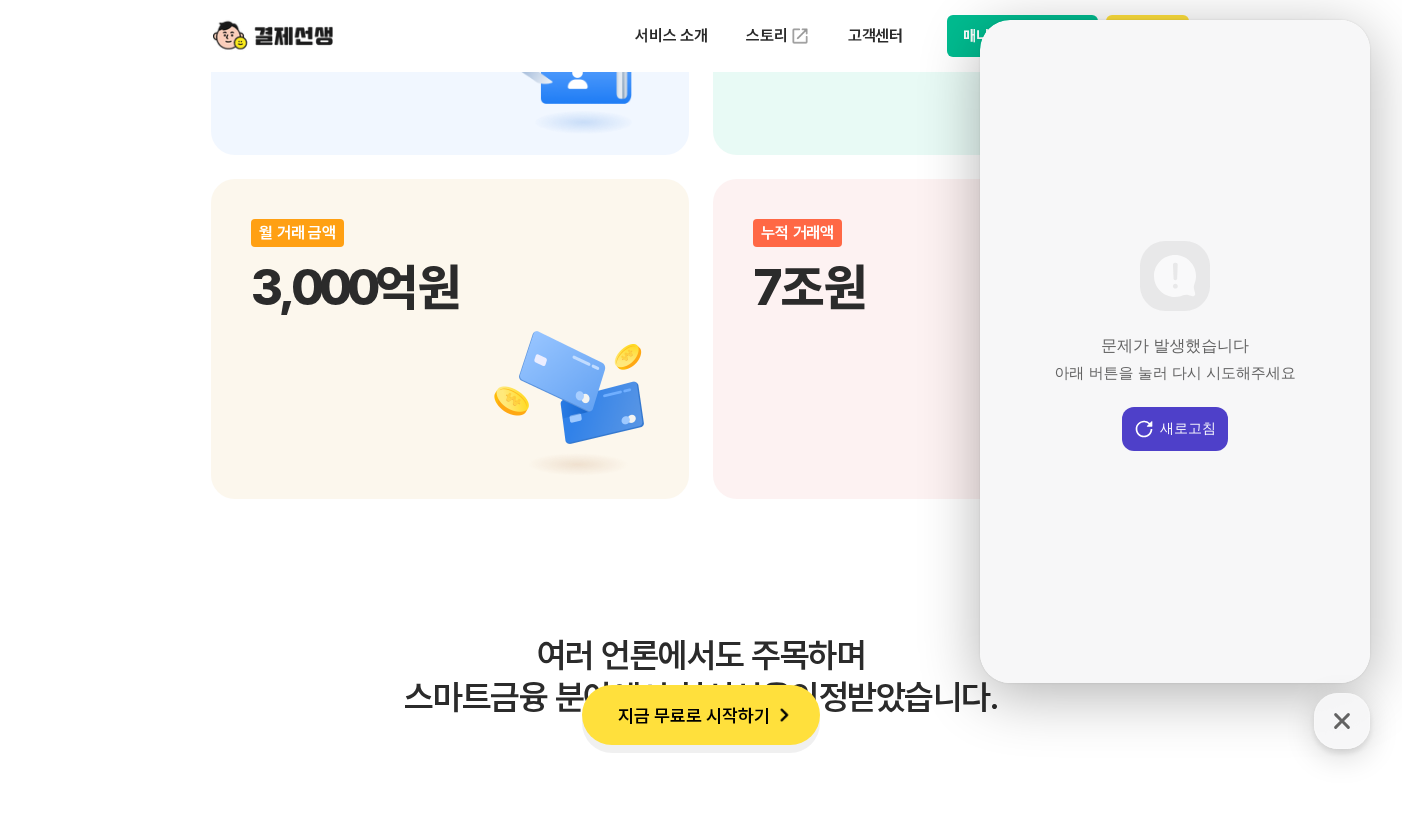 click on "새로고침" at bounding box center [1175, 429] 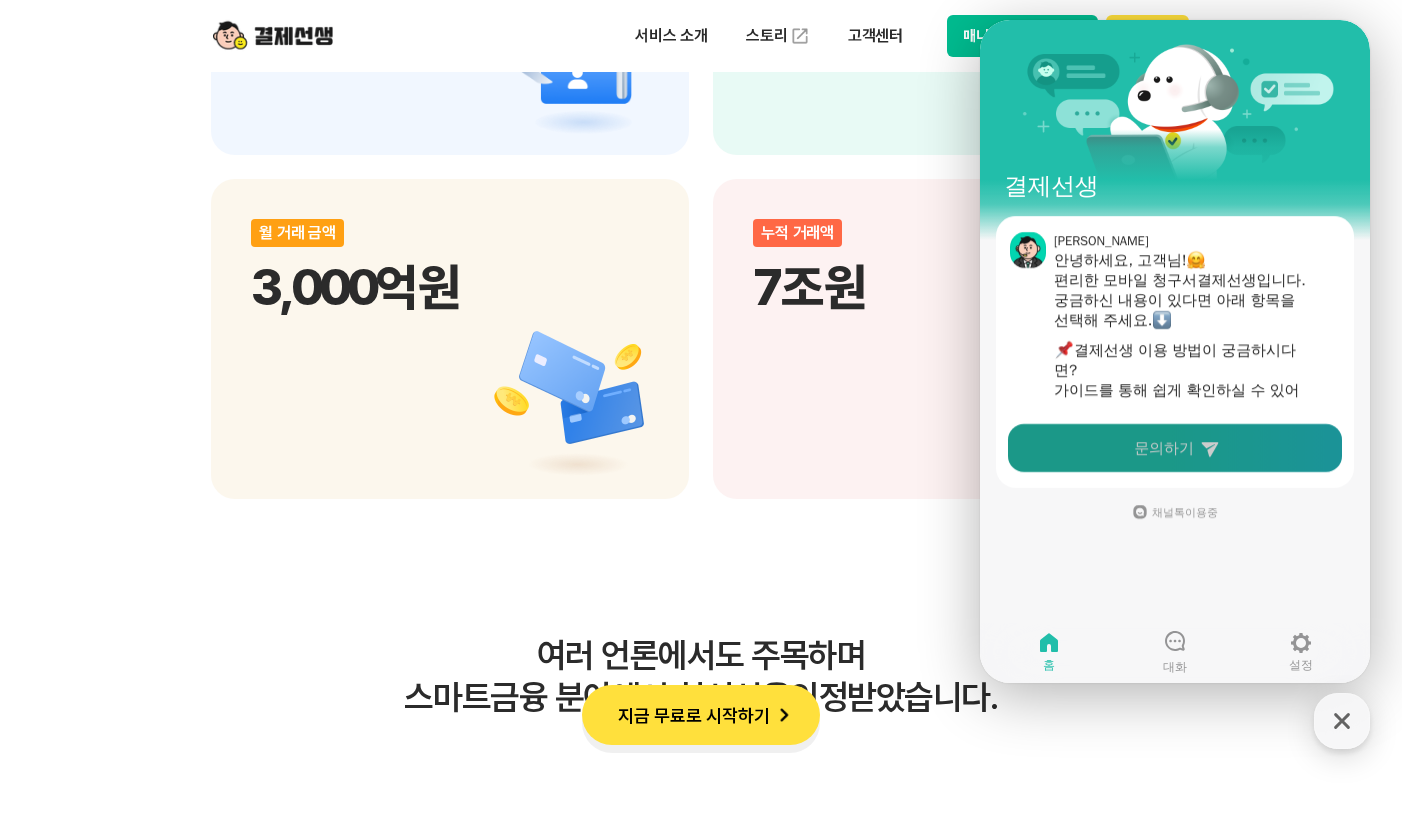 click on "문의하기" at bounding box center (1175, 448) 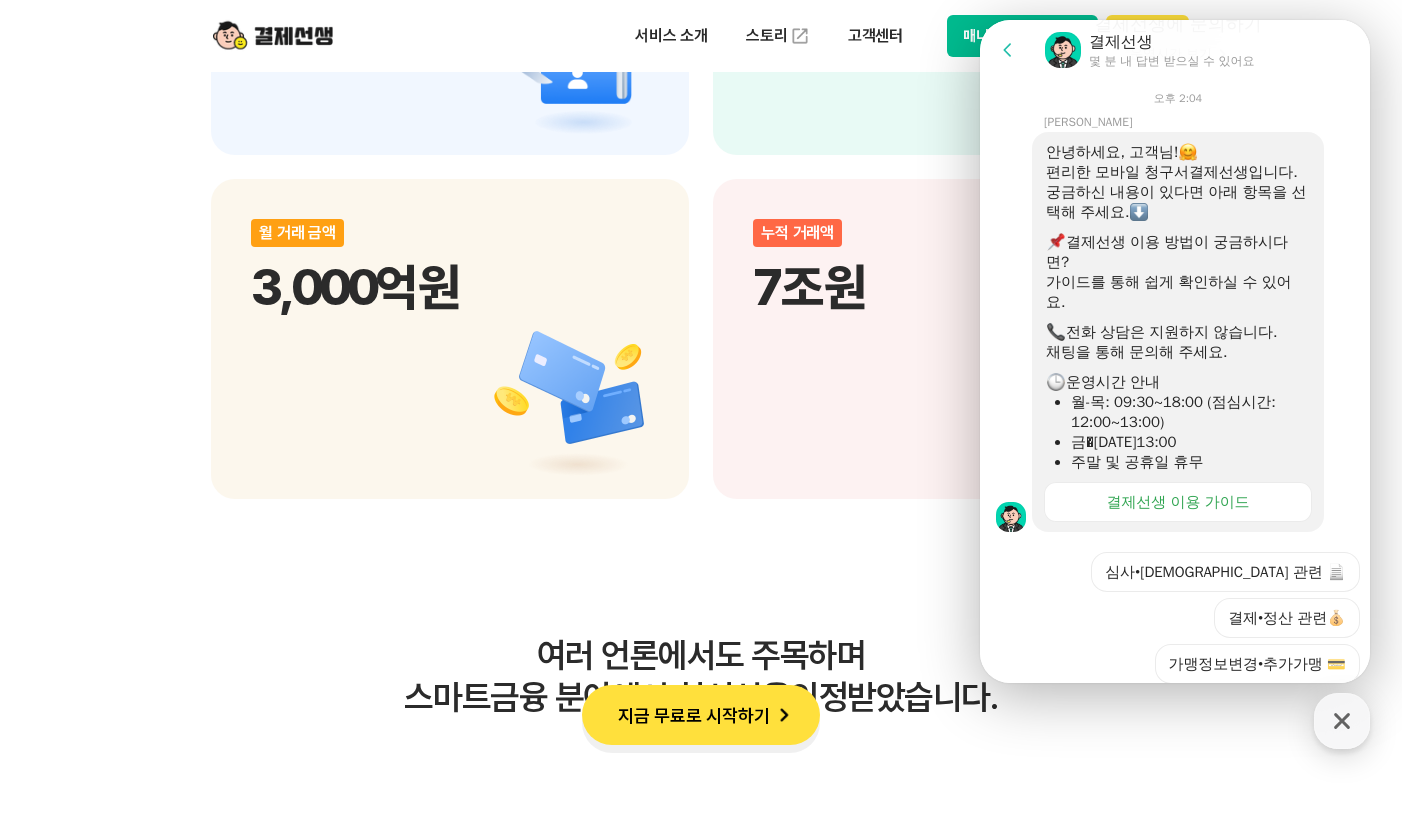 scroll, scrollTop: 499, scrollLeft: 0, axis: vertical 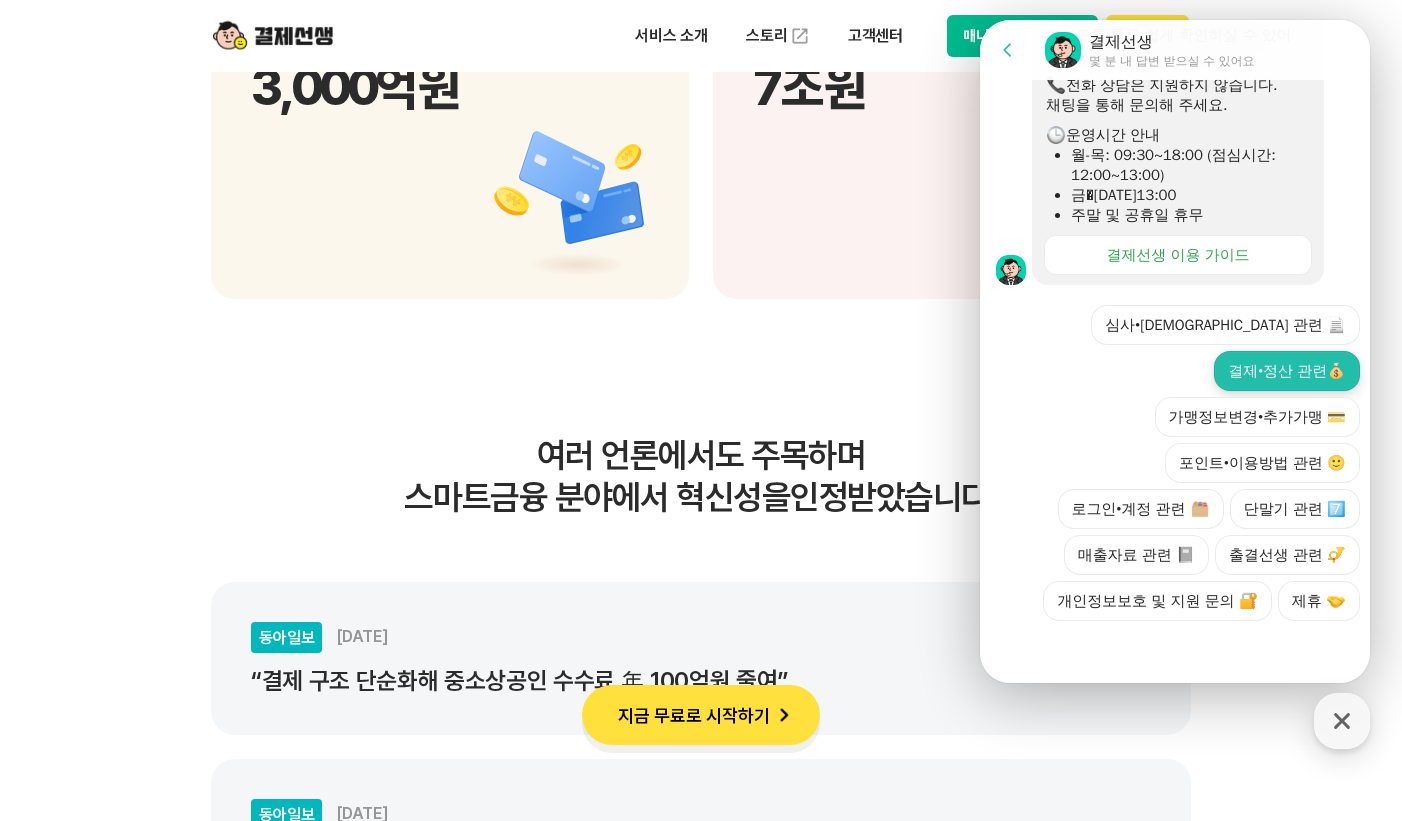 click on "결제•정산 관련💰" at bounding box center [1287, 371] 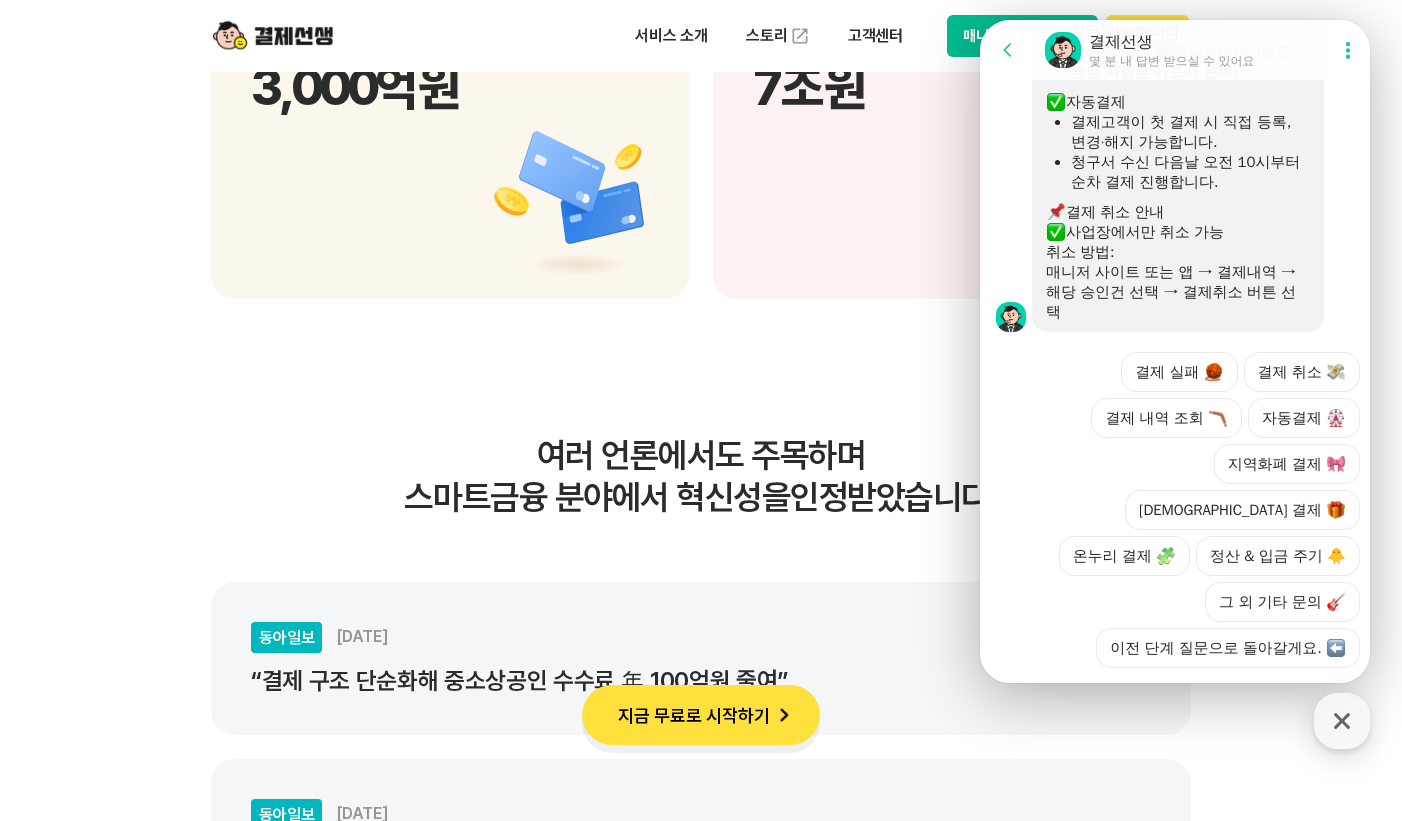 scroll, scrollTop: 1129, scrollLeft: 0, axis: vertical 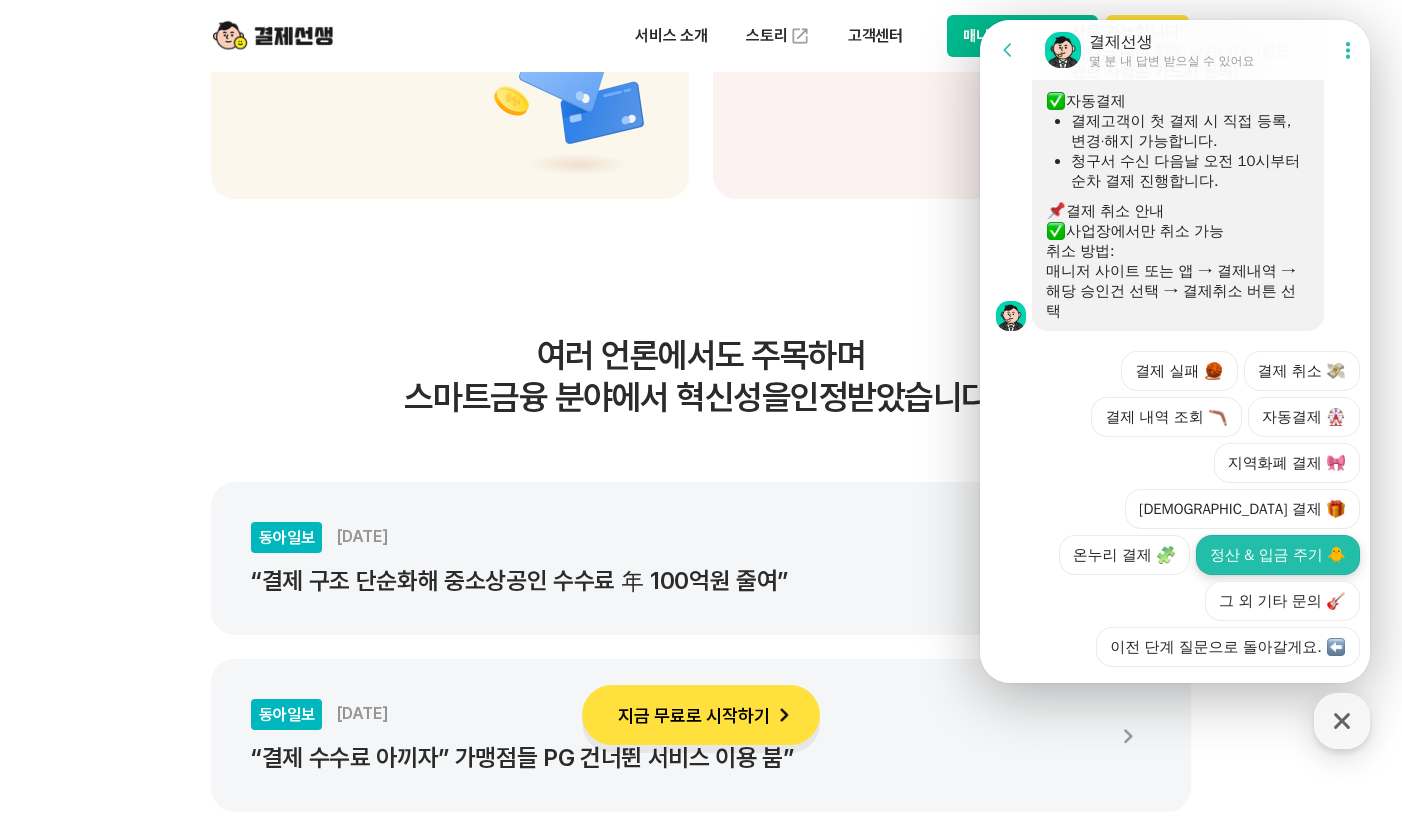 click on "정산 & 입금 주기 🐥" at bounding box center (1278, 555) 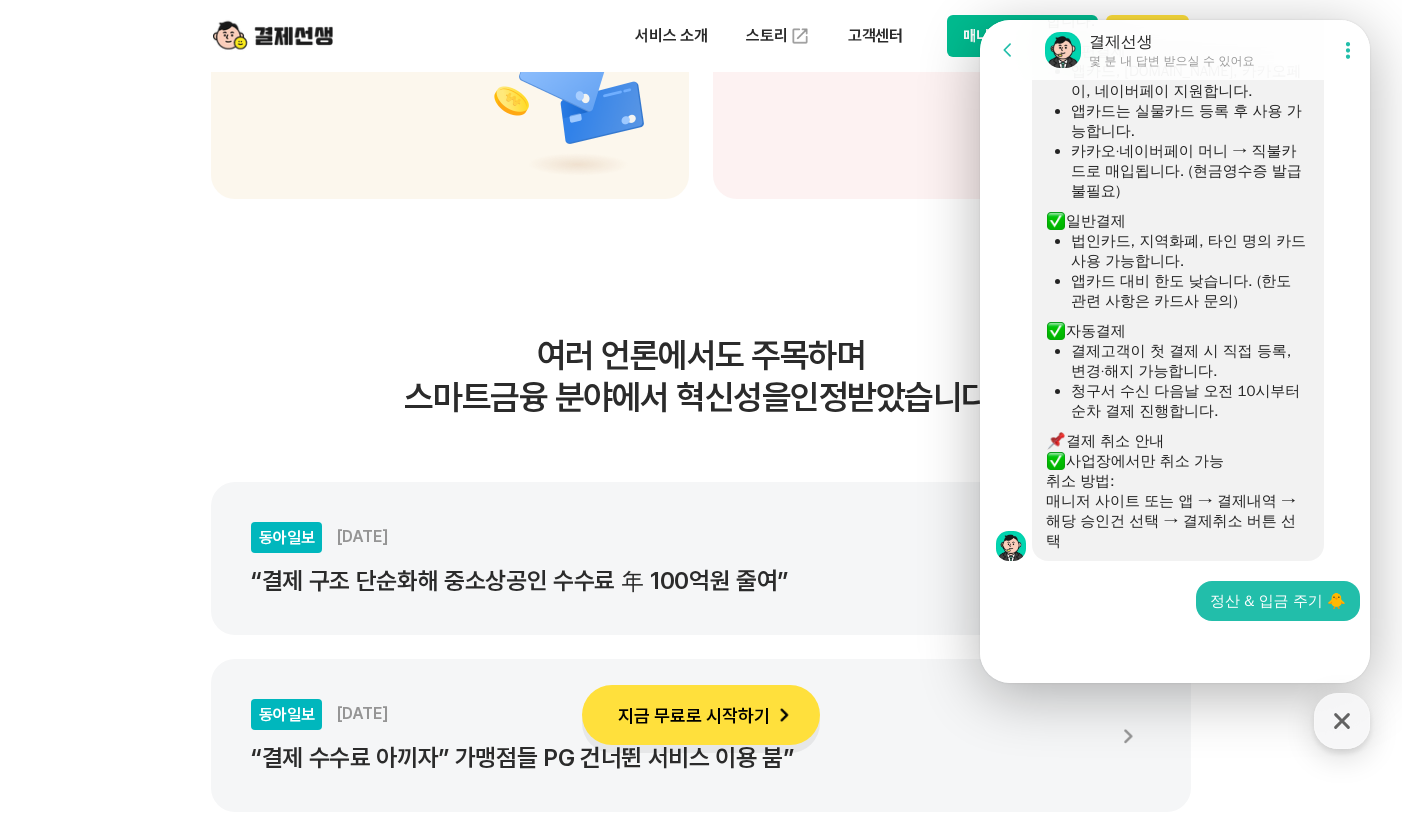 scroll, scrollTop: 899, scrollLeft: 0, axis: vertical 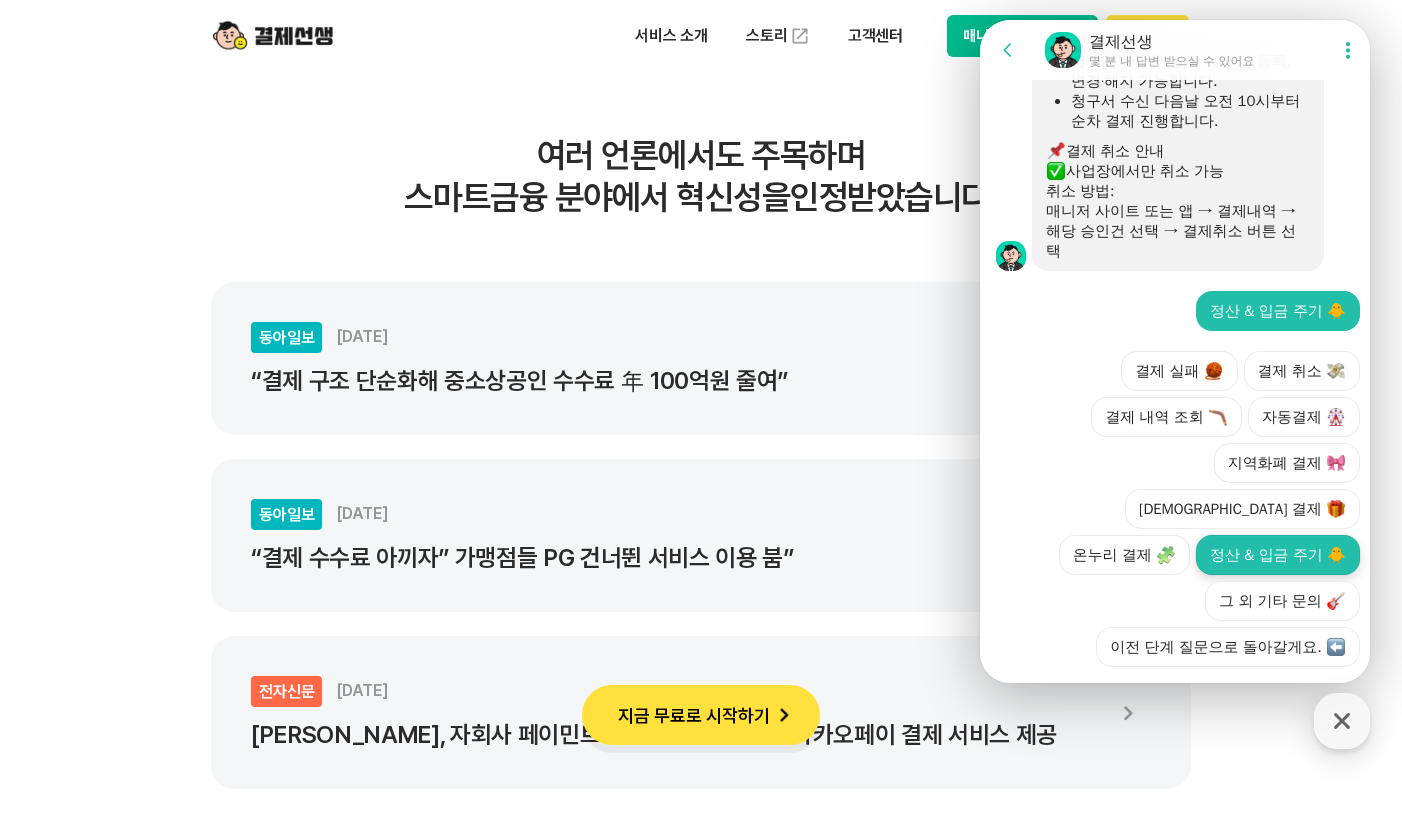 click on "정산 & 입금 주기 🐥" at bounding box center [1278, 555] 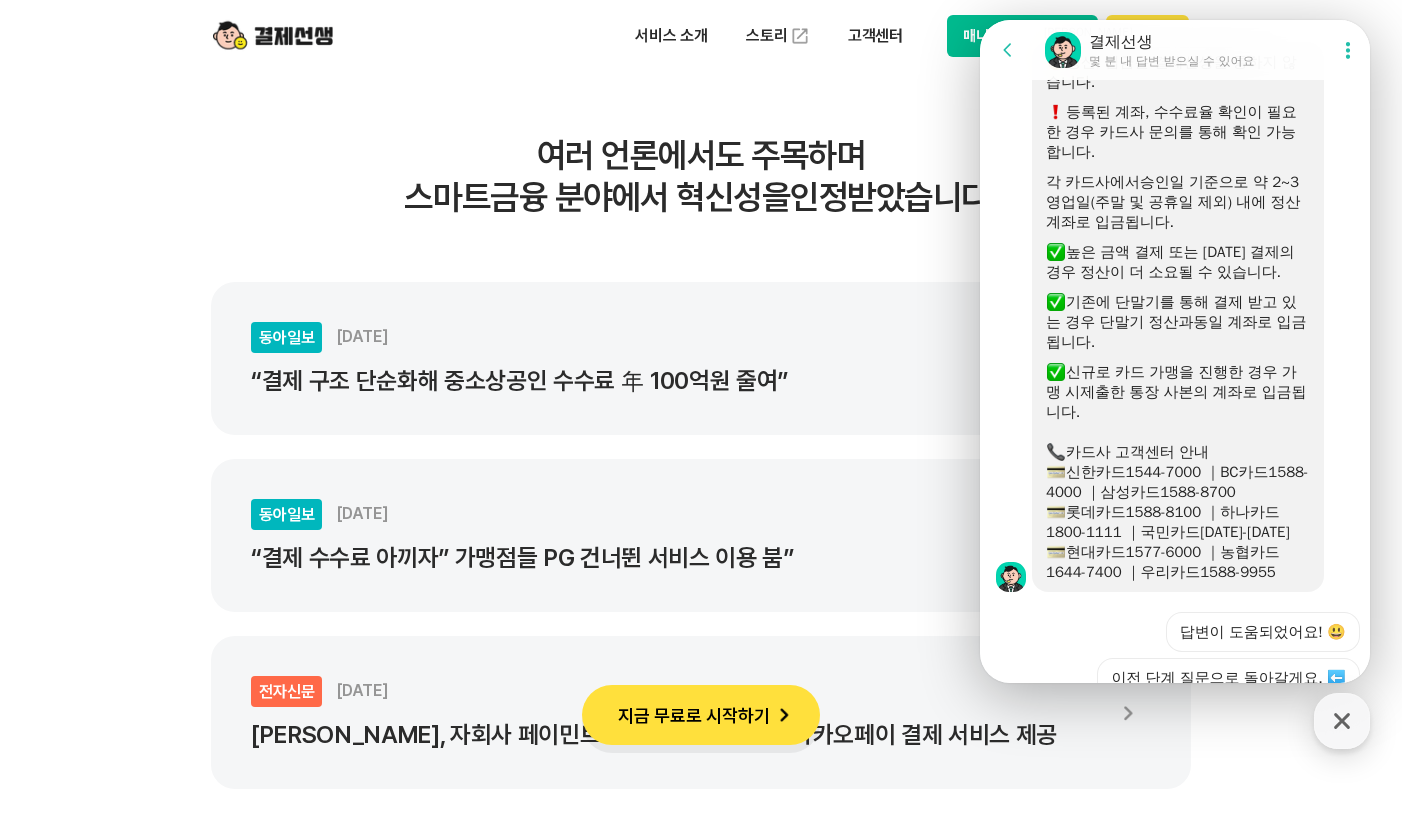 scroll, scrollTop: 1637, scrollLeft: 0, axis: vertical 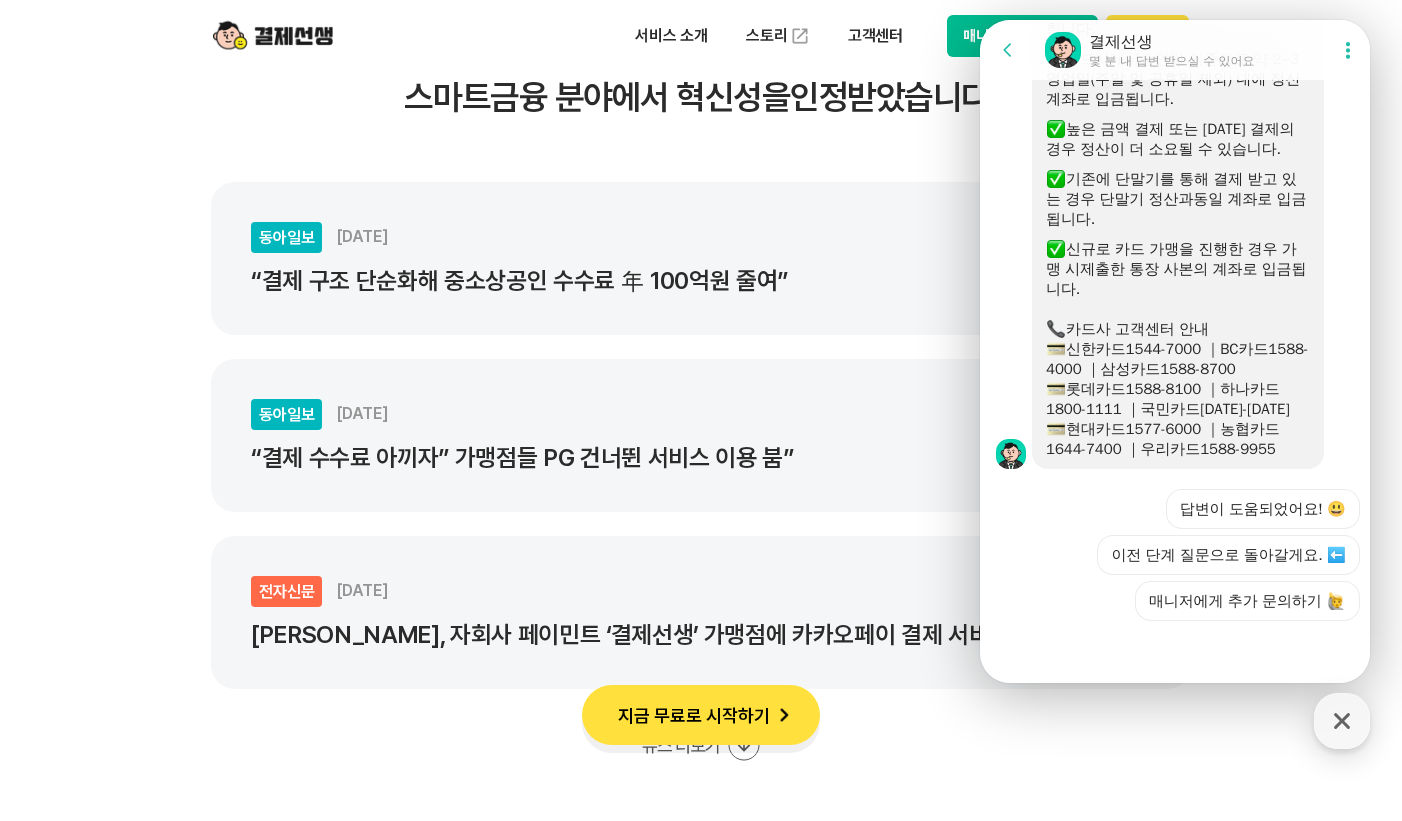 click on "매니저에게 추가 문의하기" at bounding box center [1247, 601] 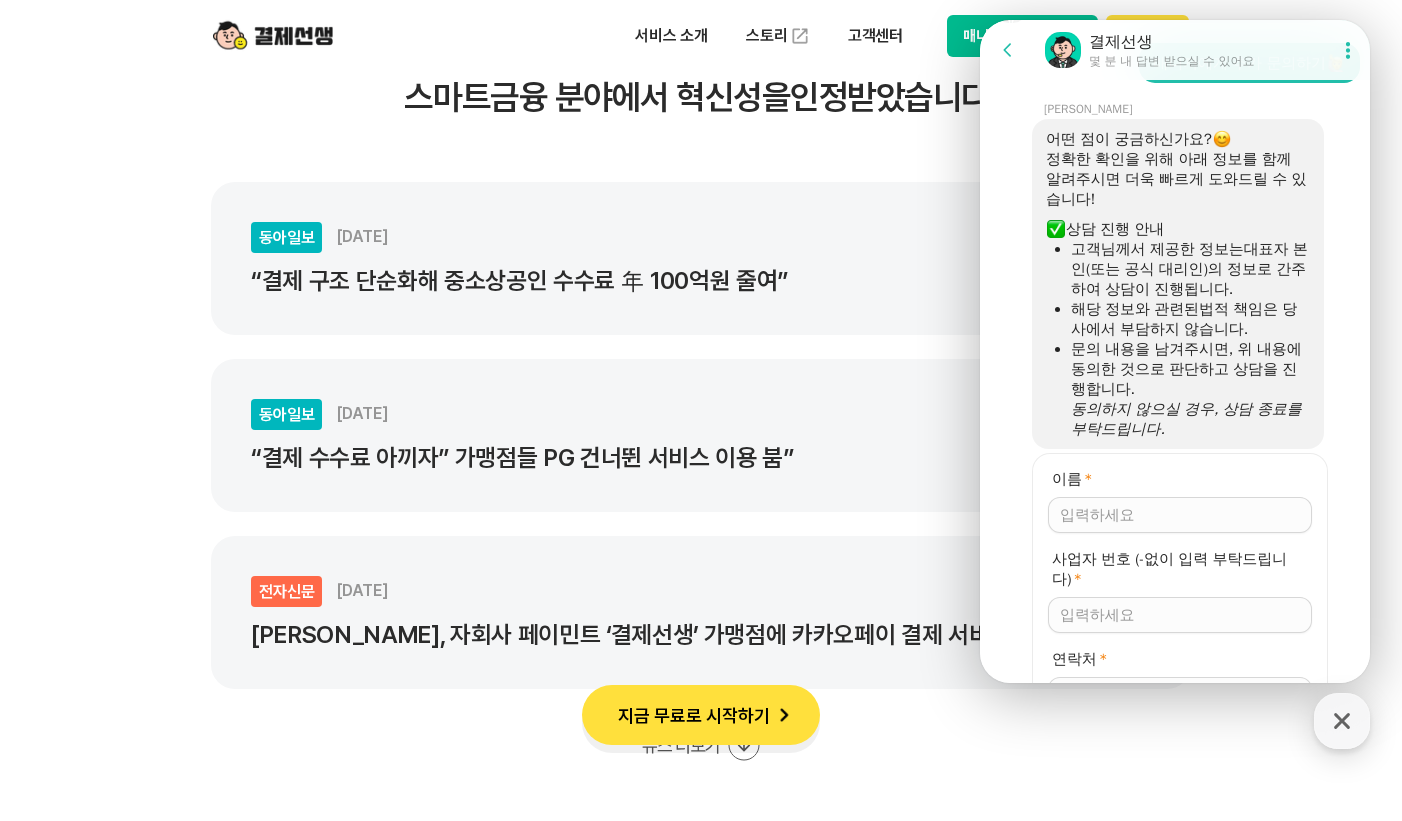 scroll, scrollTop: 2243, scrollLeft: 0, axis: vertical 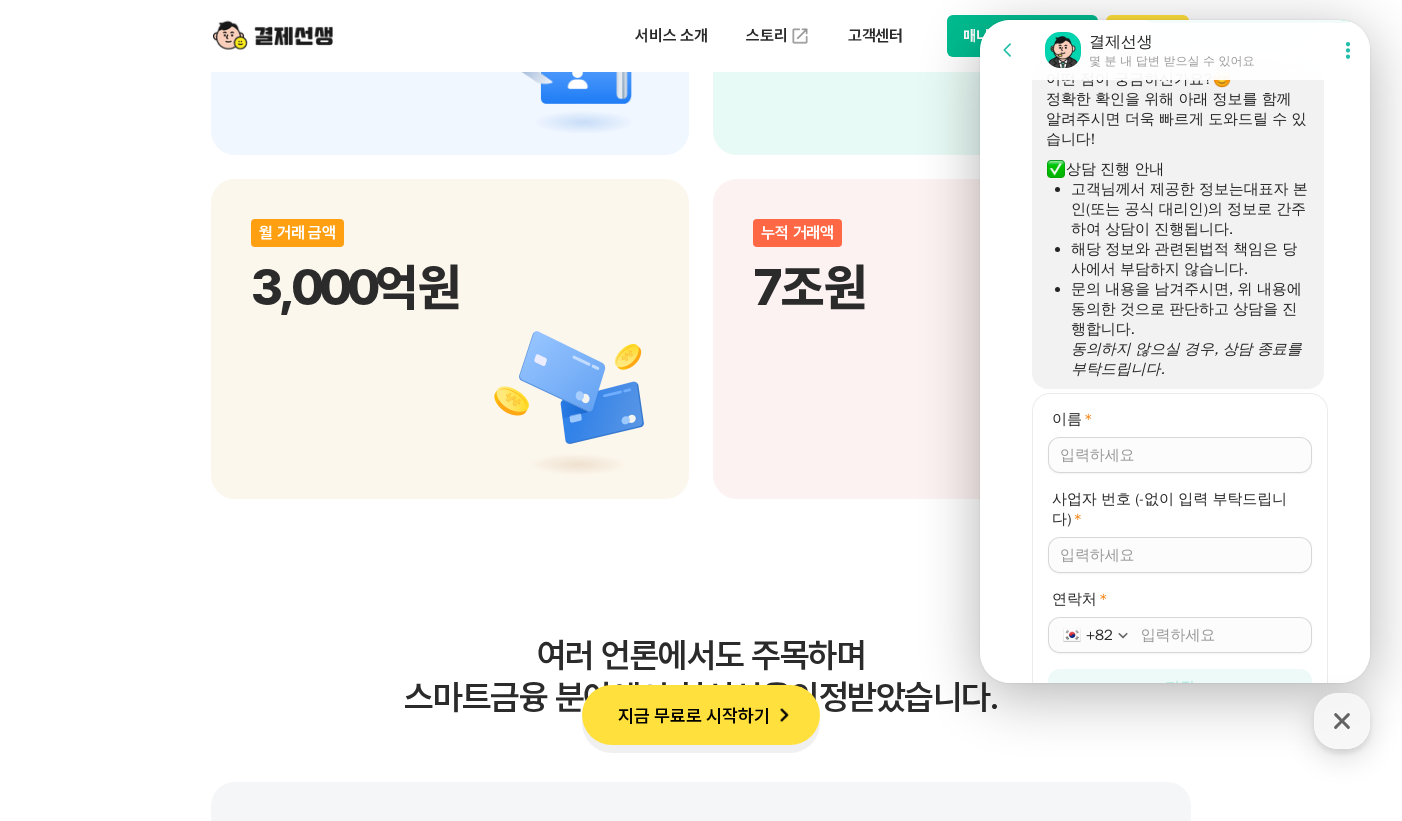 click on "이름 *" at bounding box center (1180, 455) 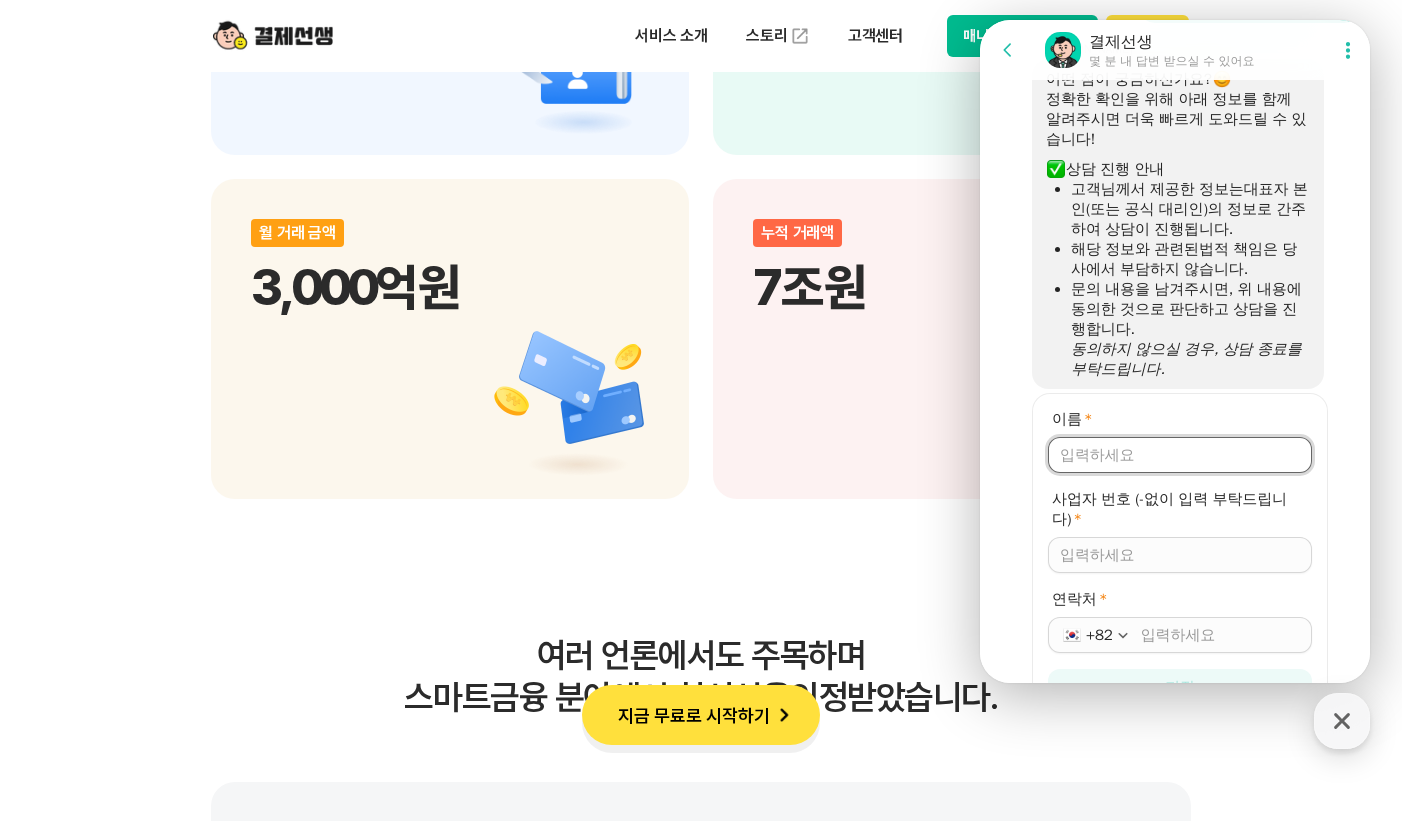 type on "[PERSON_NAME]" 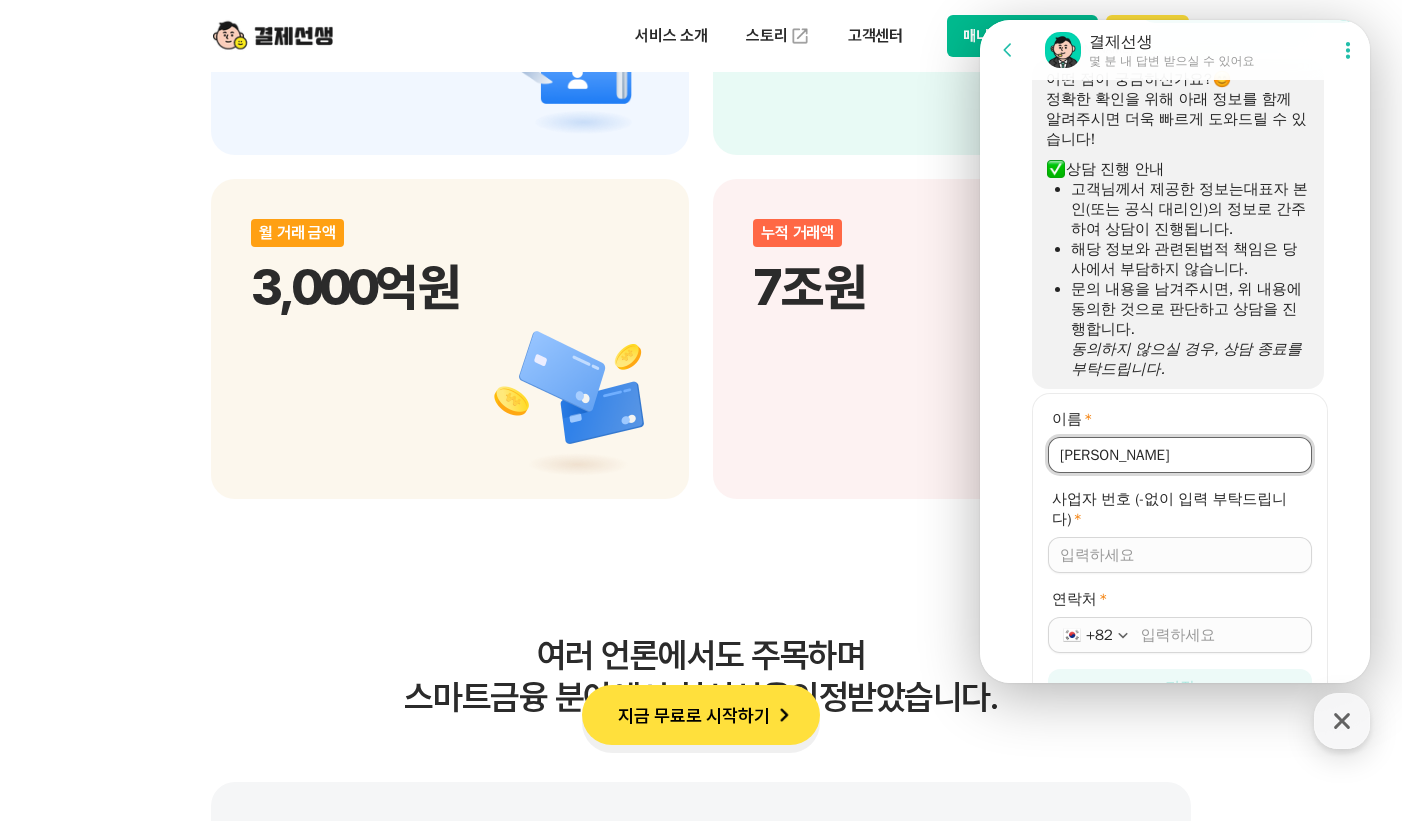 click on "이름 * 사업자 번호 (-없이 입력 부탁드립니다) * 연락처 * +82 저장" at bounding box center (1180, 557) 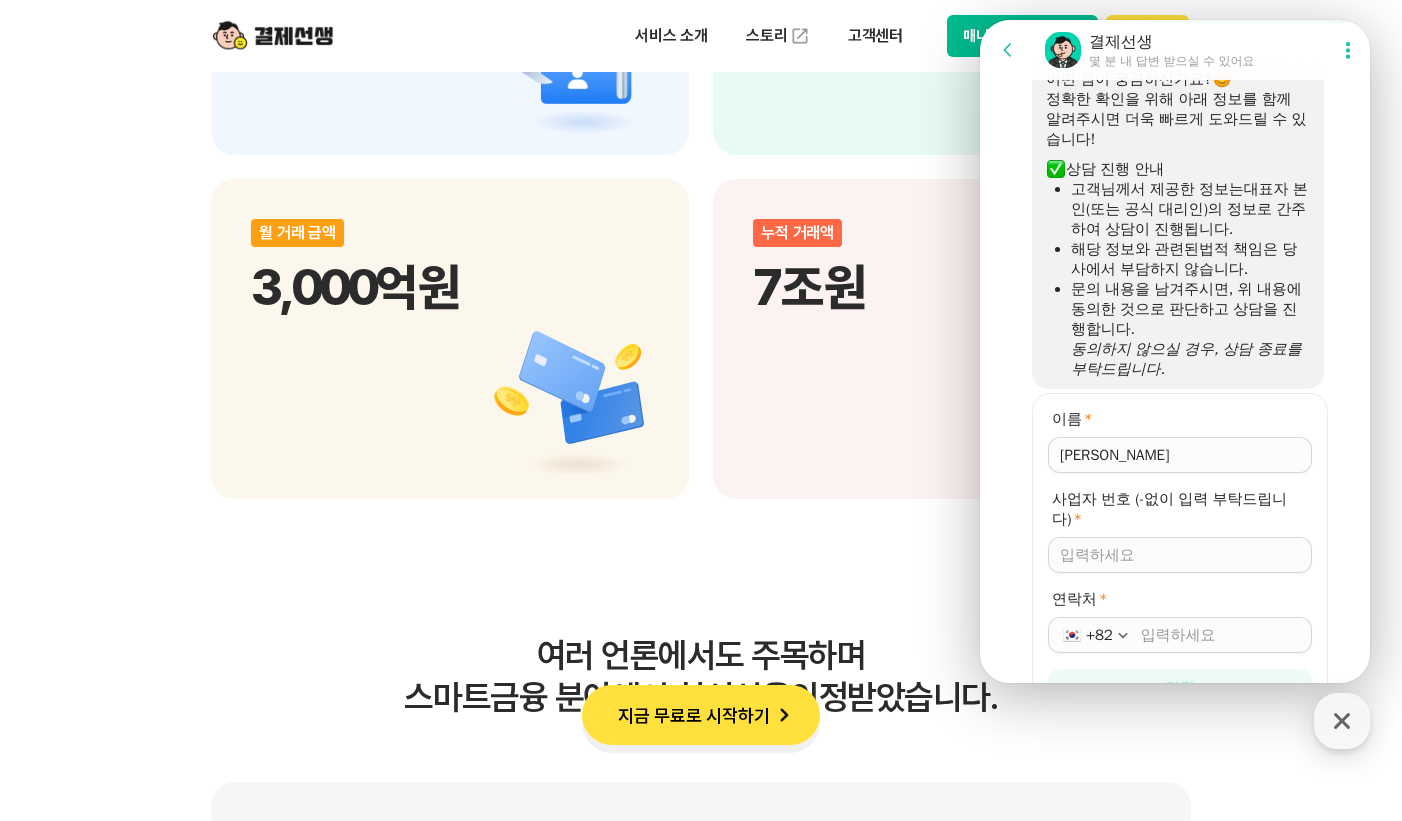 click on "사업자 번호 (-없이 입력 부탁드립니다) *" at bounding box center (1180, 555) 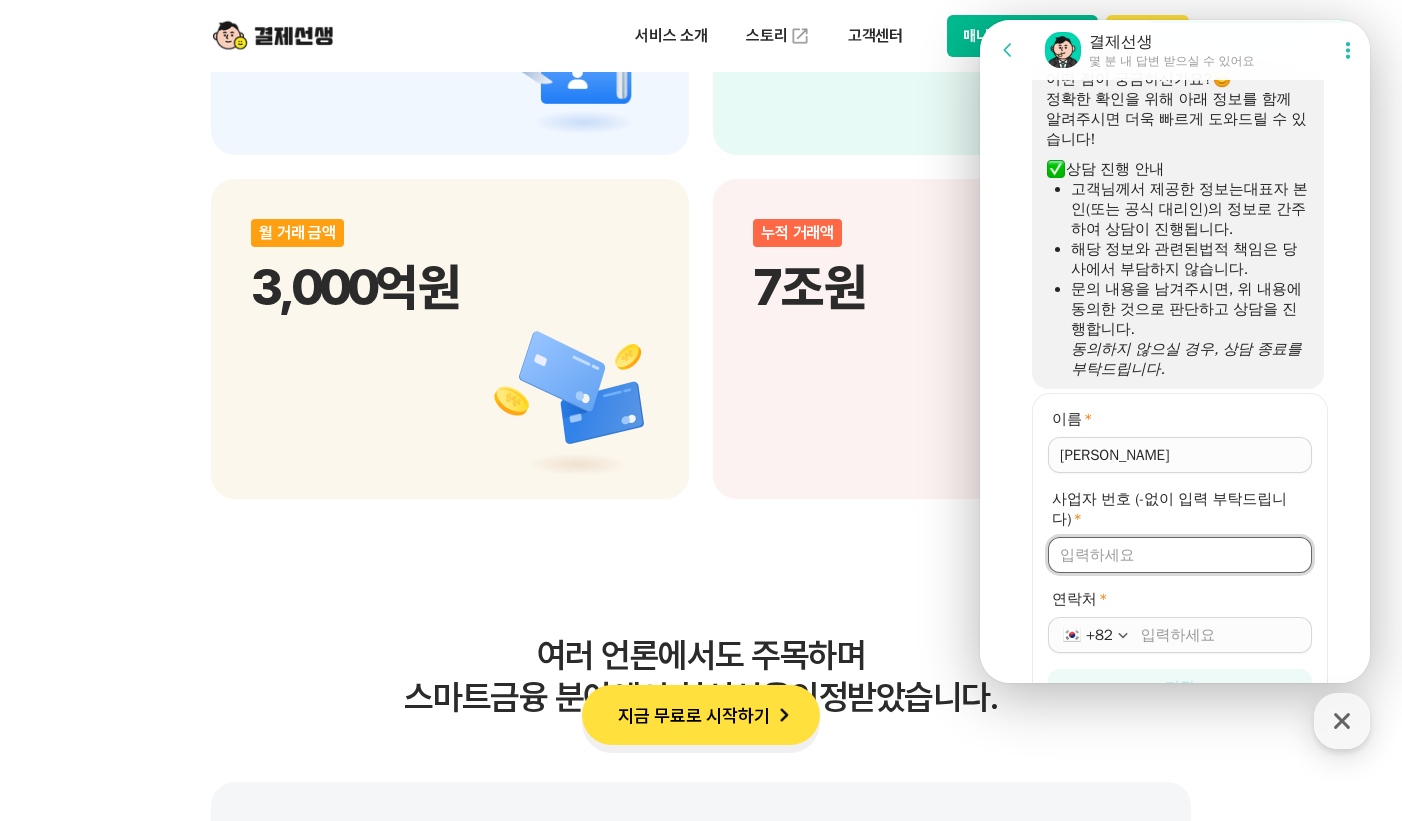 type on "8548600740" 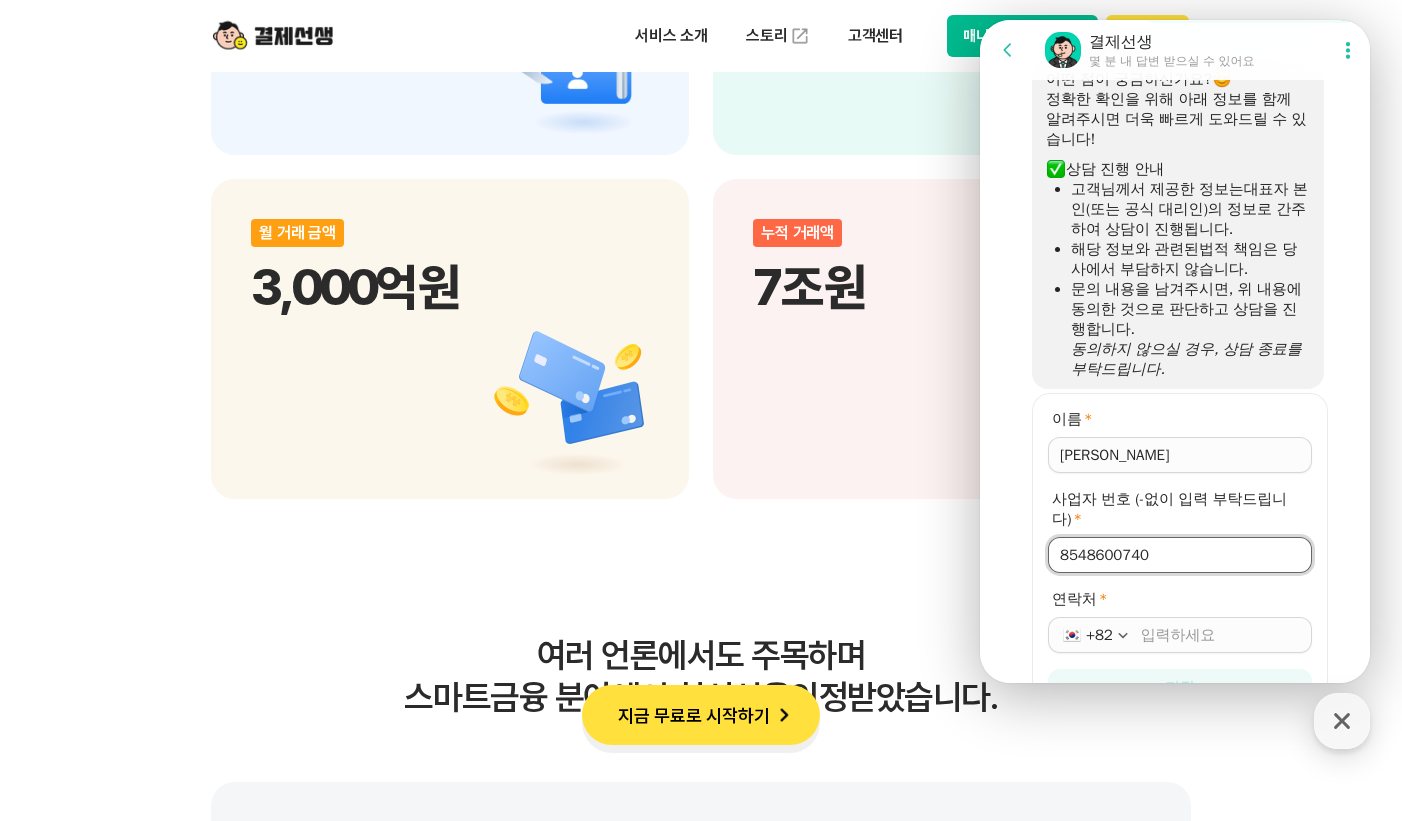 click on "연락처 *" at bounding box center [1220, 635] 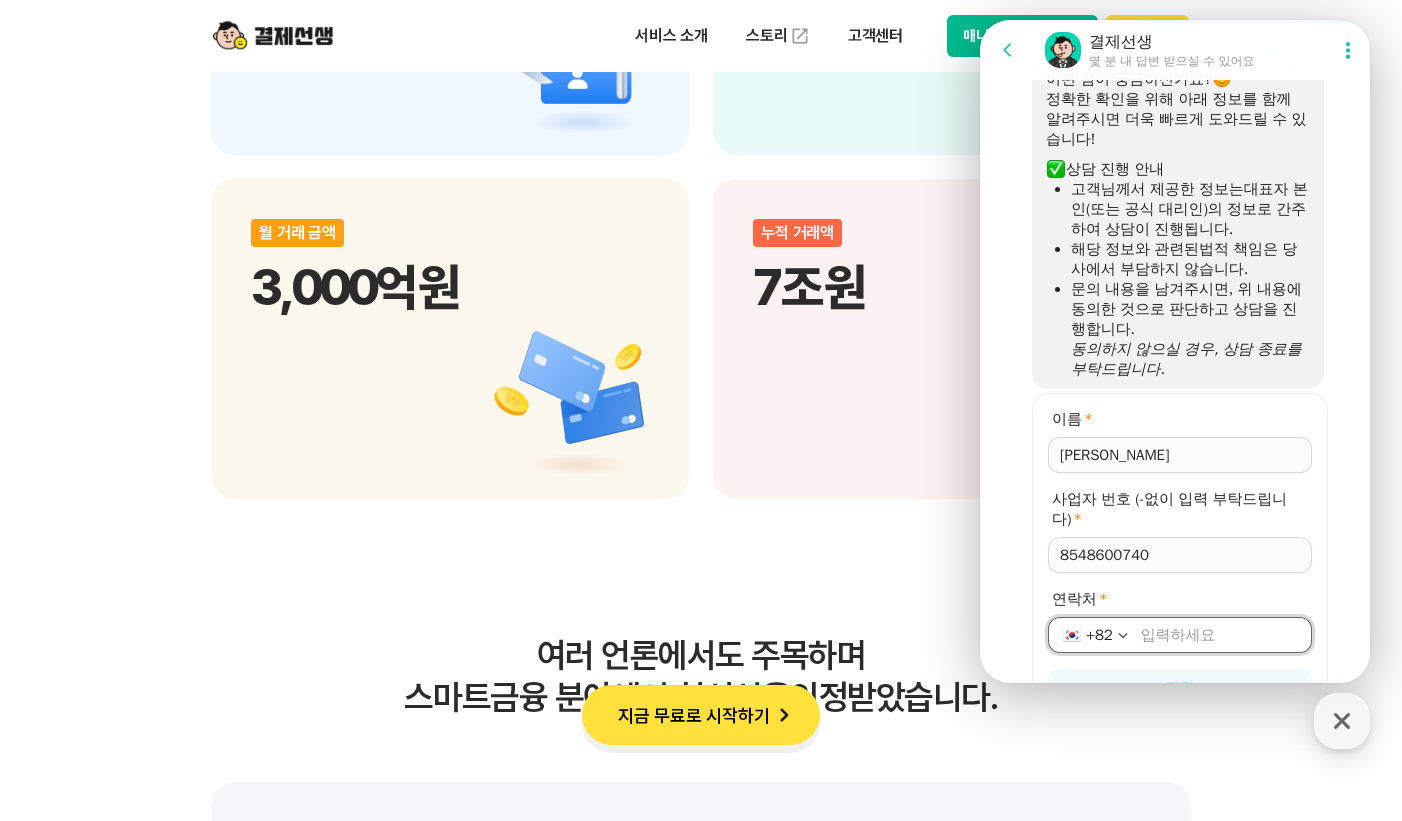 click on "연락처 *" at bounding box center [1220, 635] 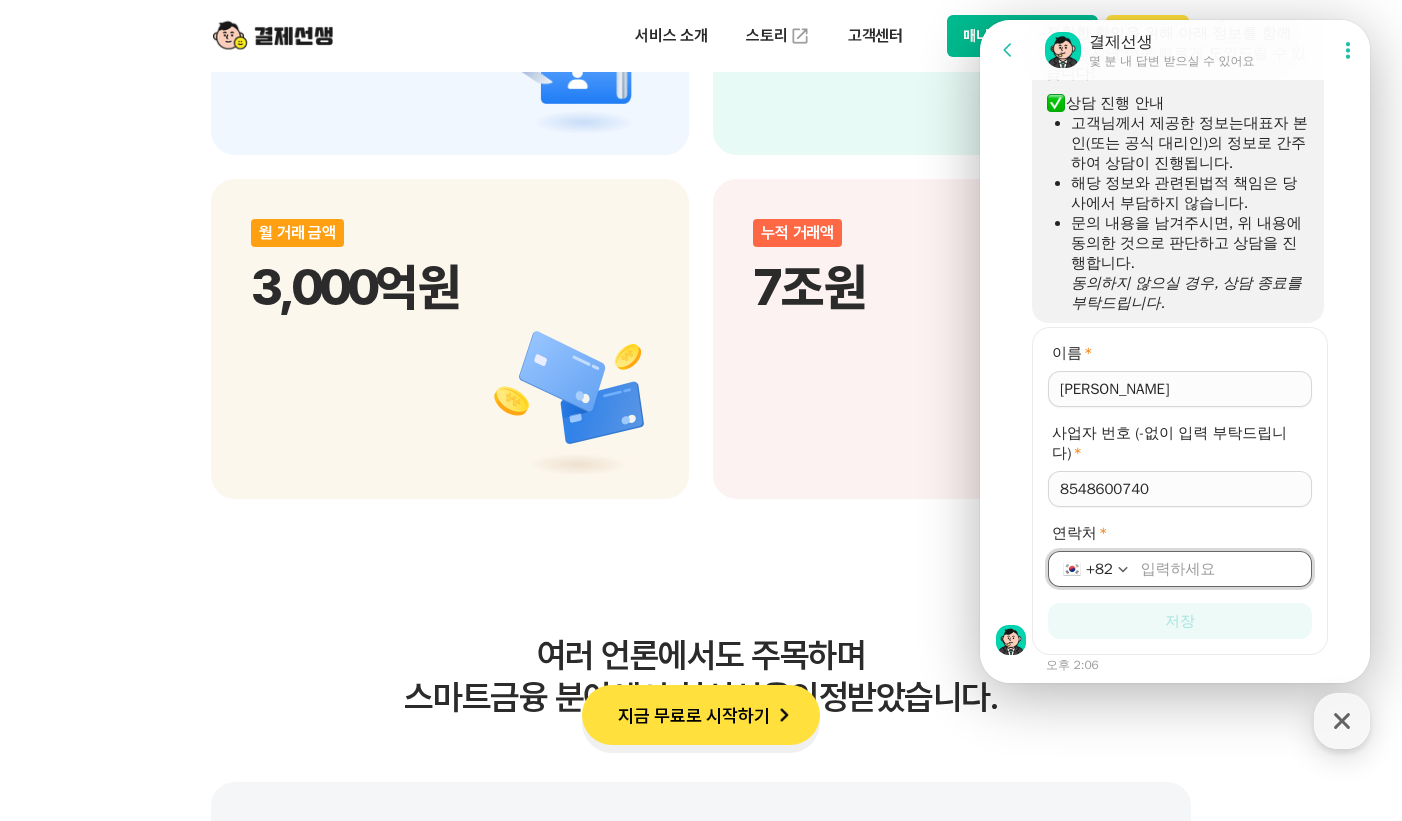 scroll, scrollTop: 2243, scrollLeft: 0, axis: vertical 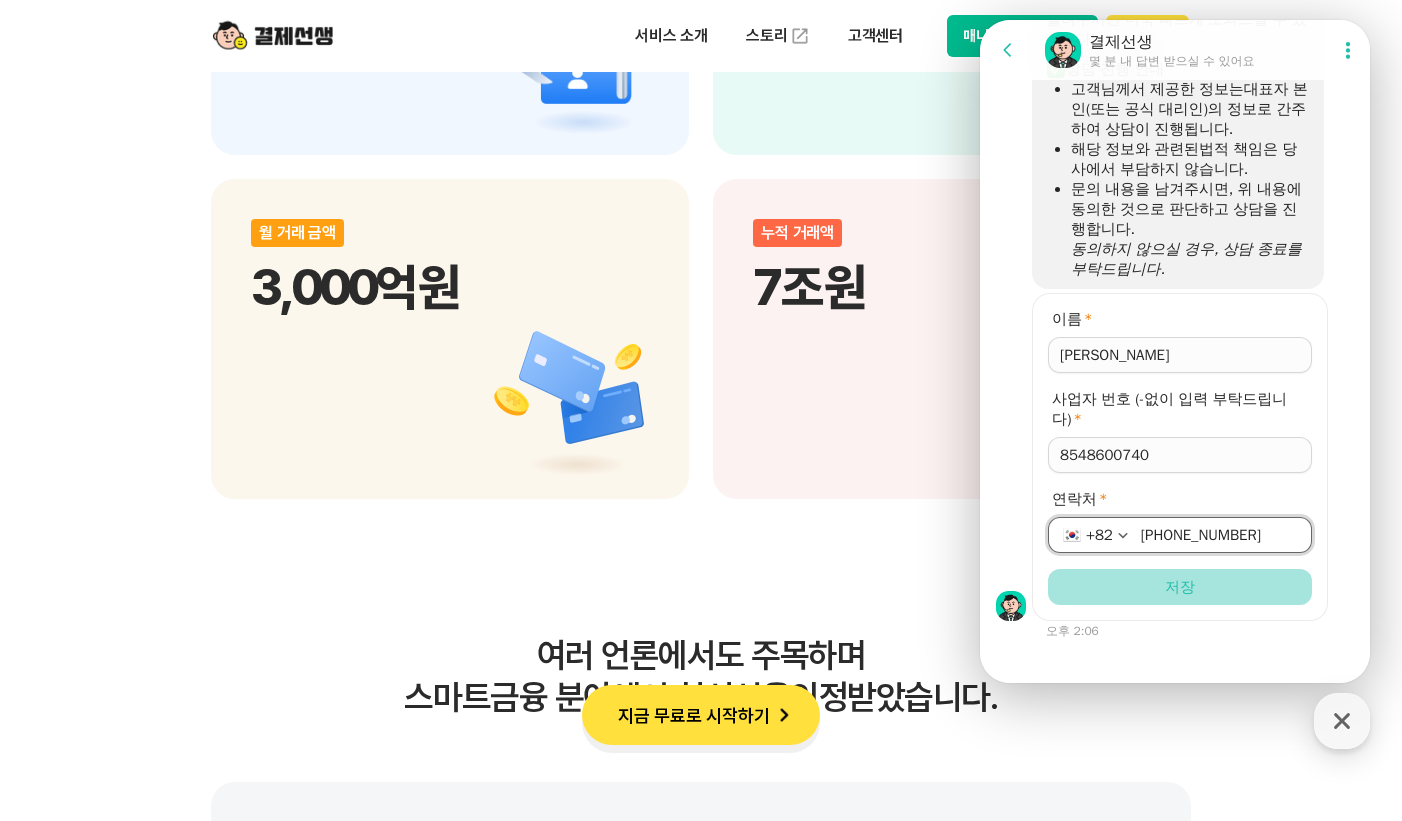 type on "[PHONE_NUMBER]" 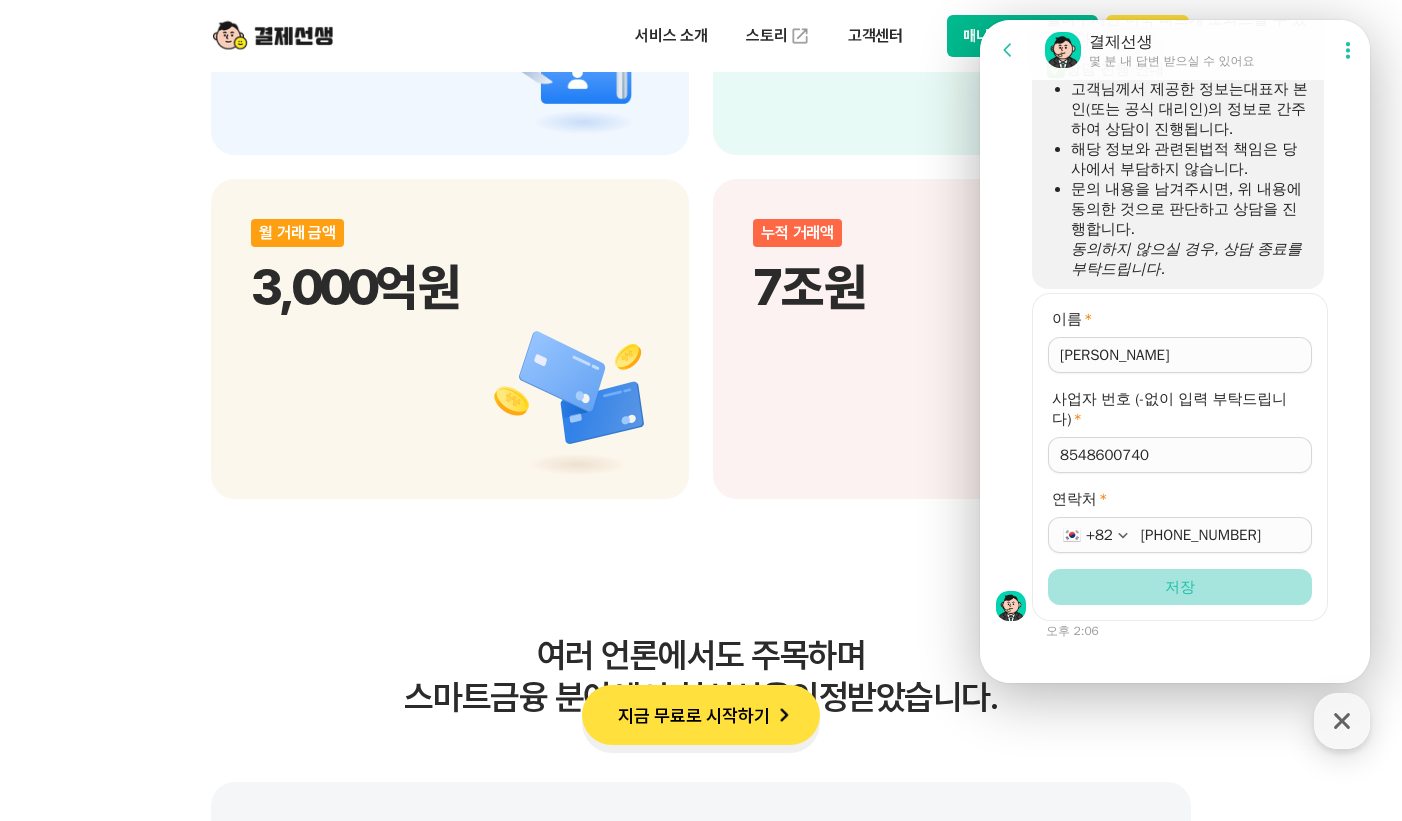 click on "저장" at bounding box center (1180, 587) 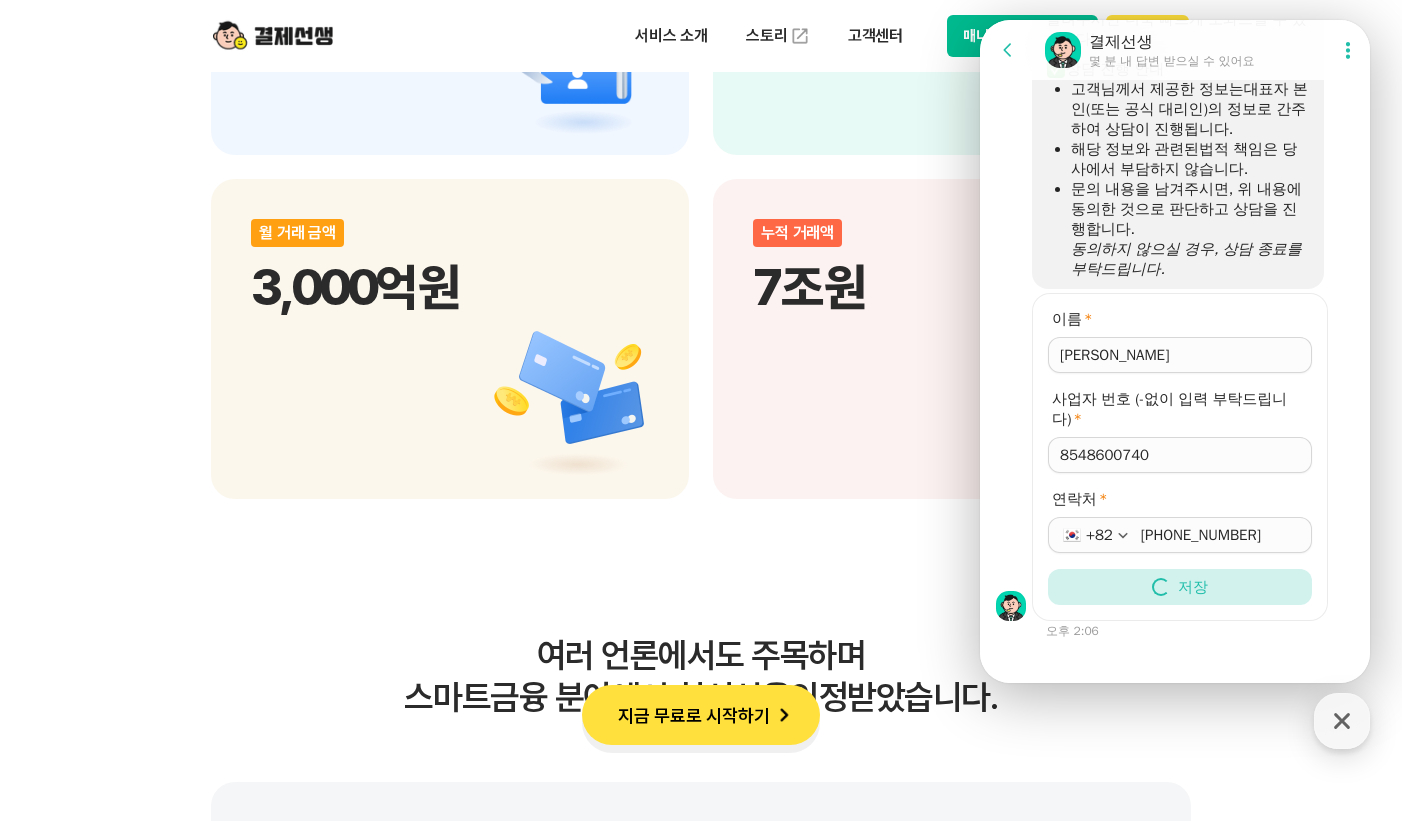 scroll, scrollTop: 2161, scrollLeft: 0, axis: vertical 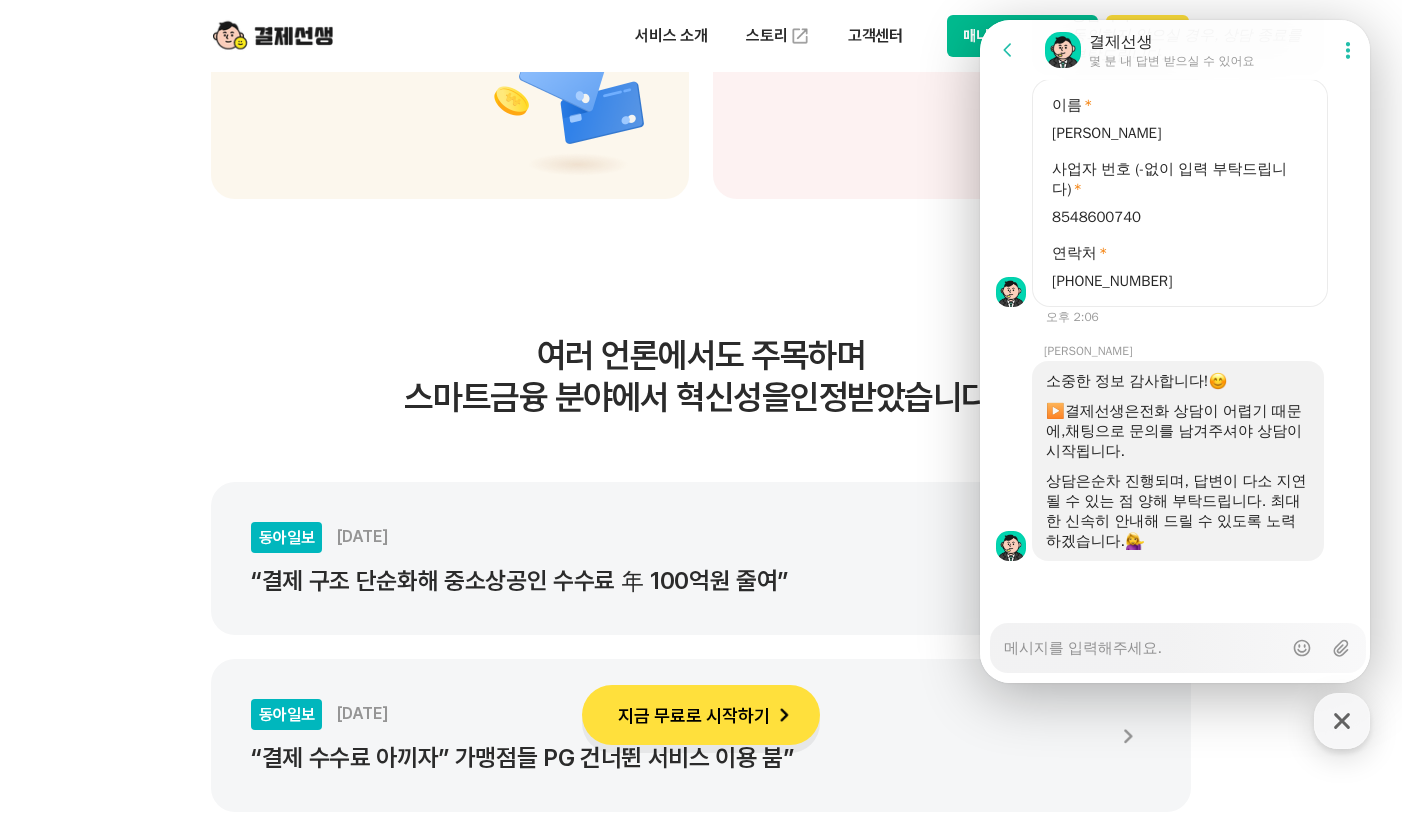 drag, startPoint x: 1130, startPoint y: 645, endPoint x: 1131, endPoint y: 660, distance: 15.033297 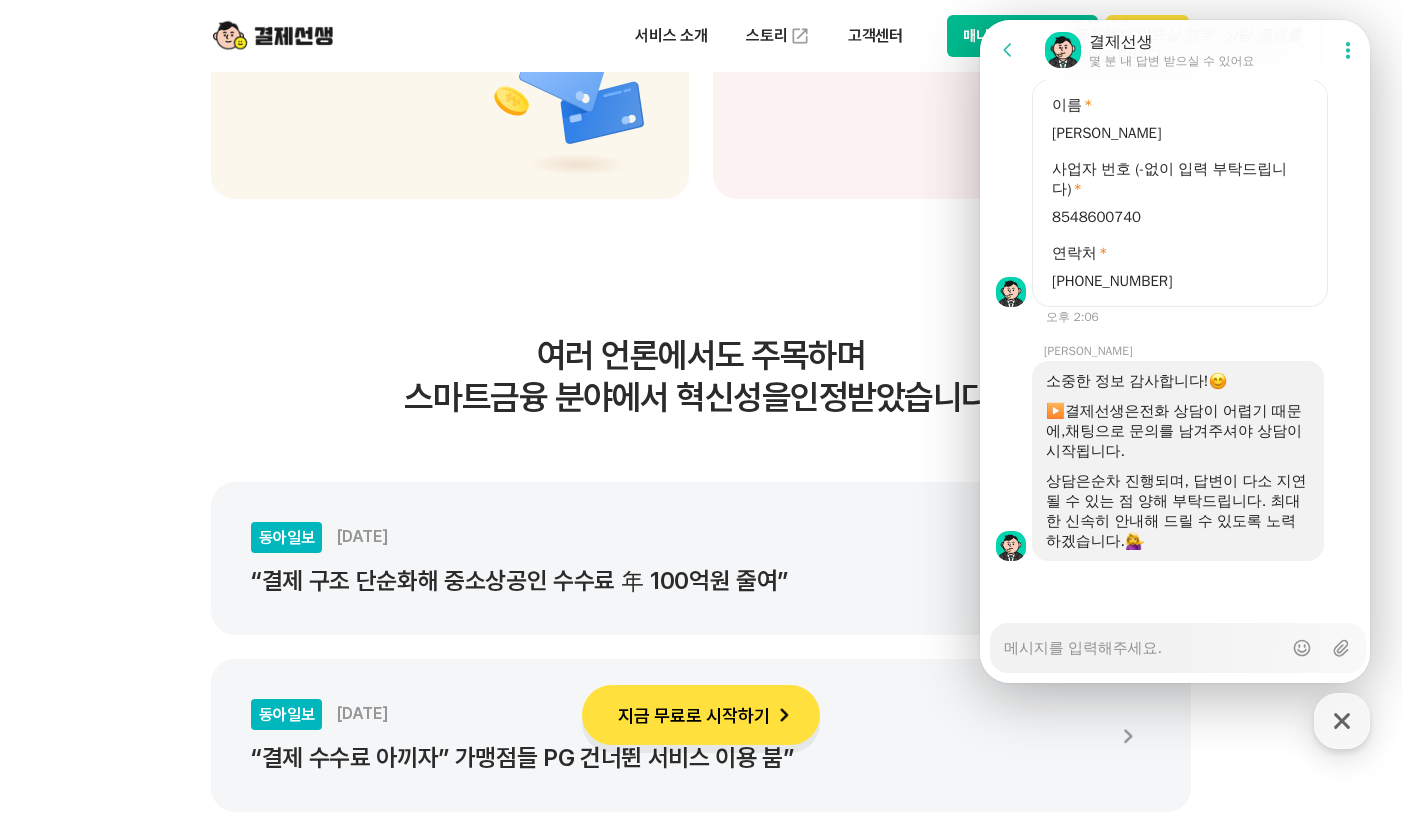 type on "x" 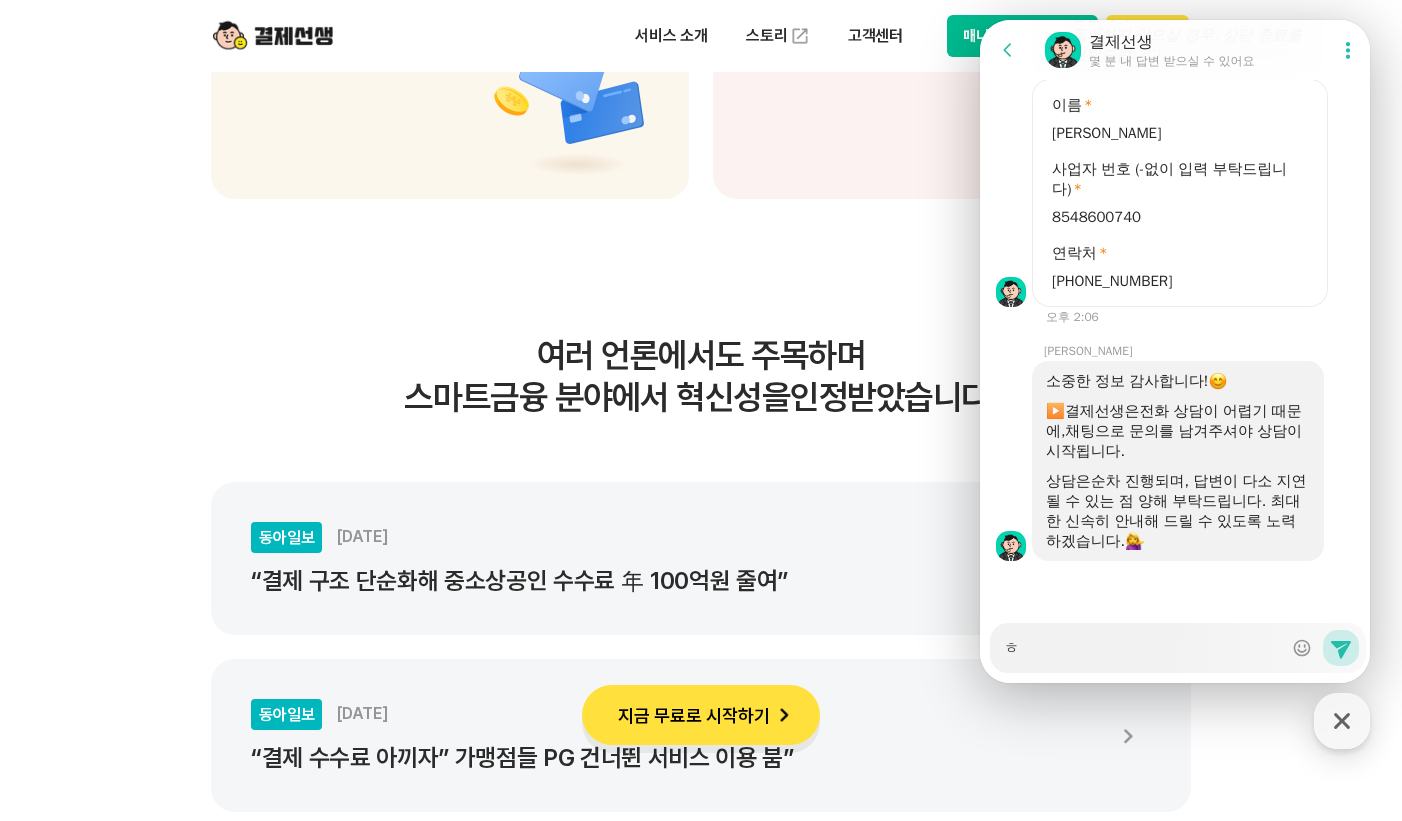 type on "x" 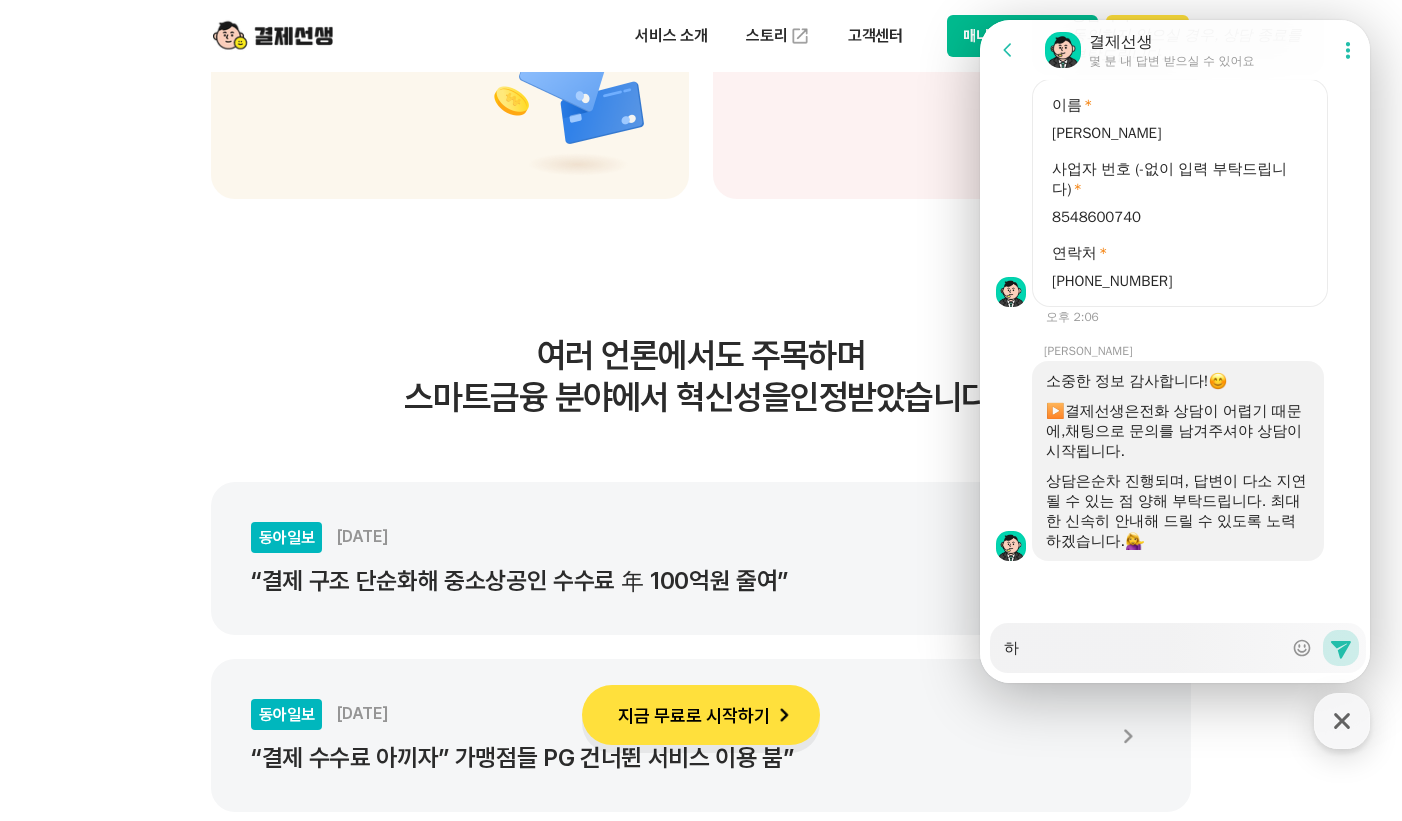type on "x" 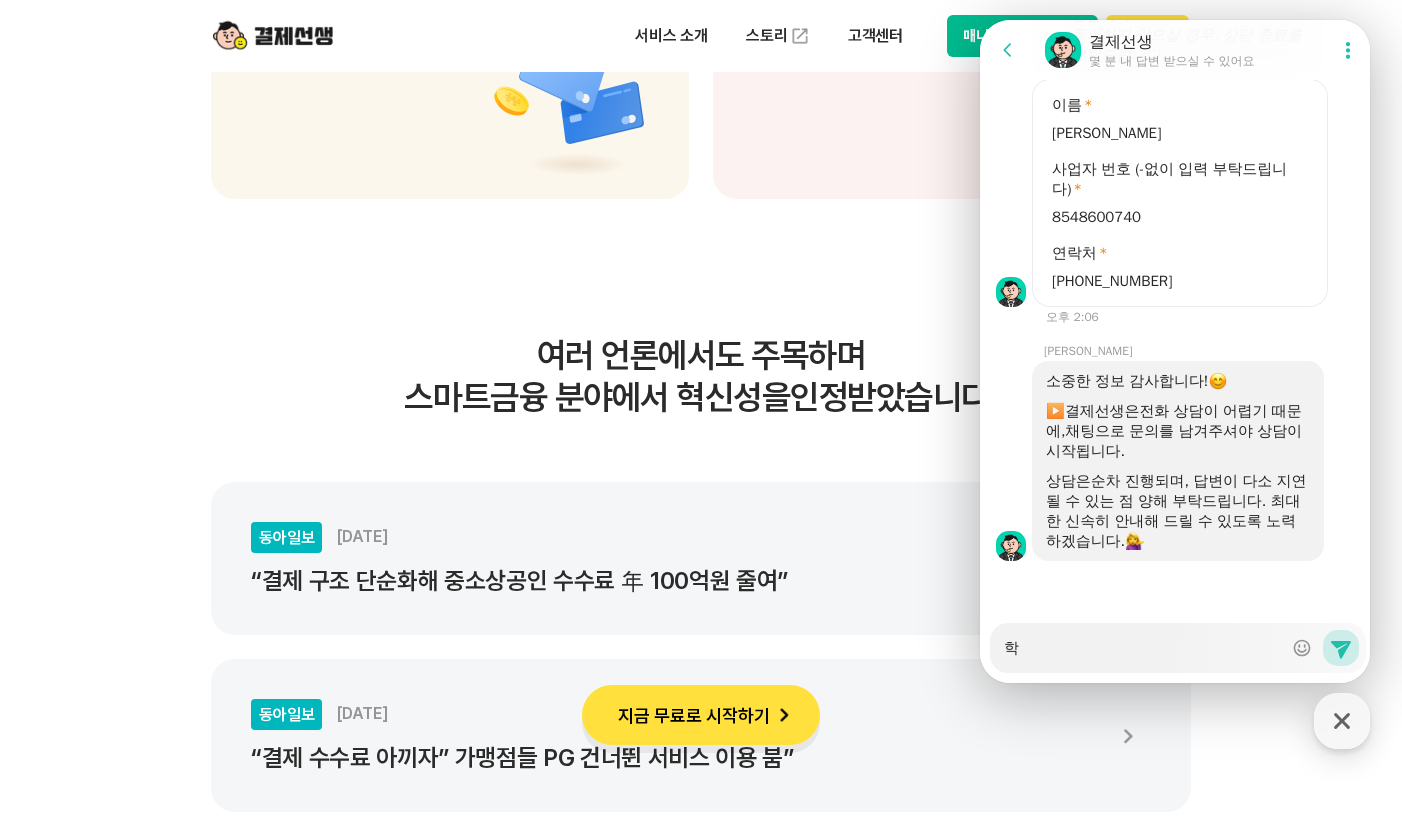 type on "x" 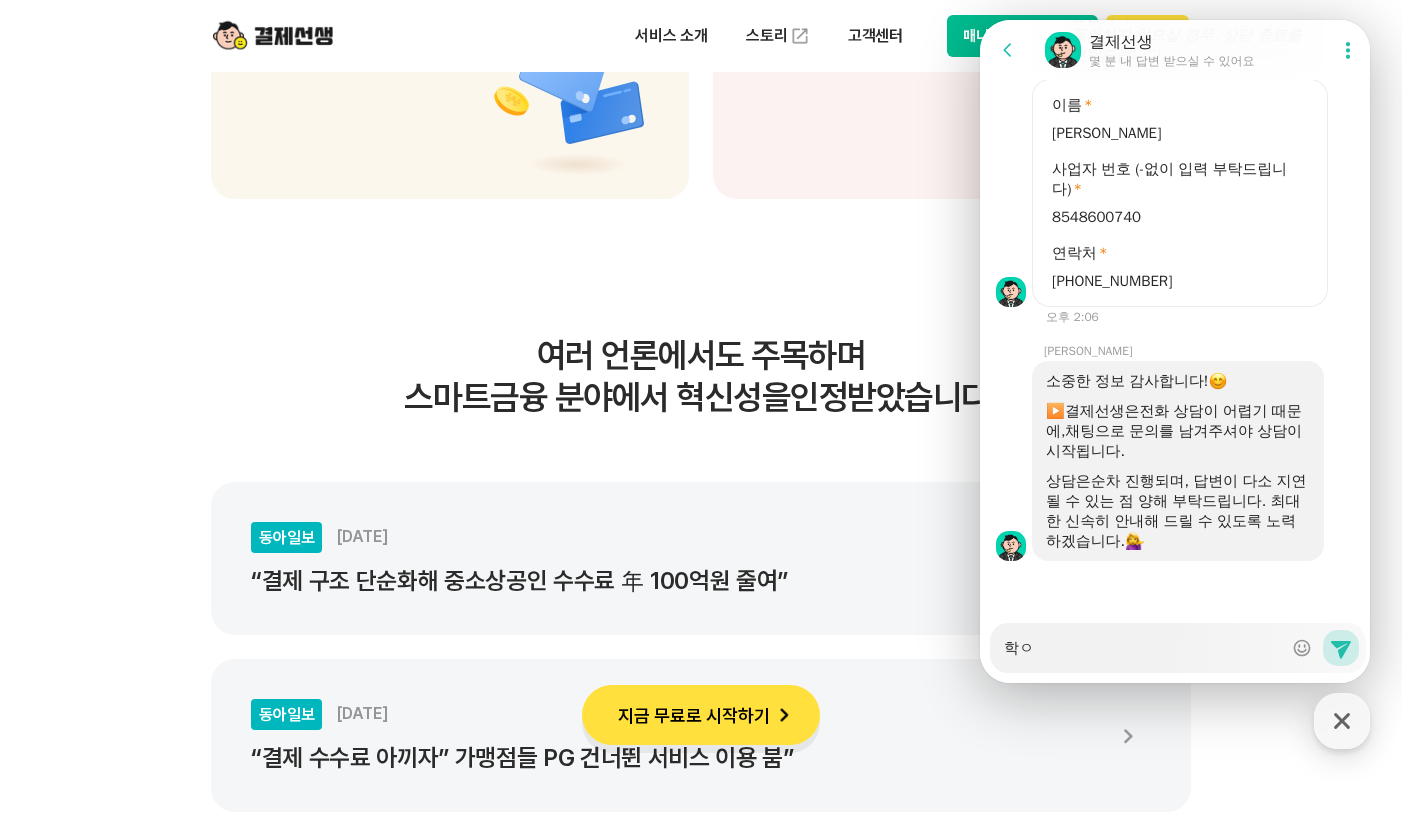 type on "x" 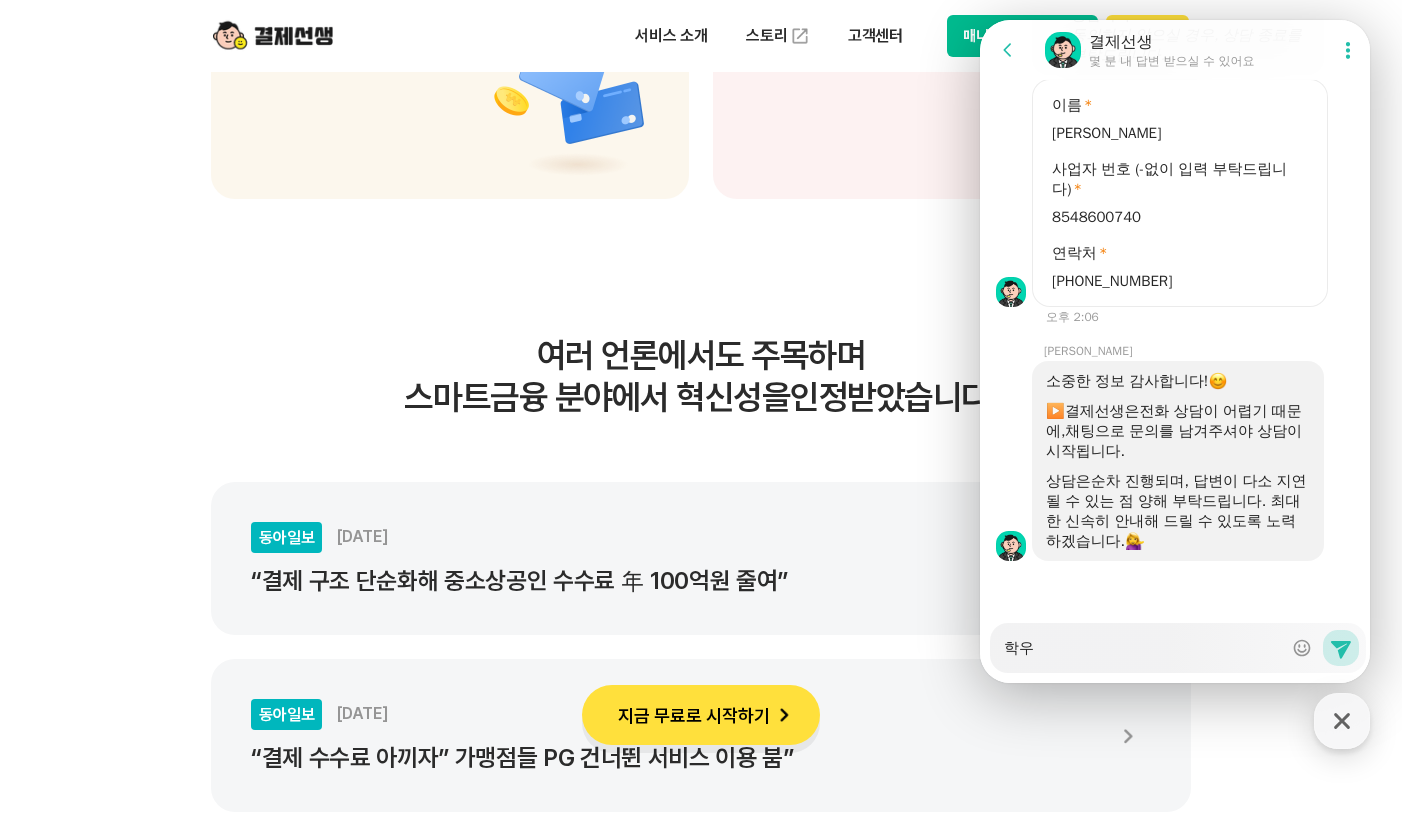 type on "x" 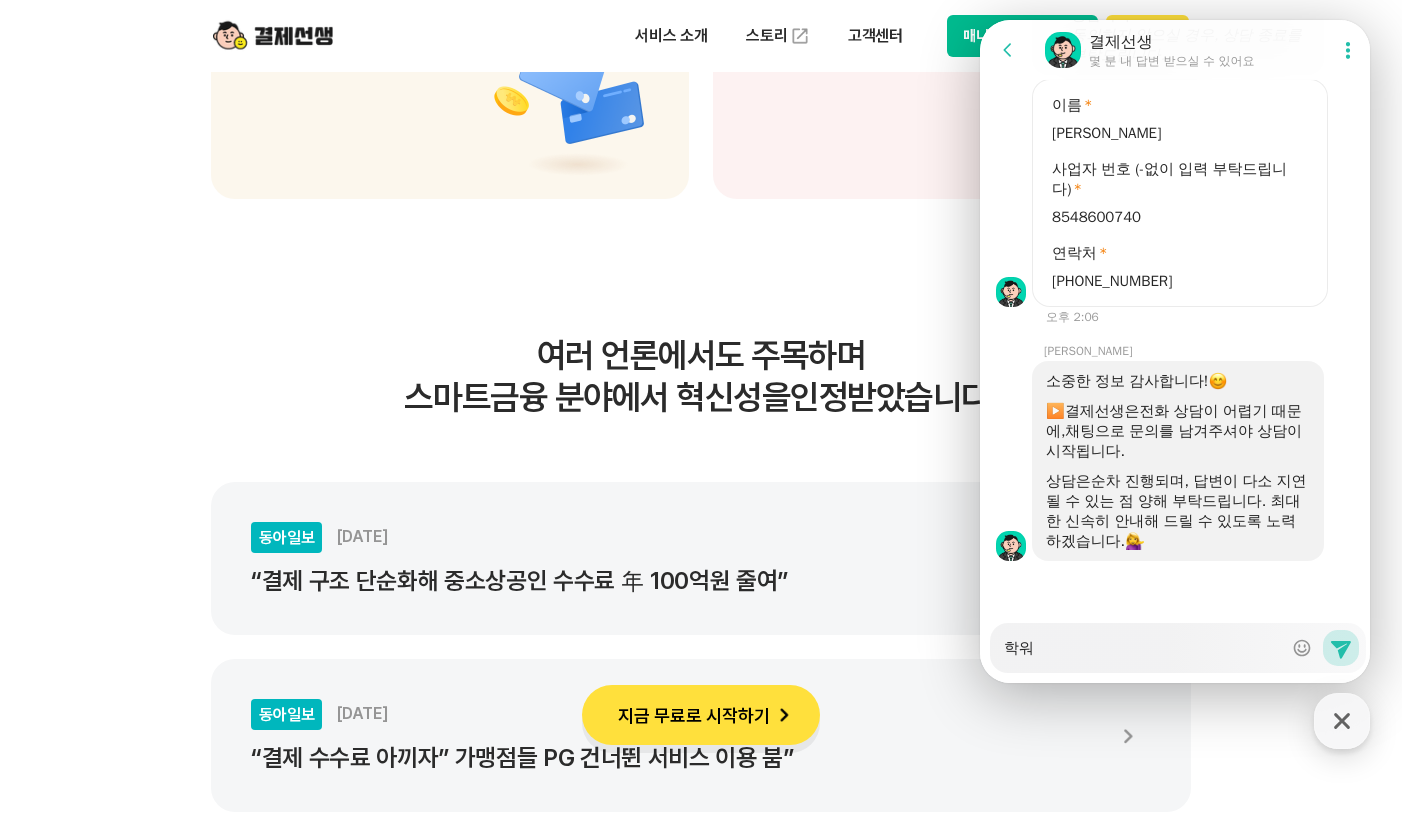 type on "x" 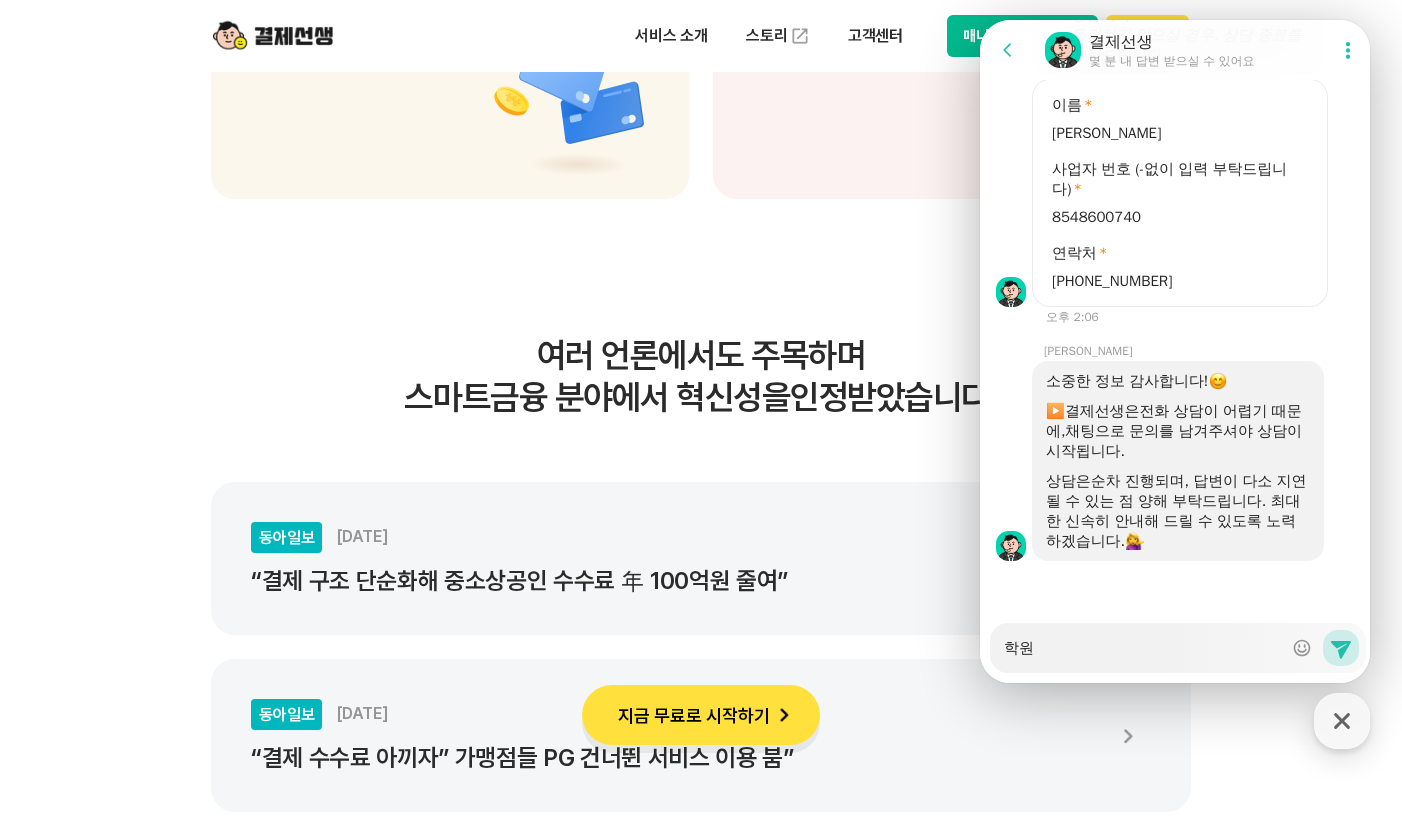 type on "x" 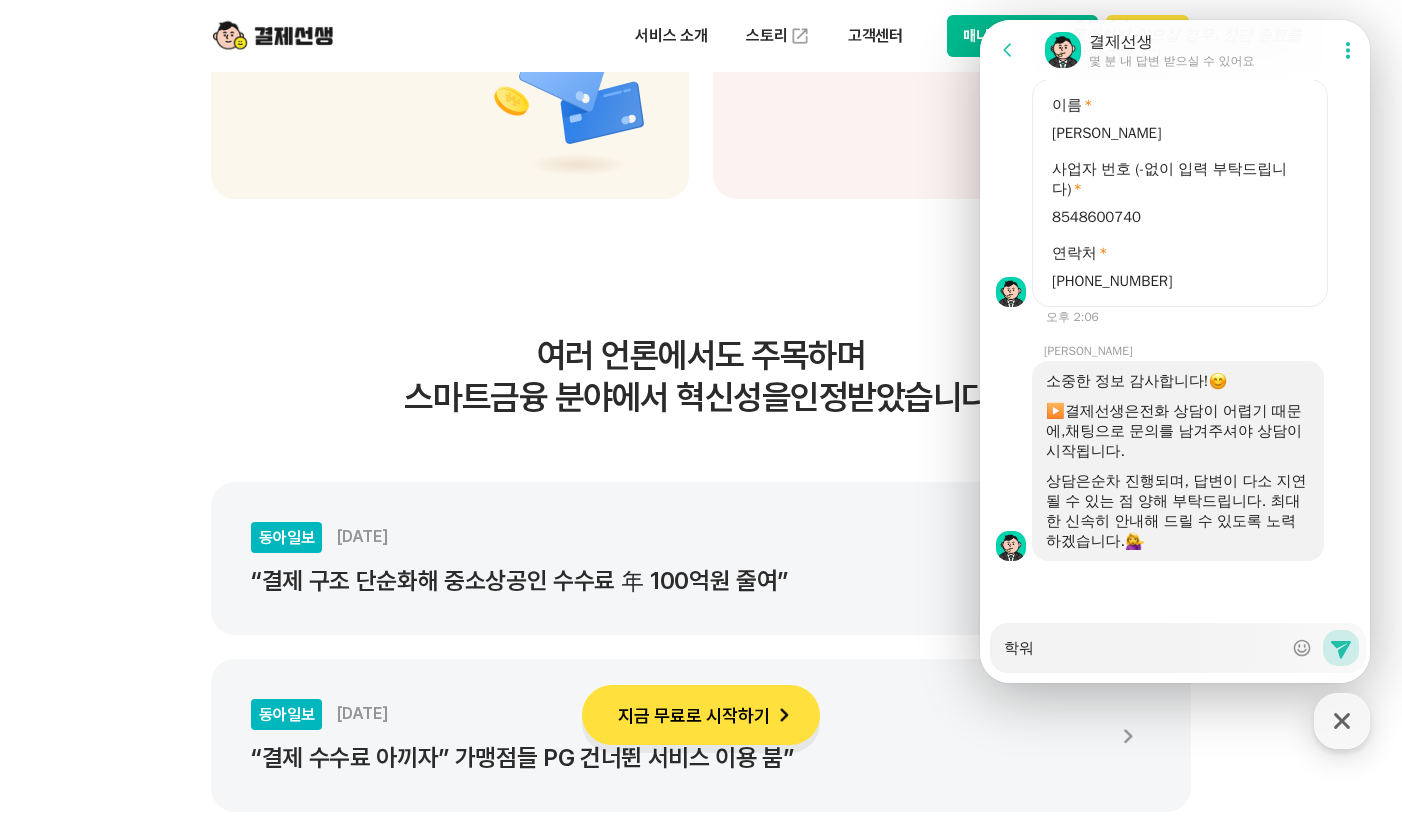 type on "x" 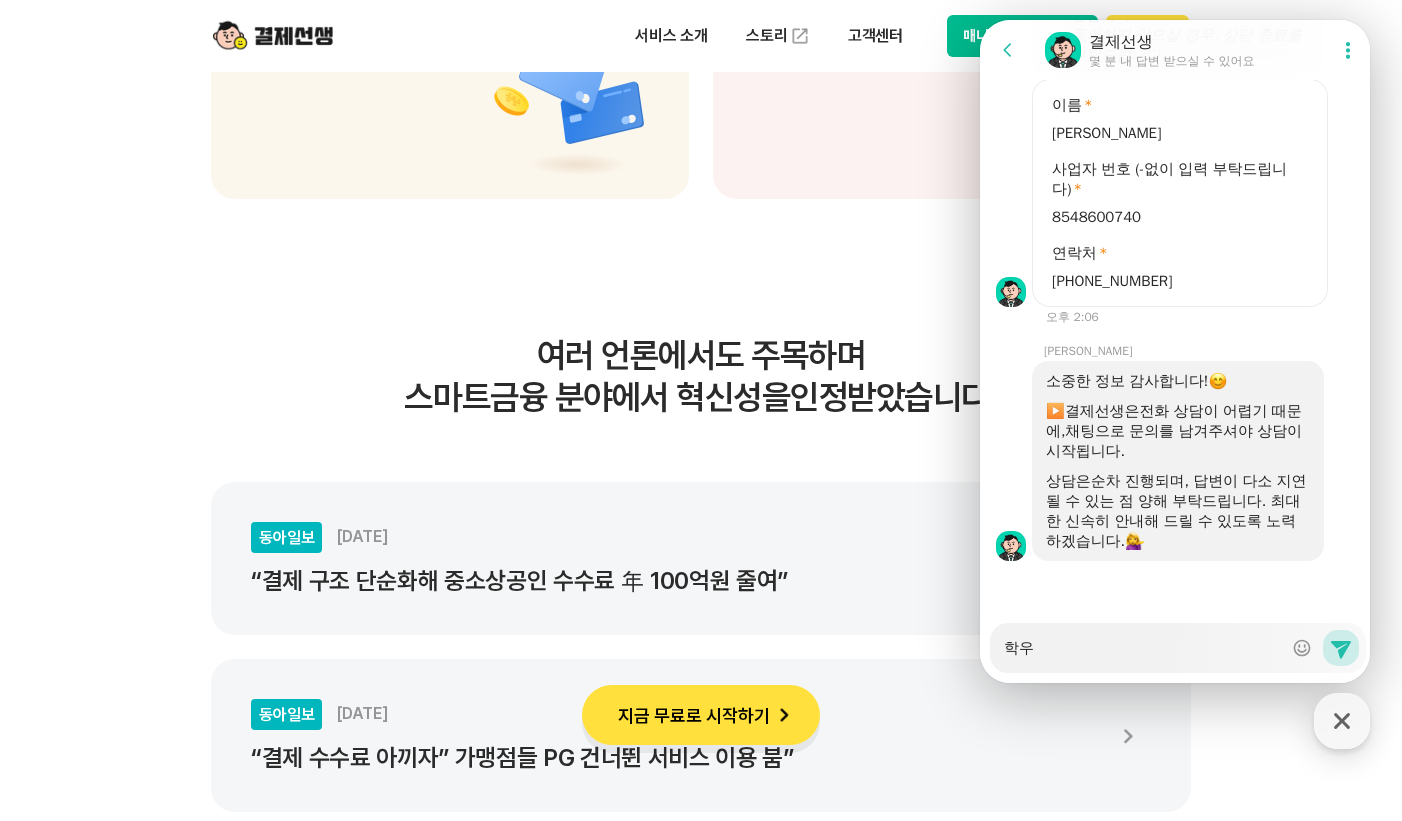 type on "x" 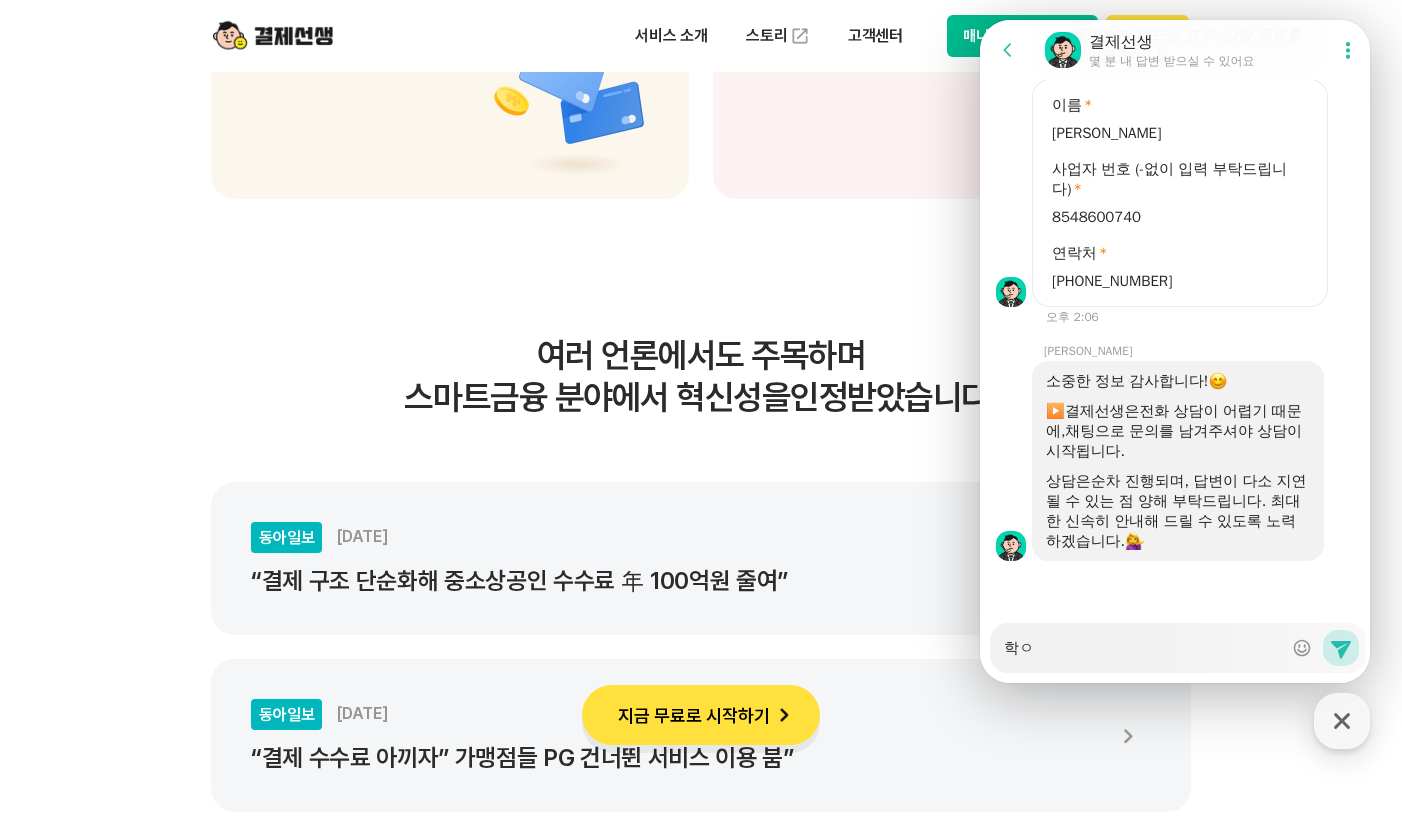 type on "x" 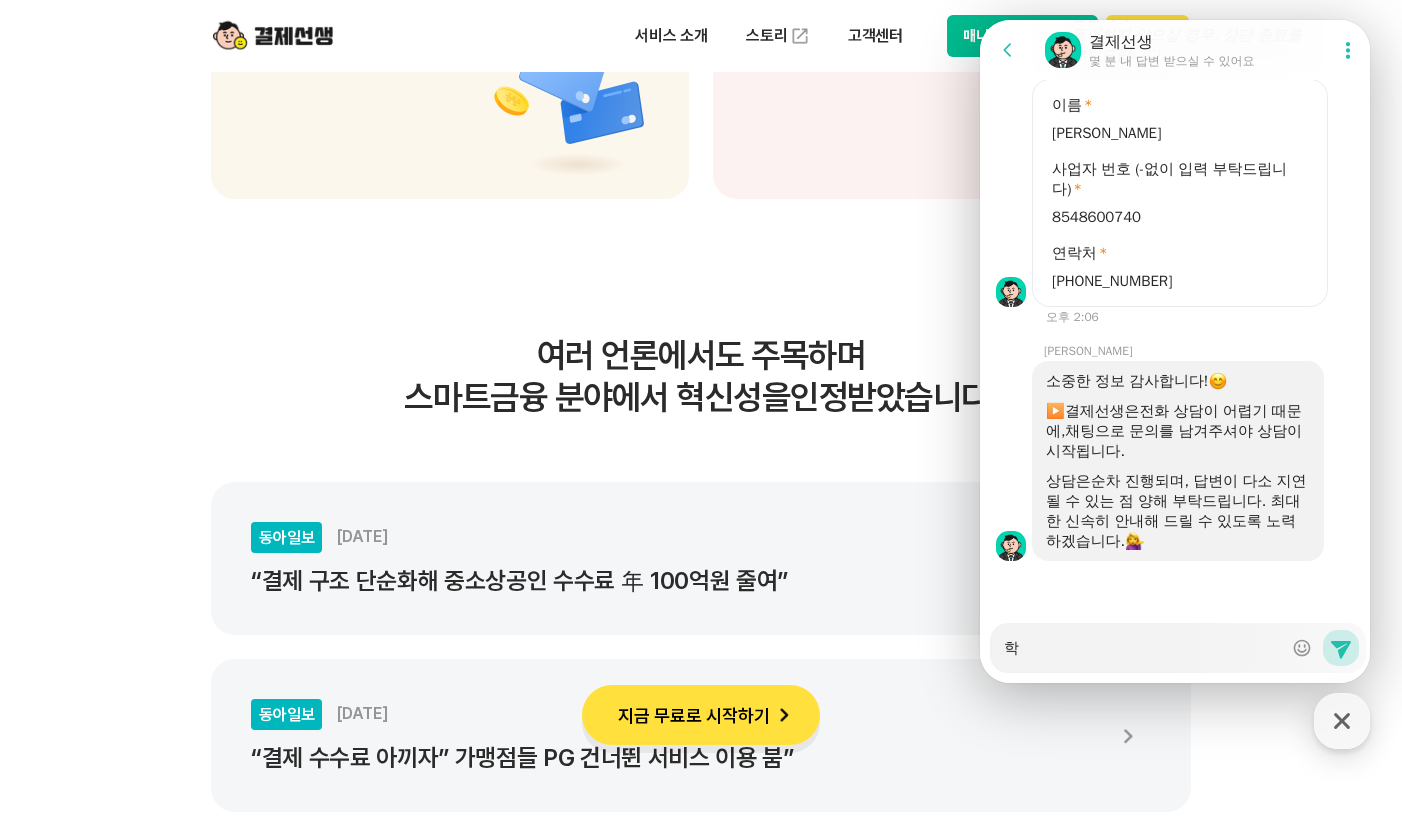 type on "x" 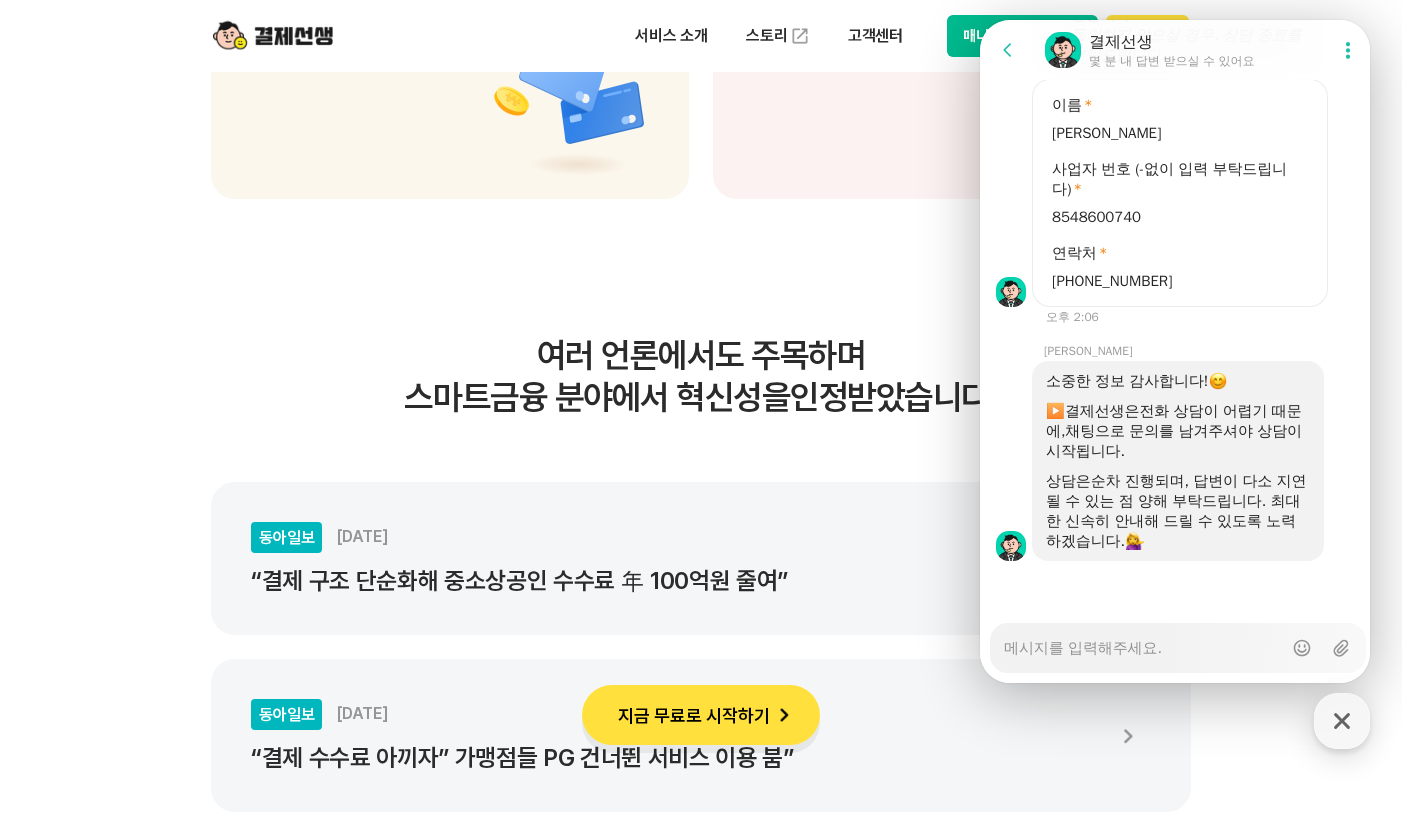 type on "x" 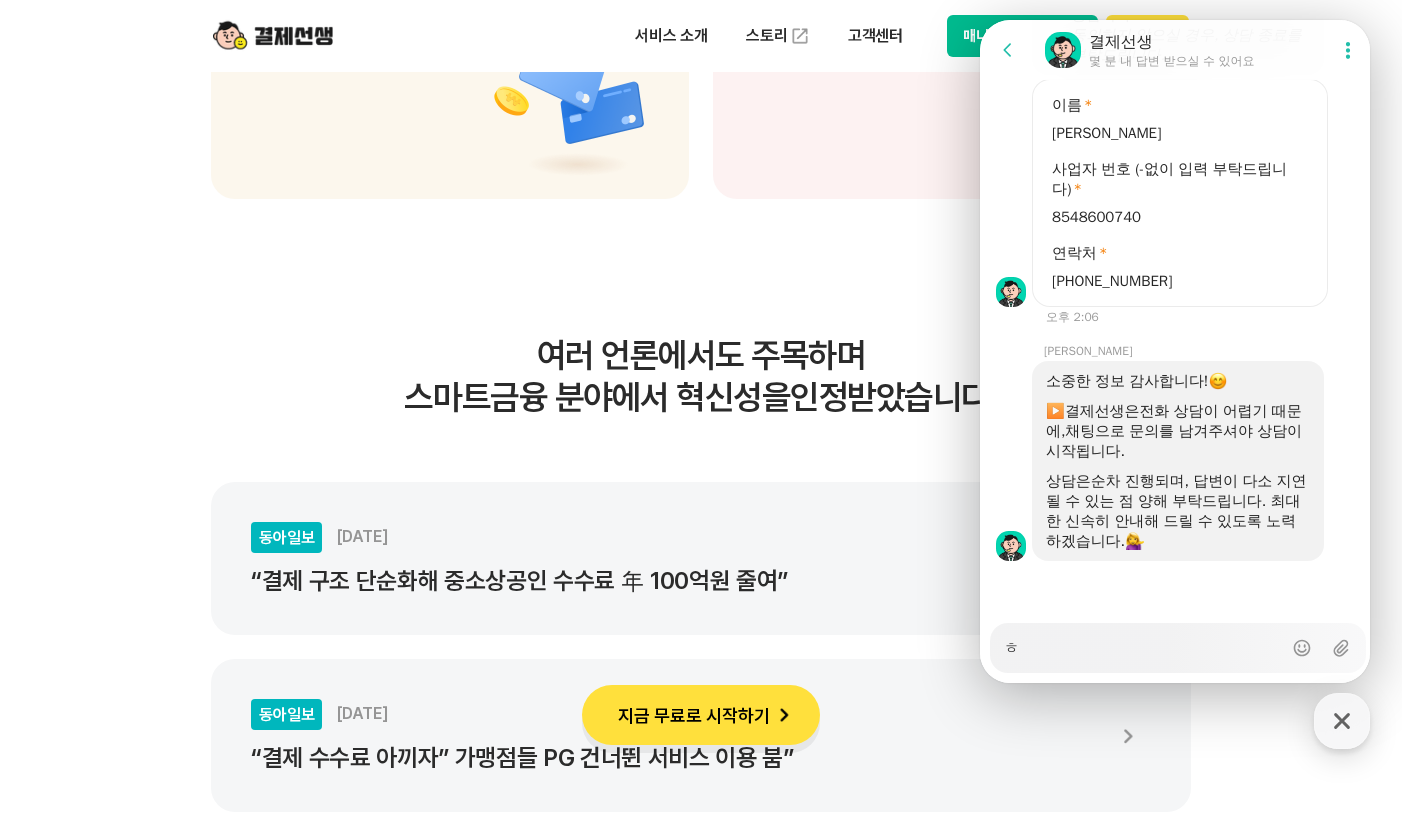 type on "x" 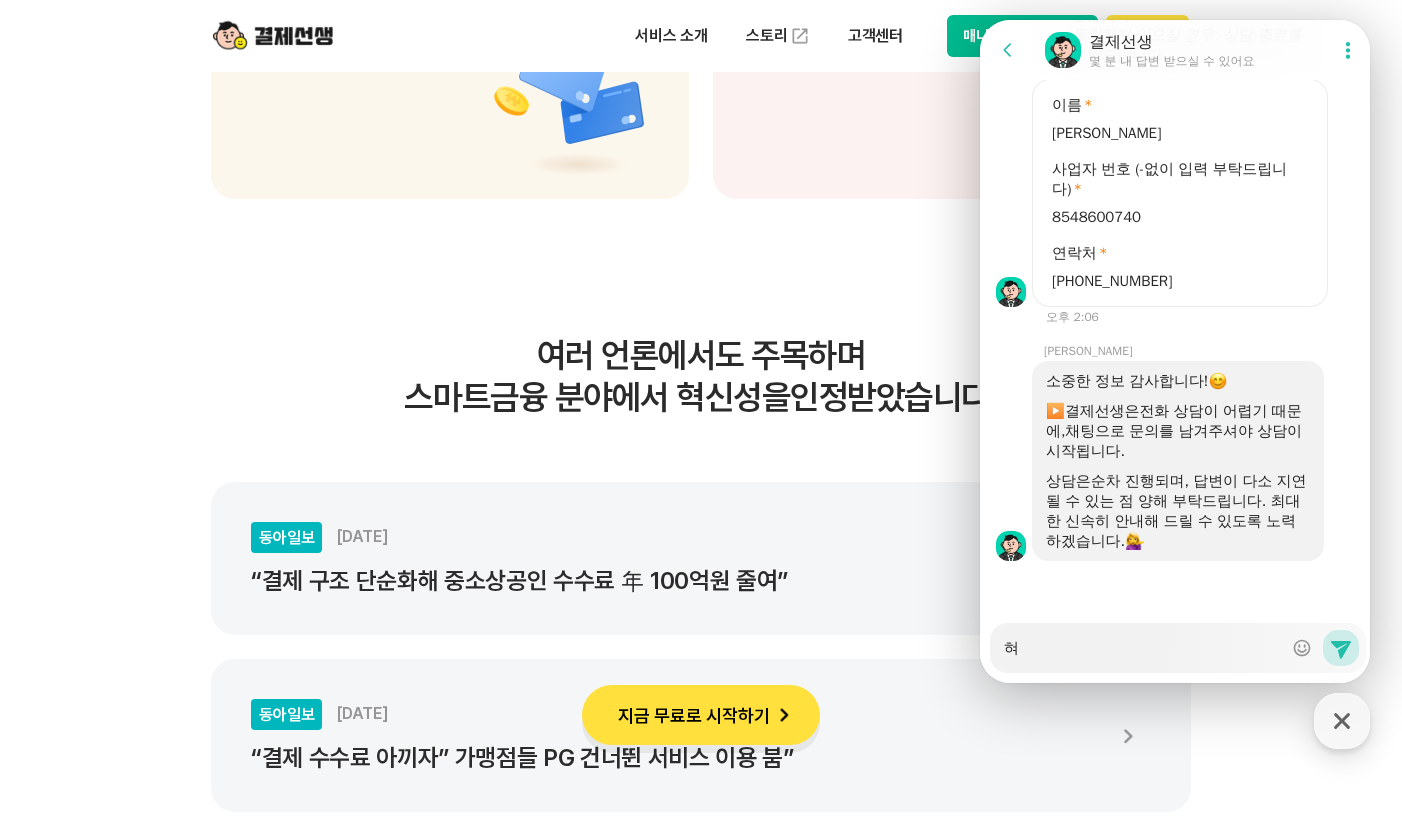 type on "x" 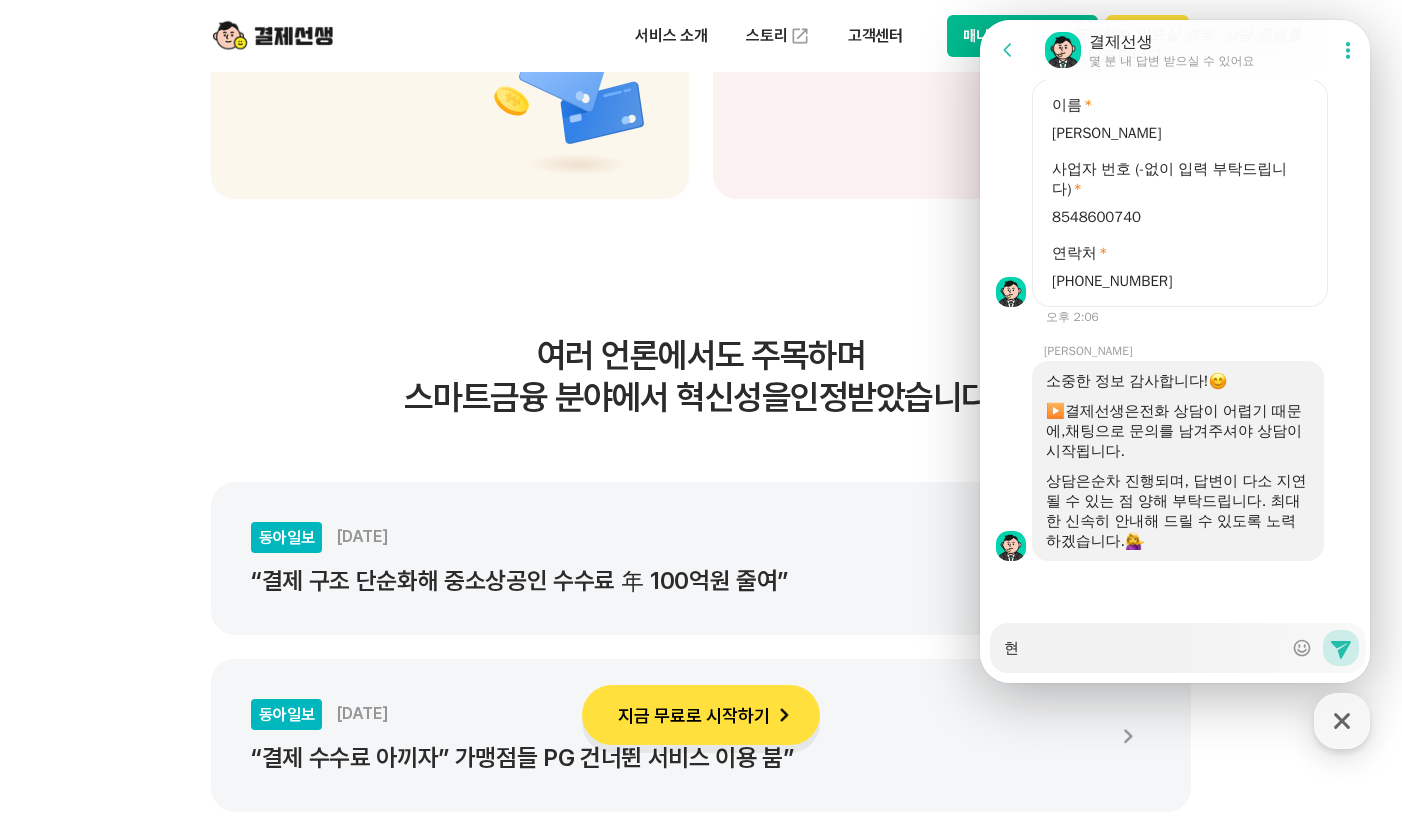type on "x" 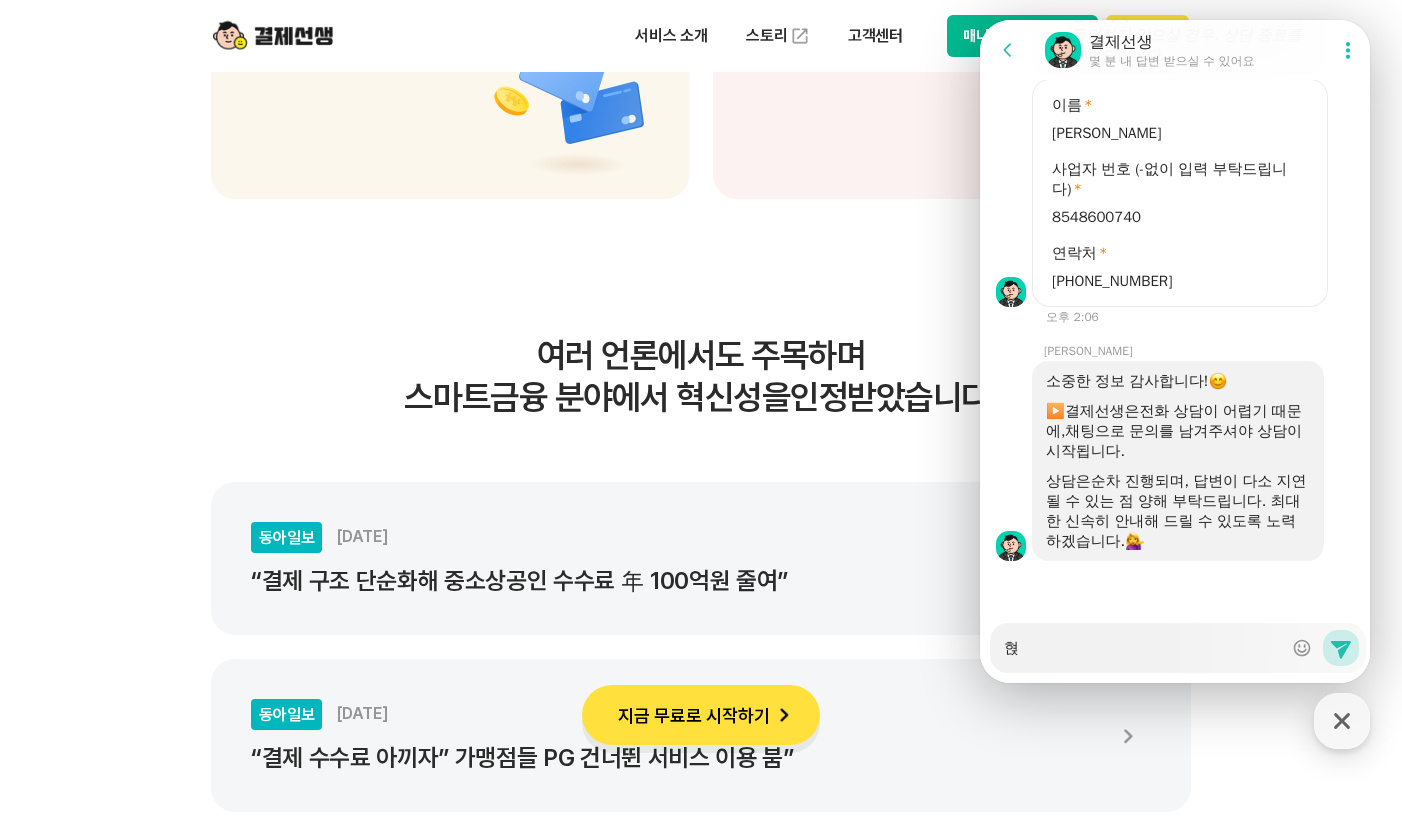 type on "x" 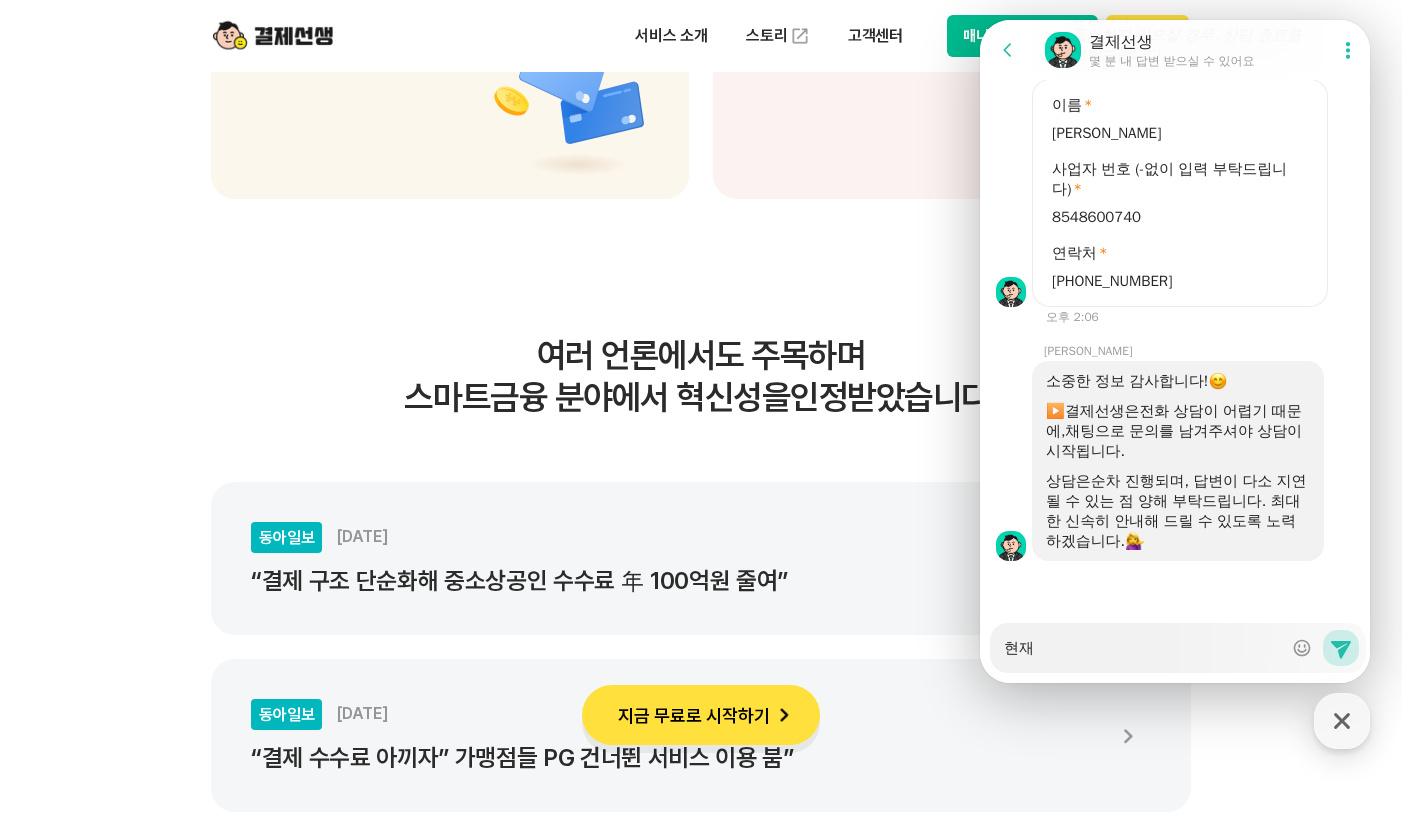 type on "x" 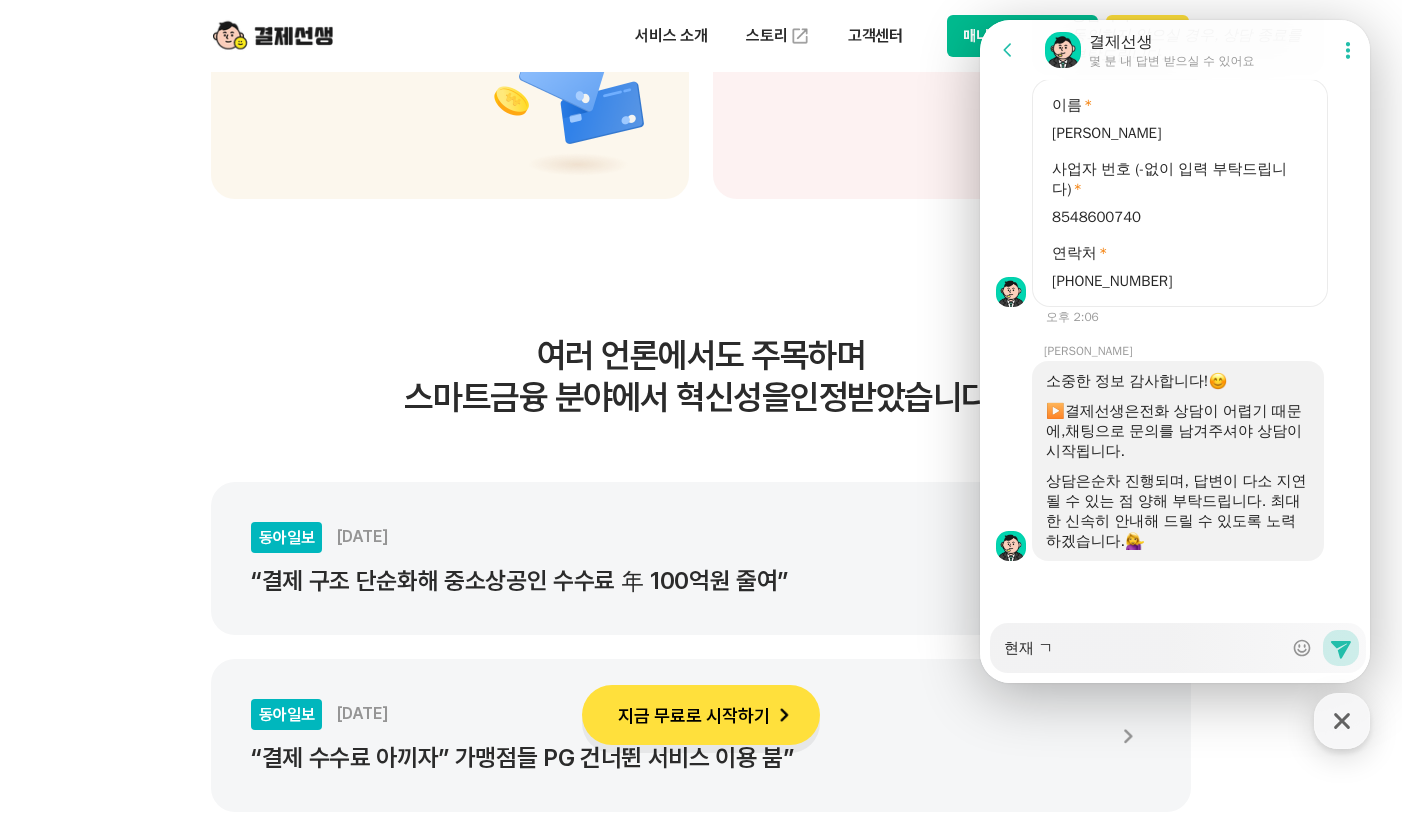 type on "x" 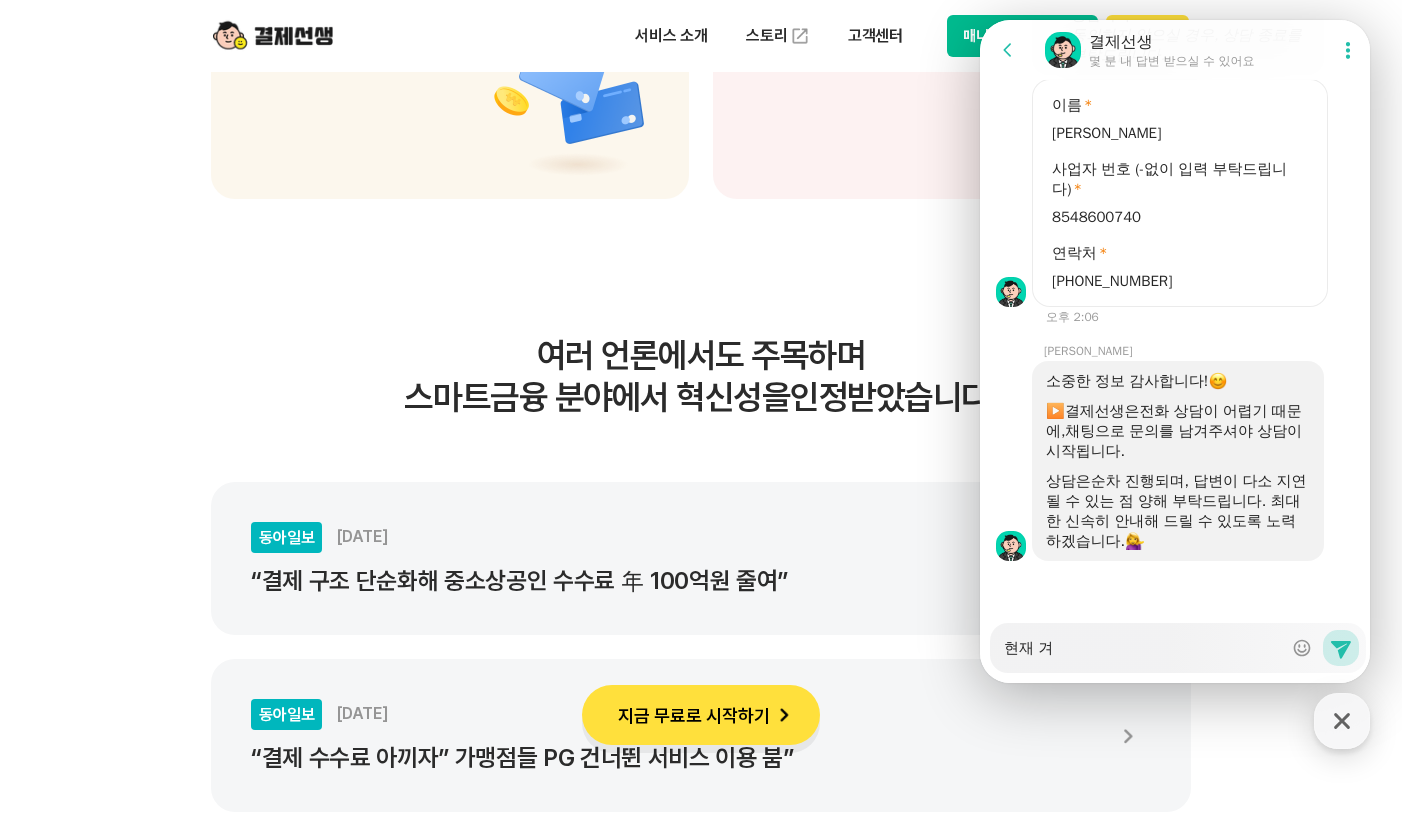 type on "x" 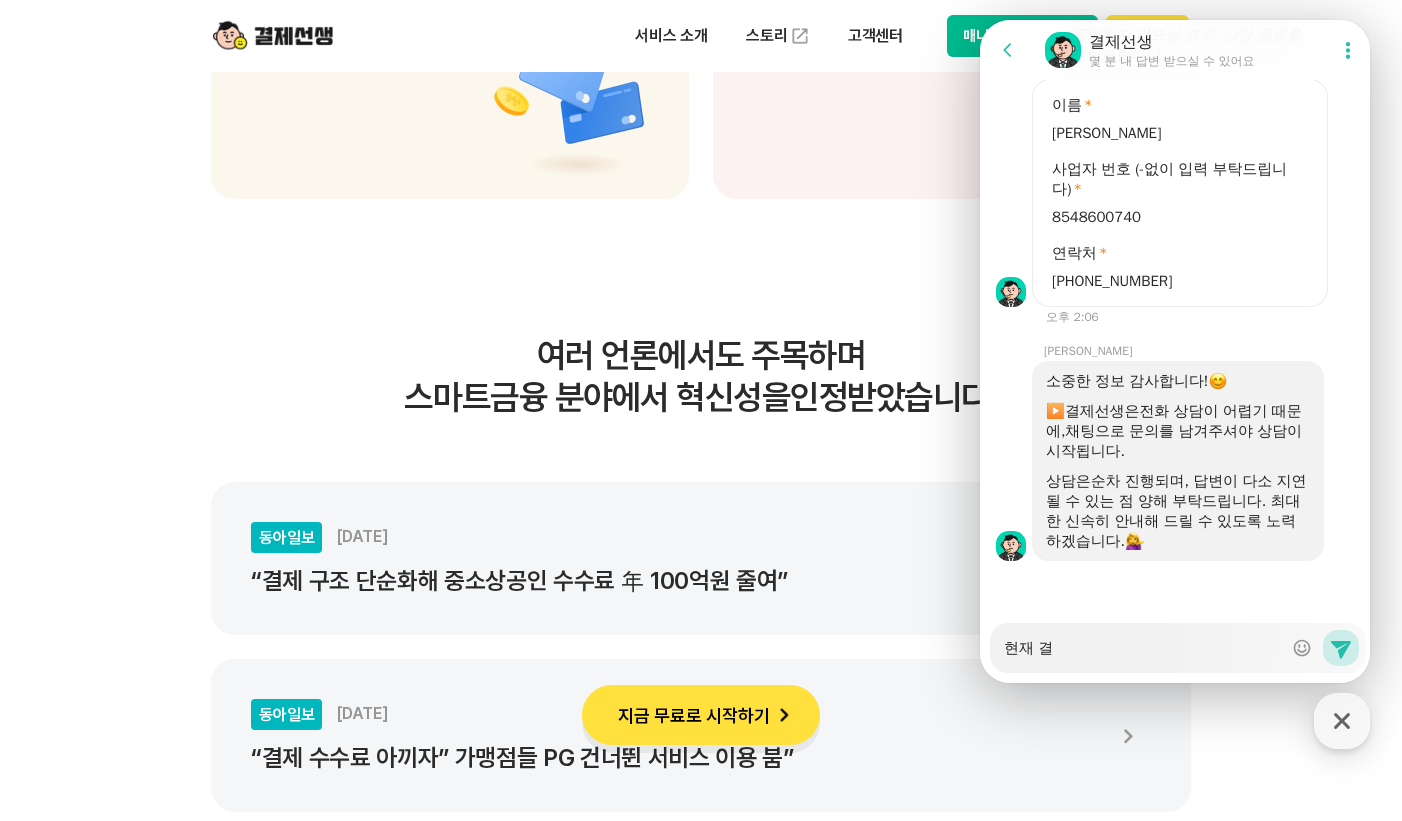 type on "x" 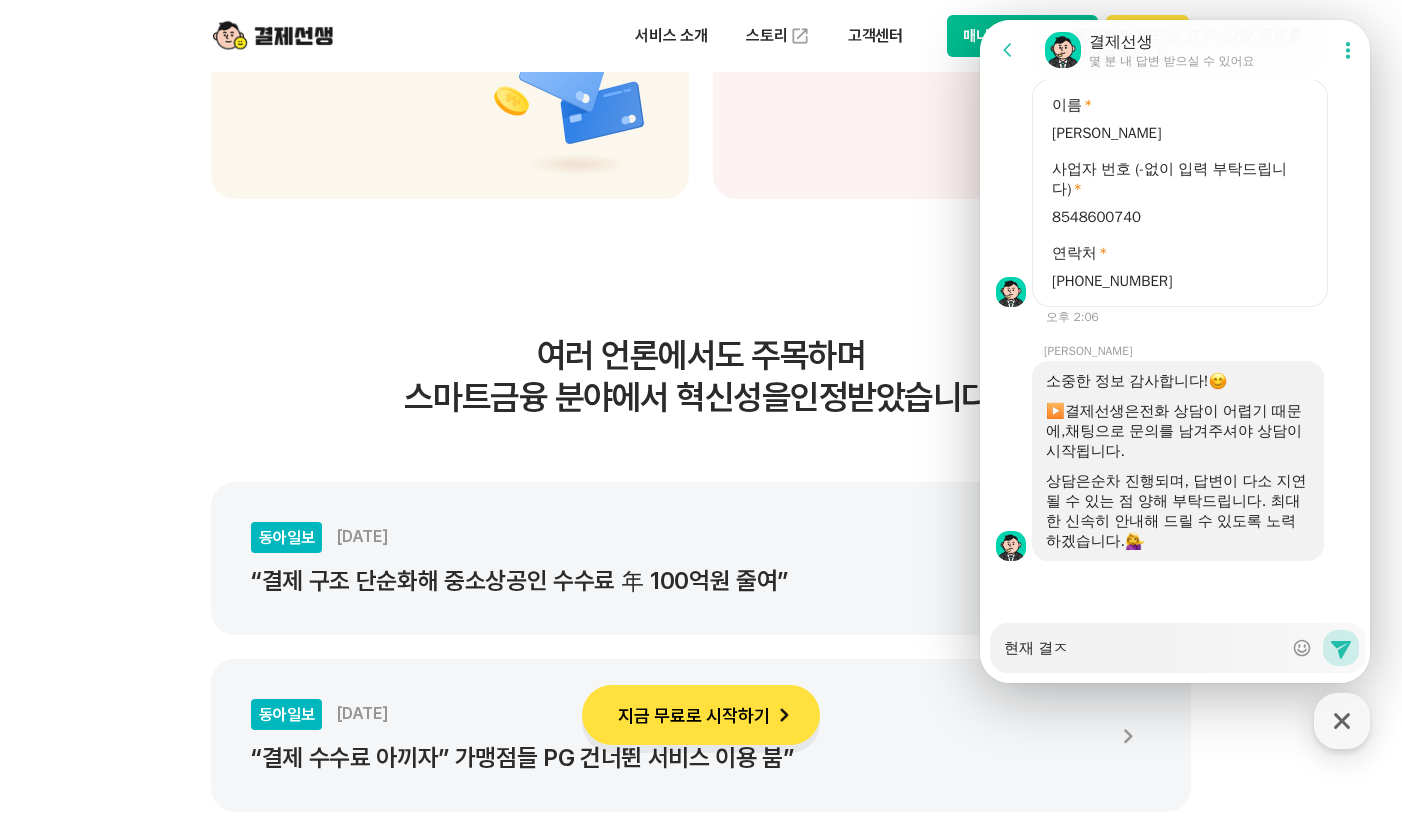 type on "x" 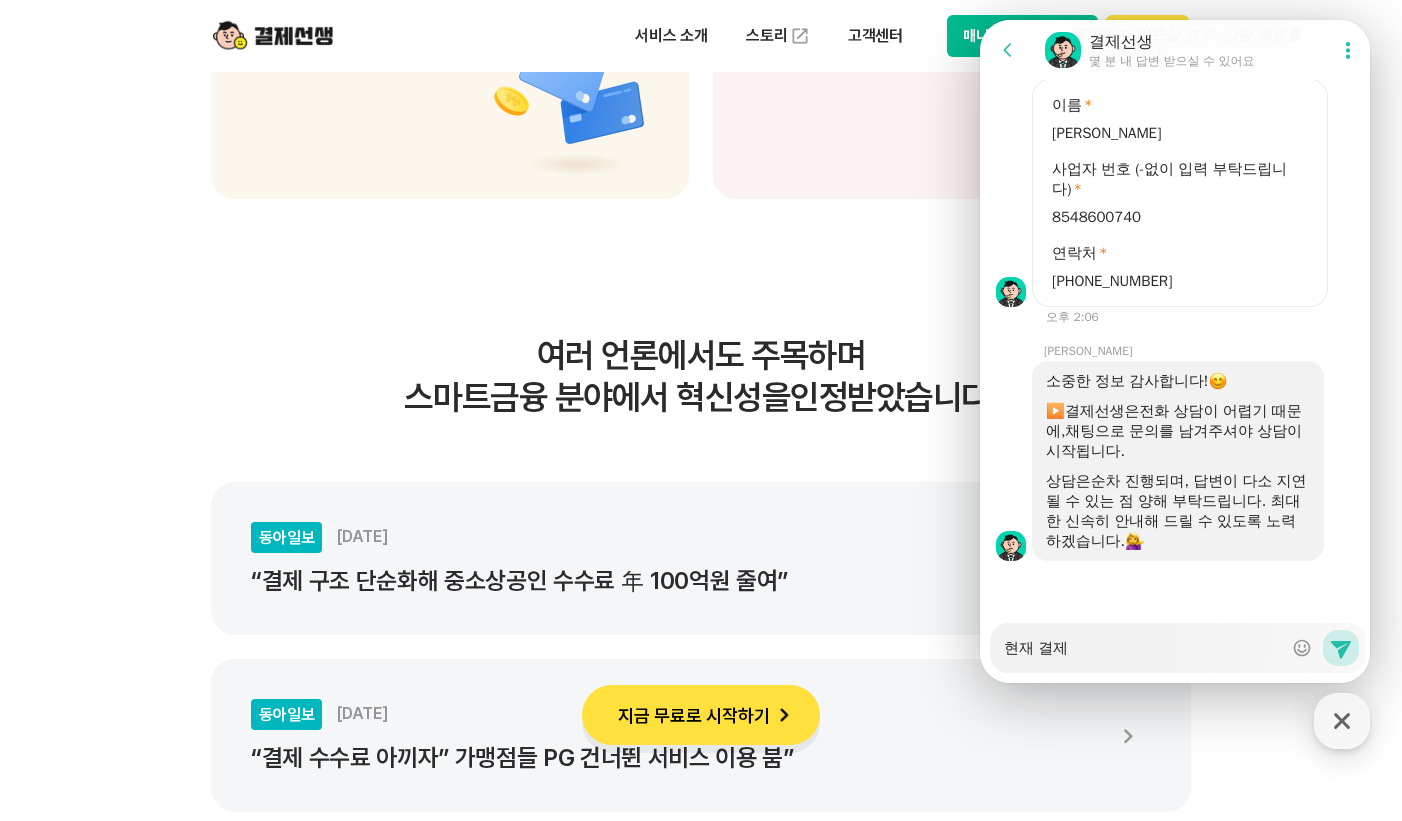 type on "x" 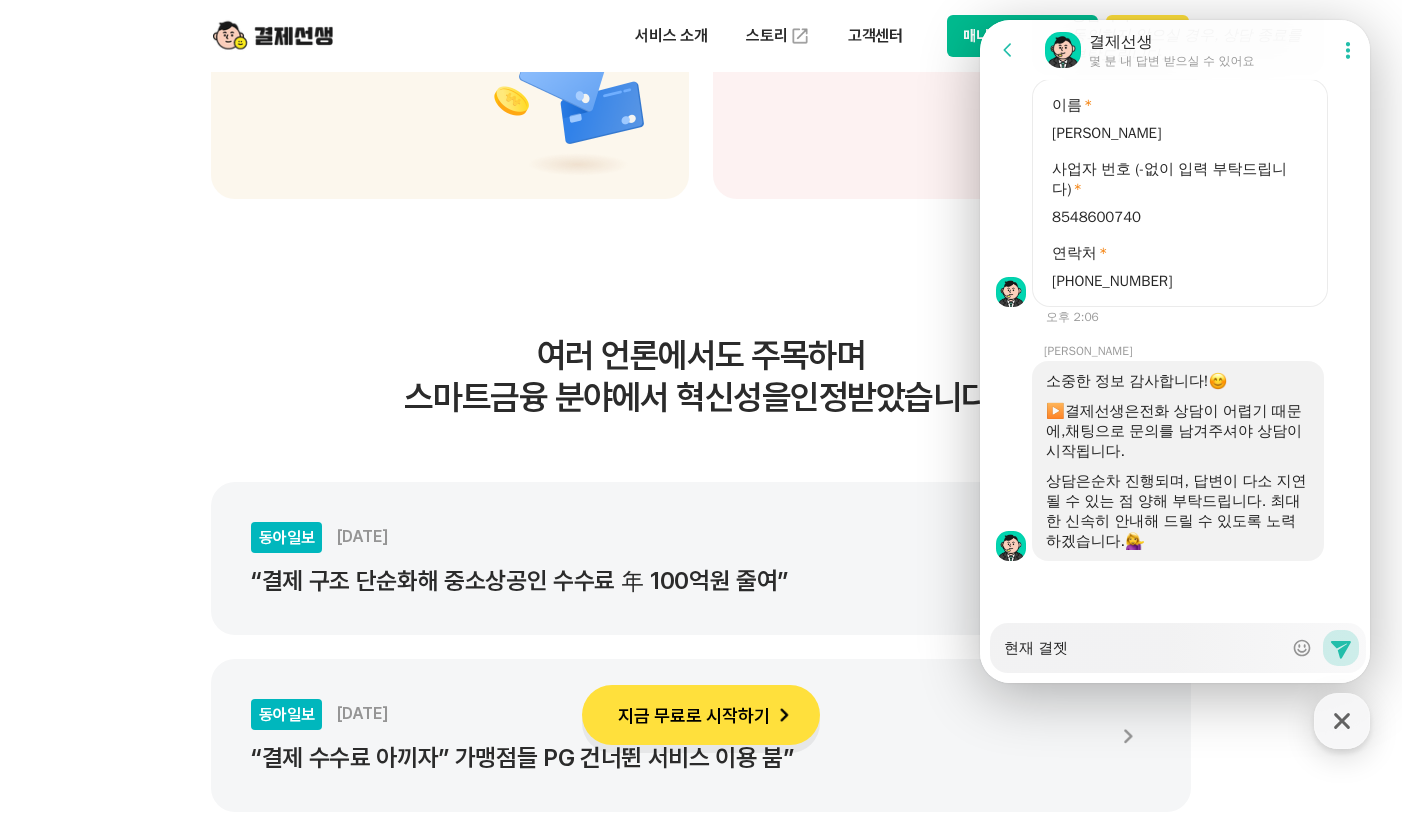 type on "x" 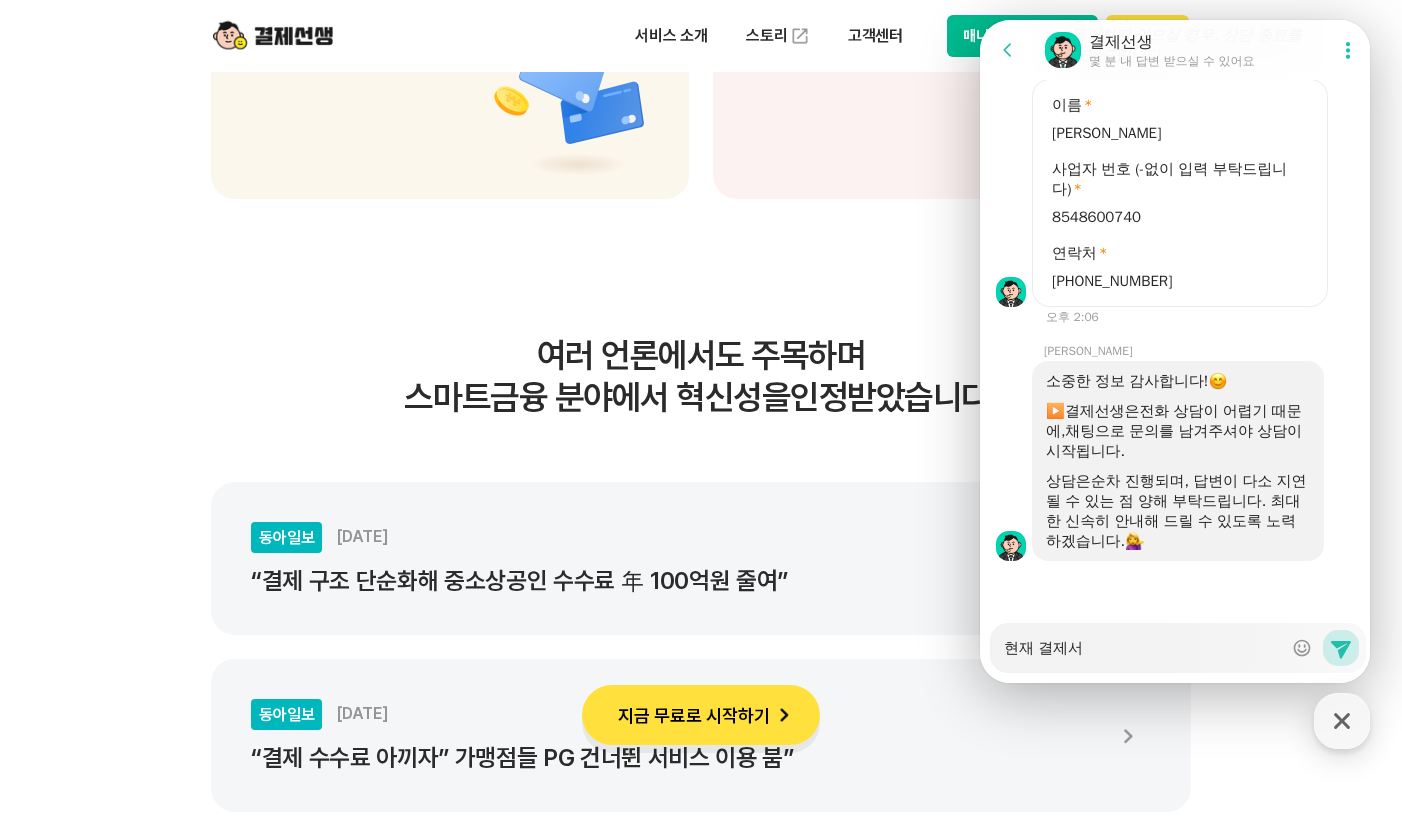 type on "x" 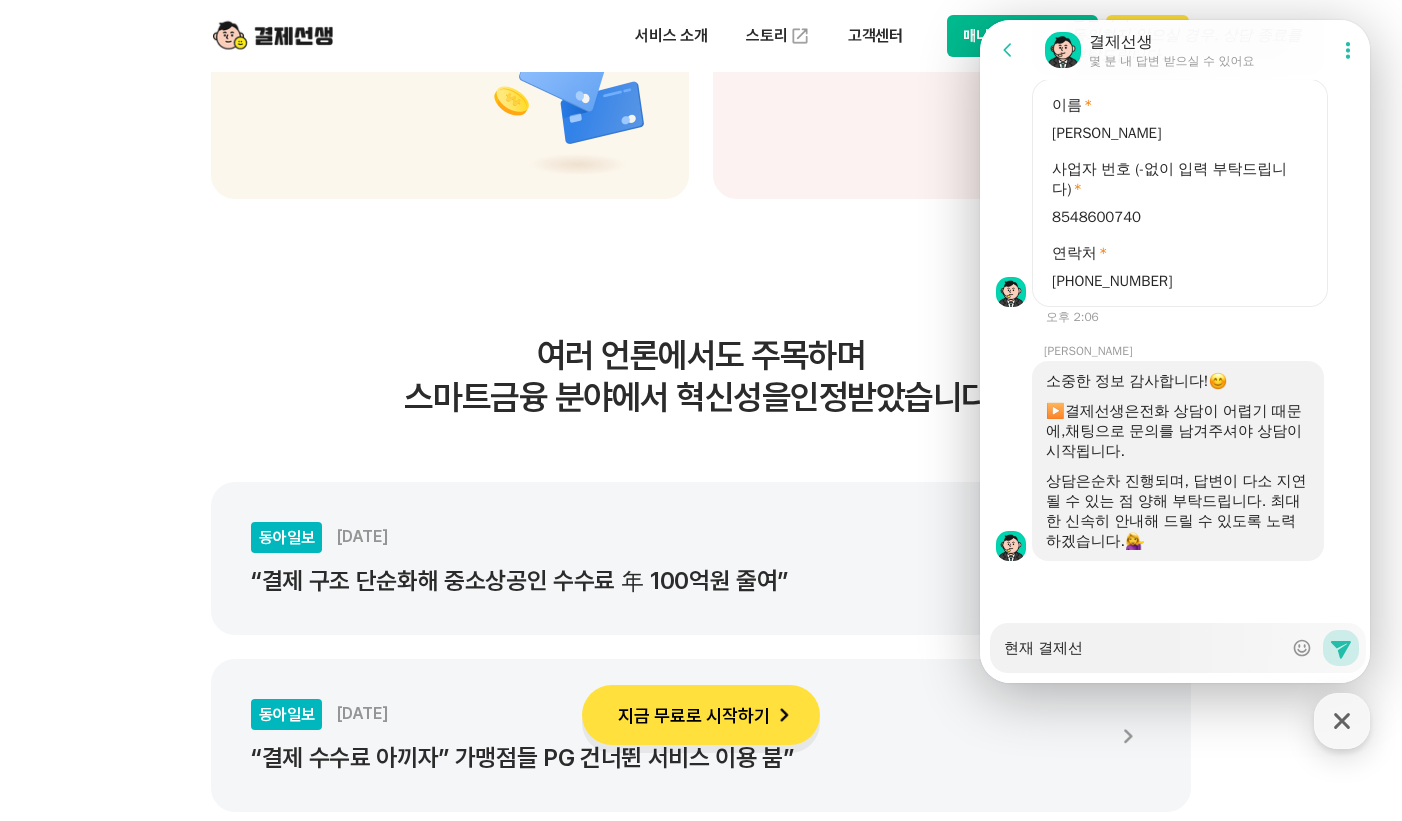 type on "x" 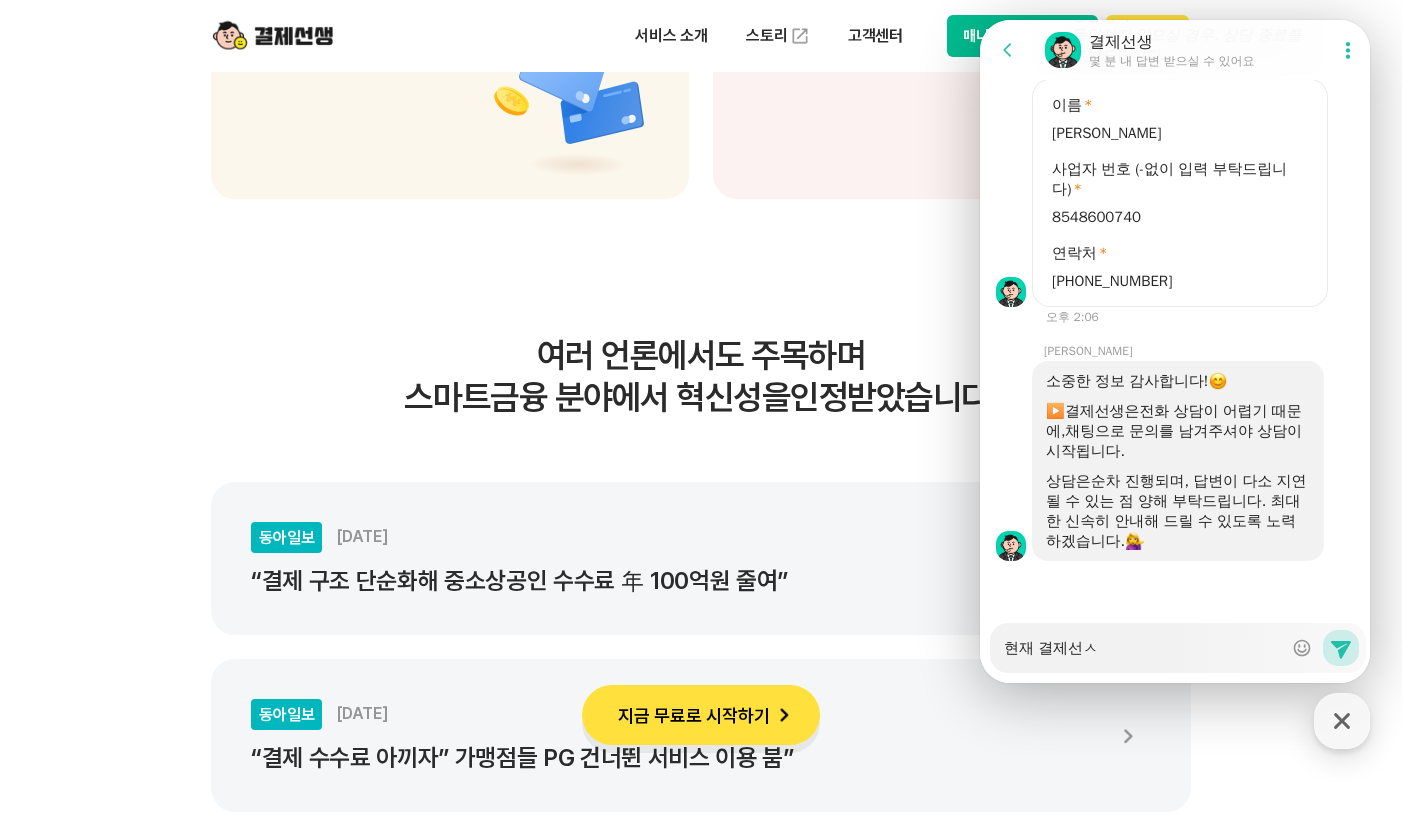 type on "x" 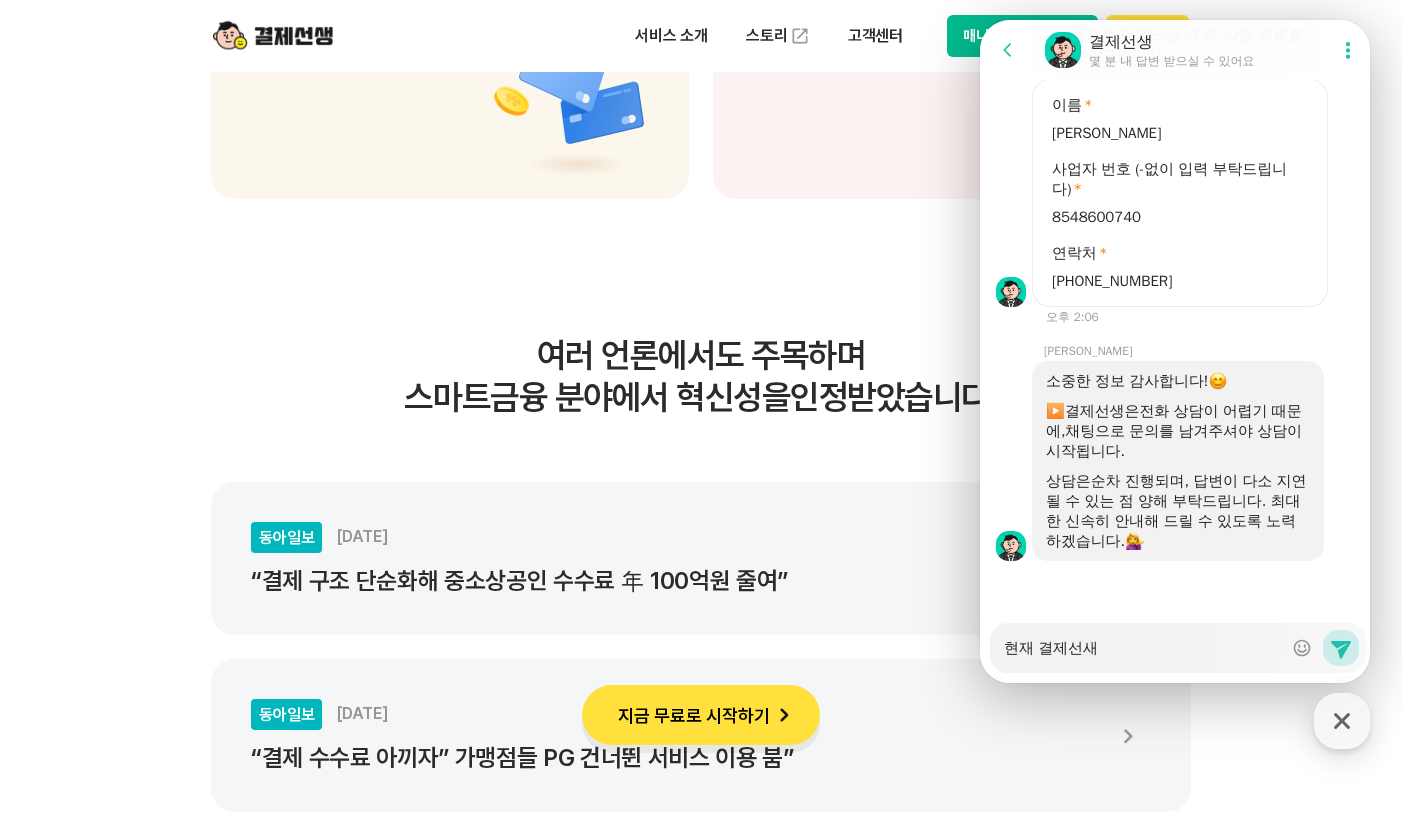 type on "x" 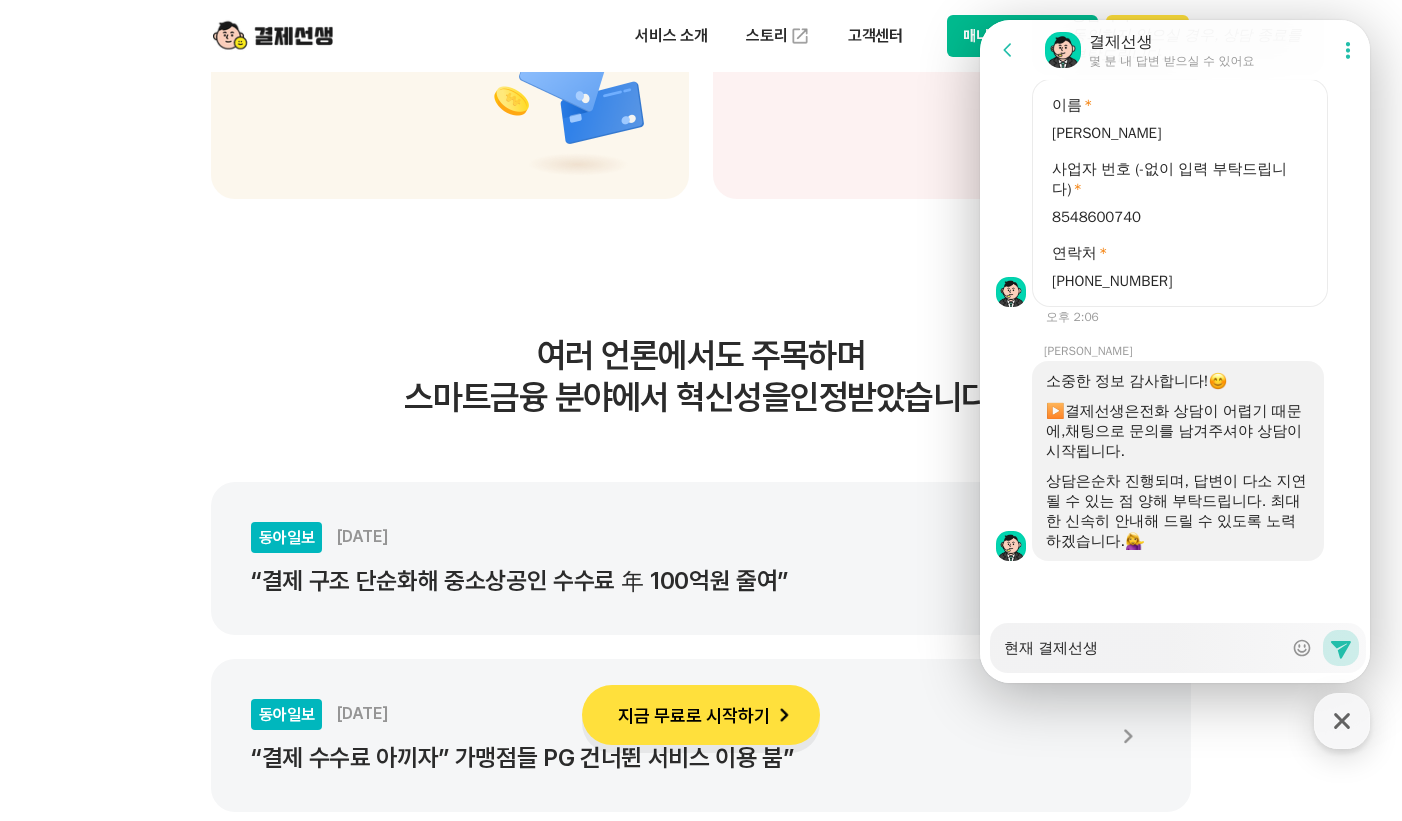 type on "x" 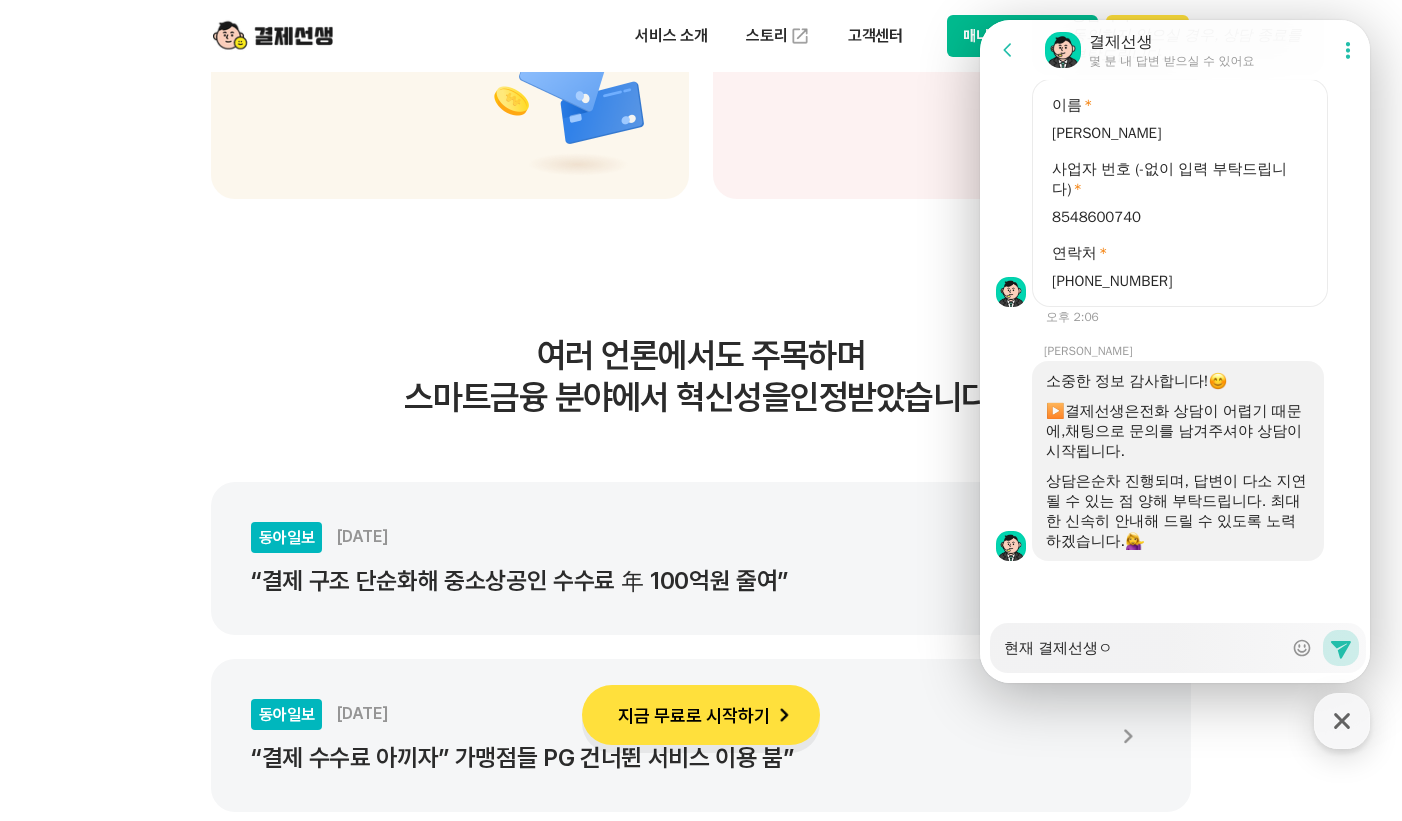 type on "x" 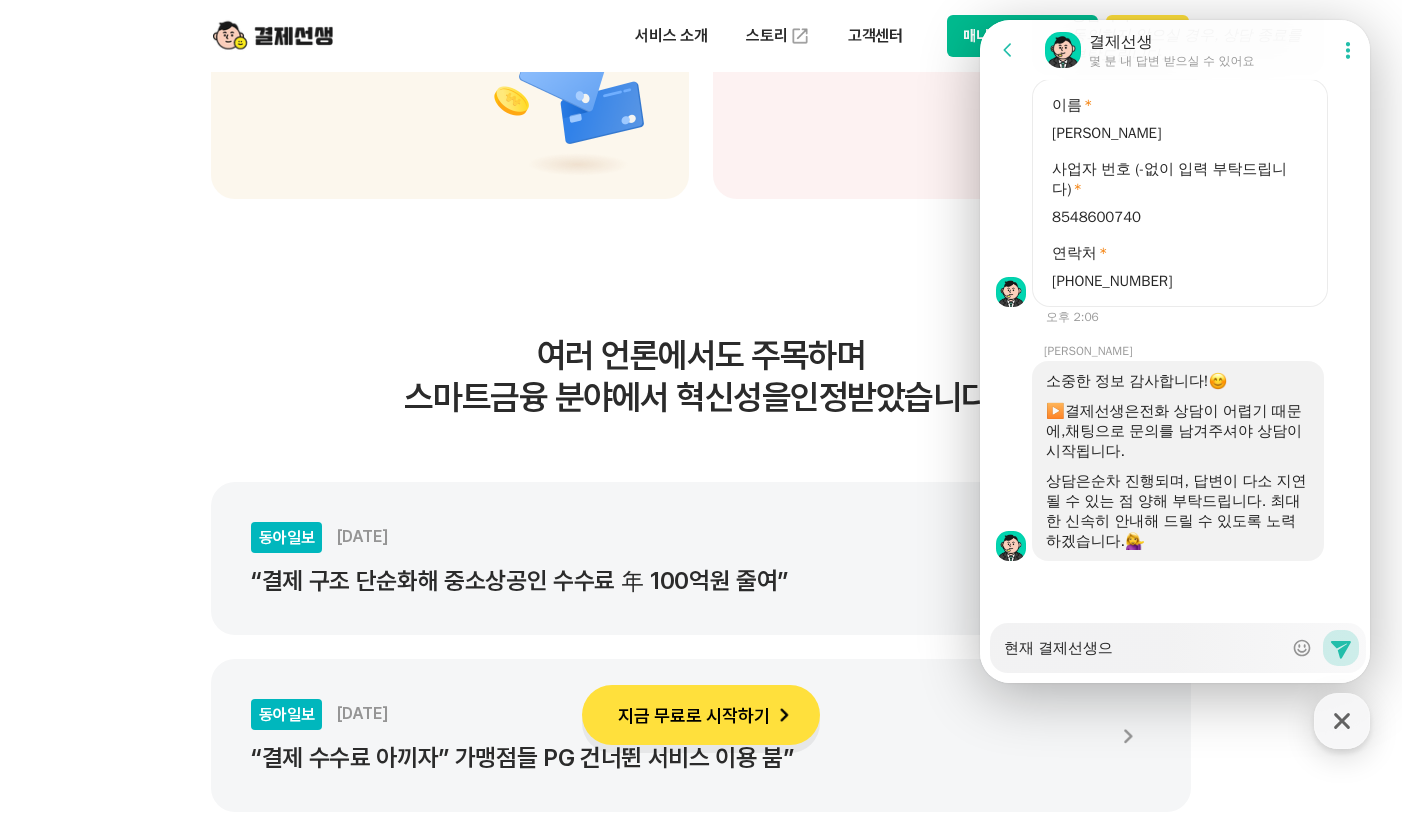 type on "x" 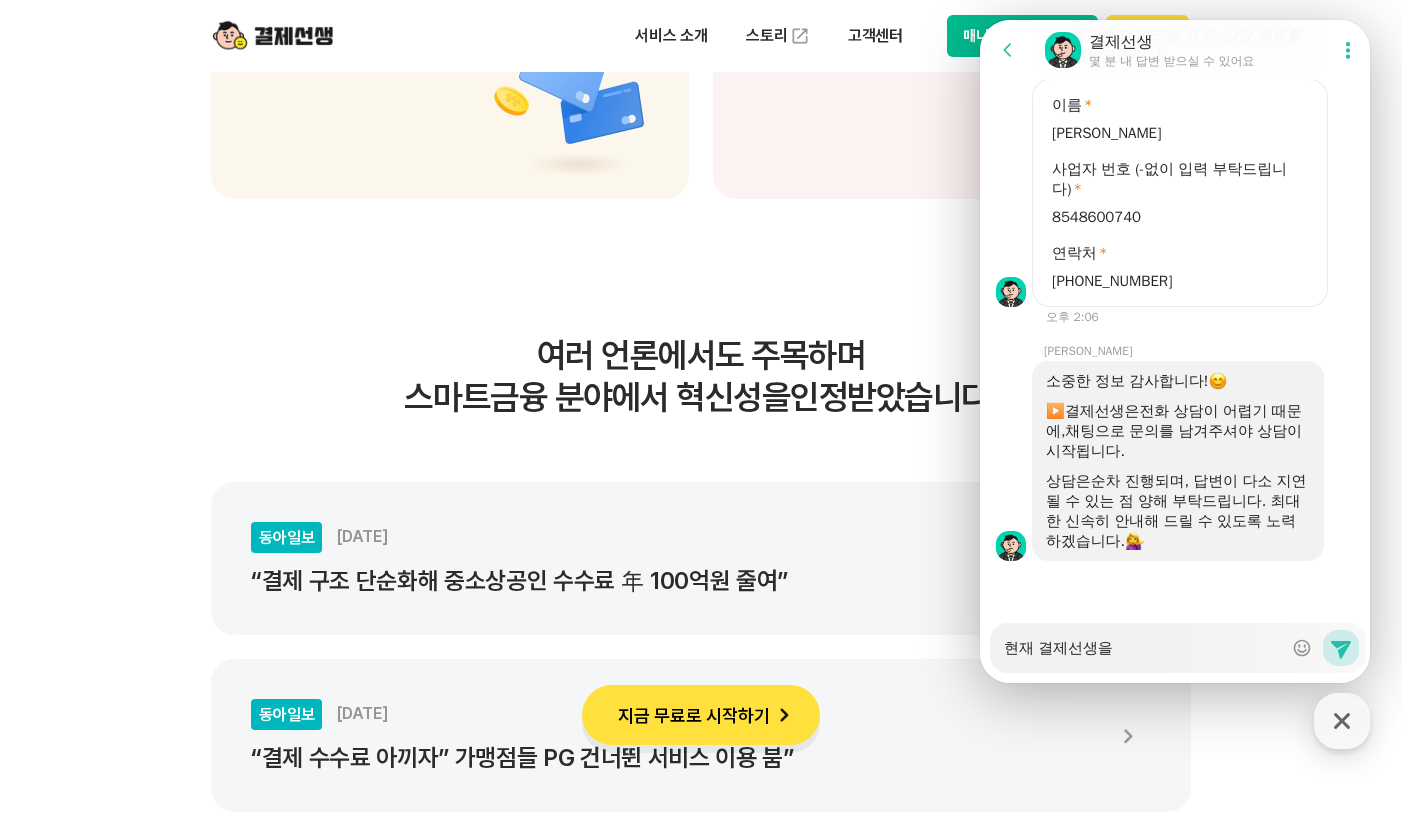 type on "x" 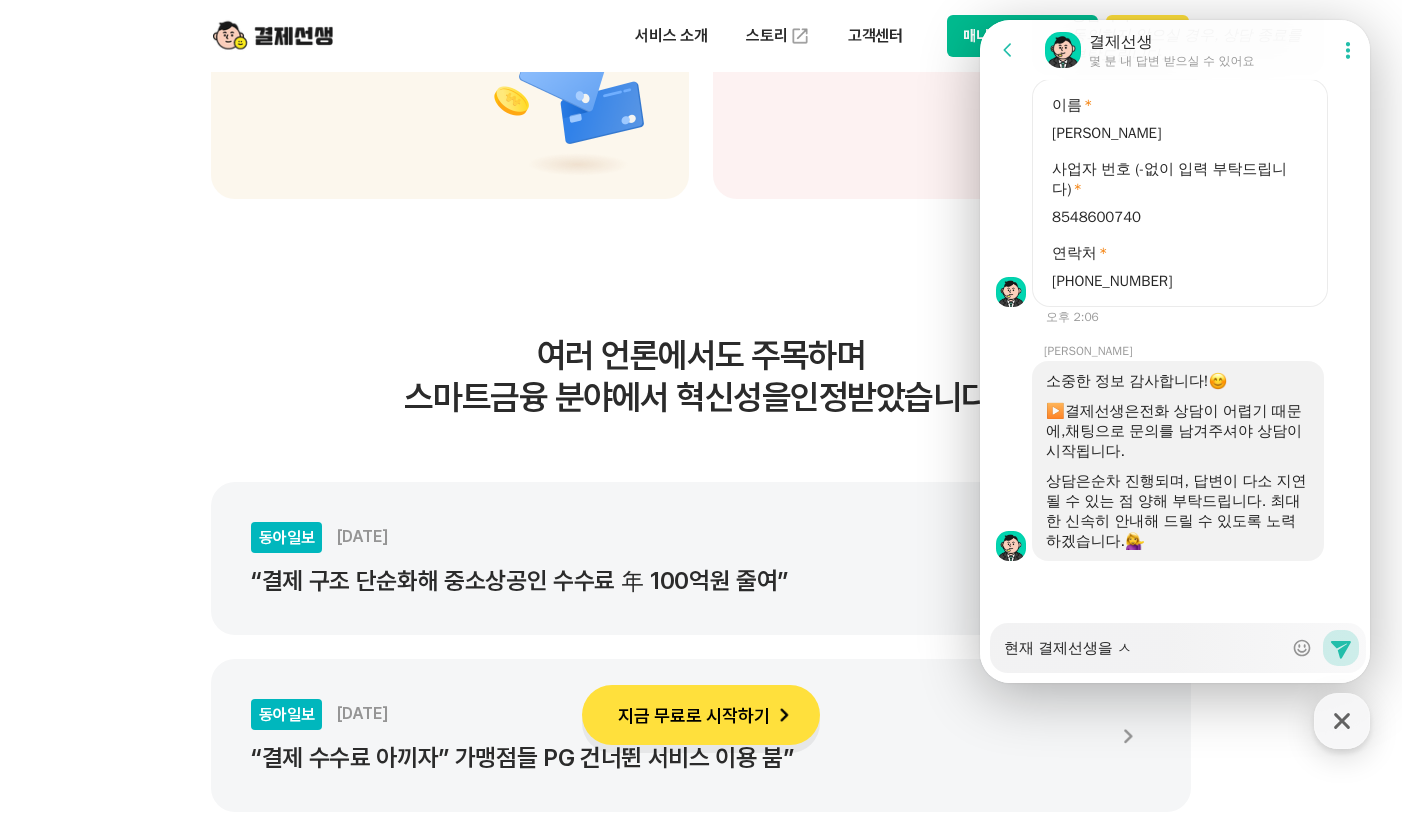 type on "x" 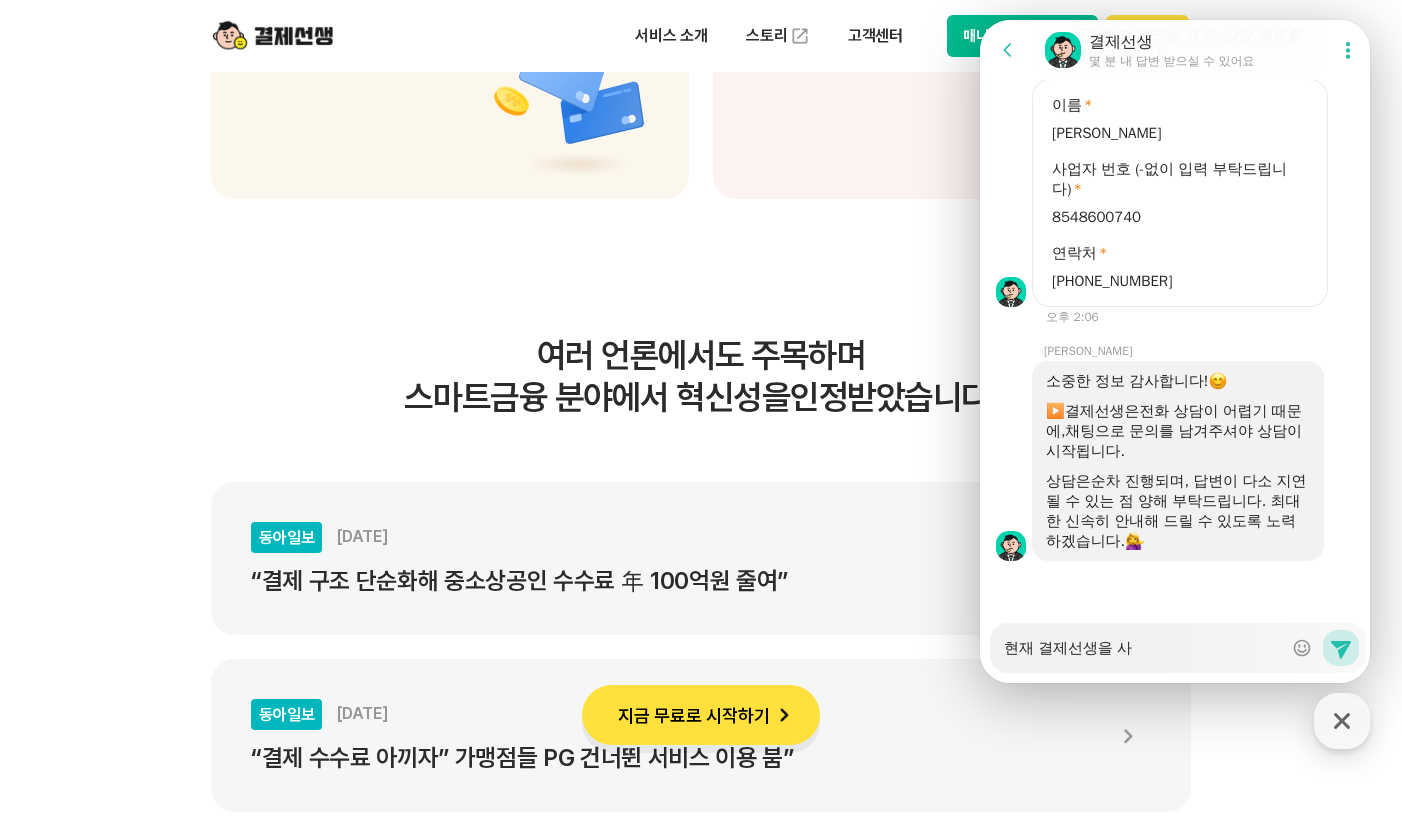 type on "x" 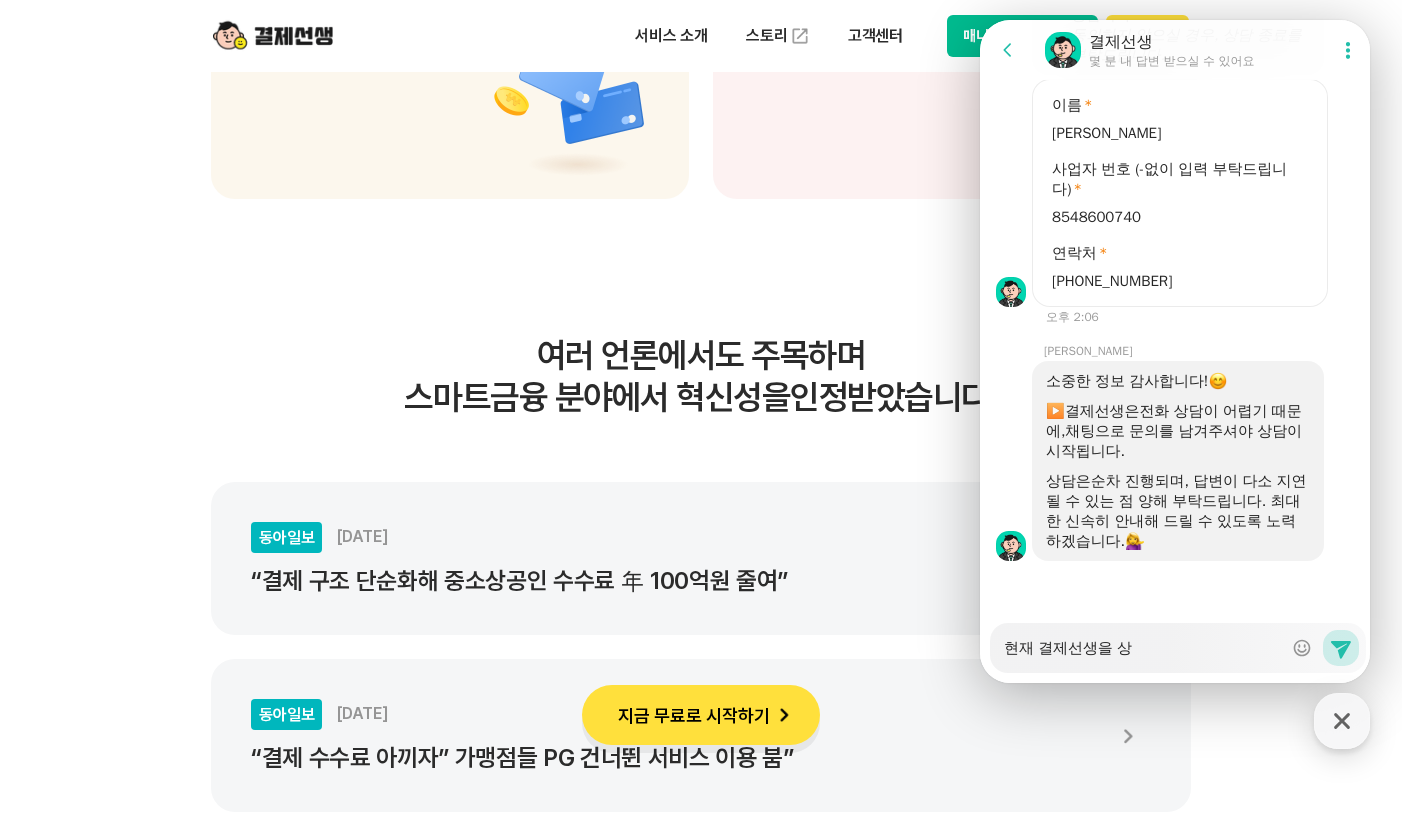 type on "x" 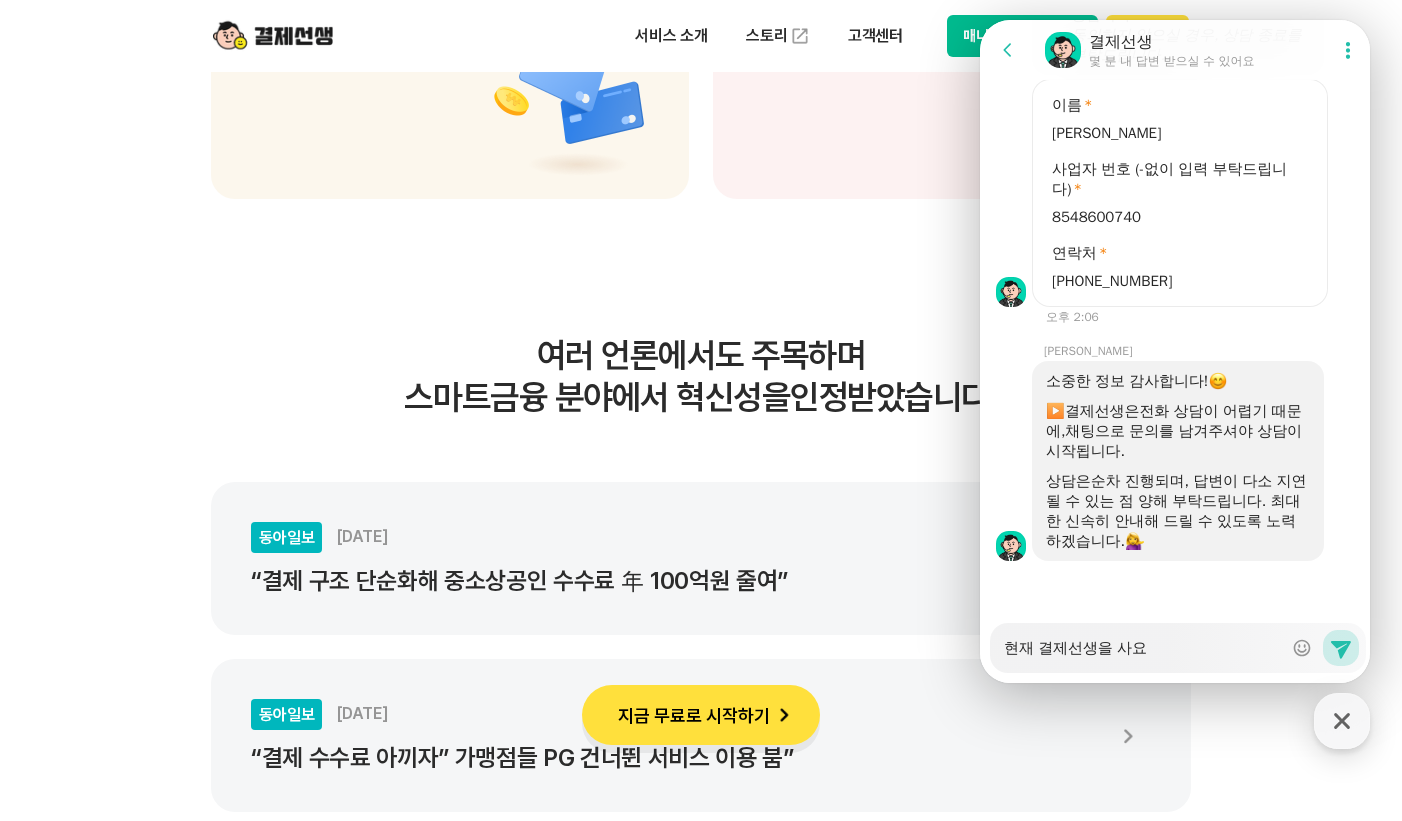 type on "x" 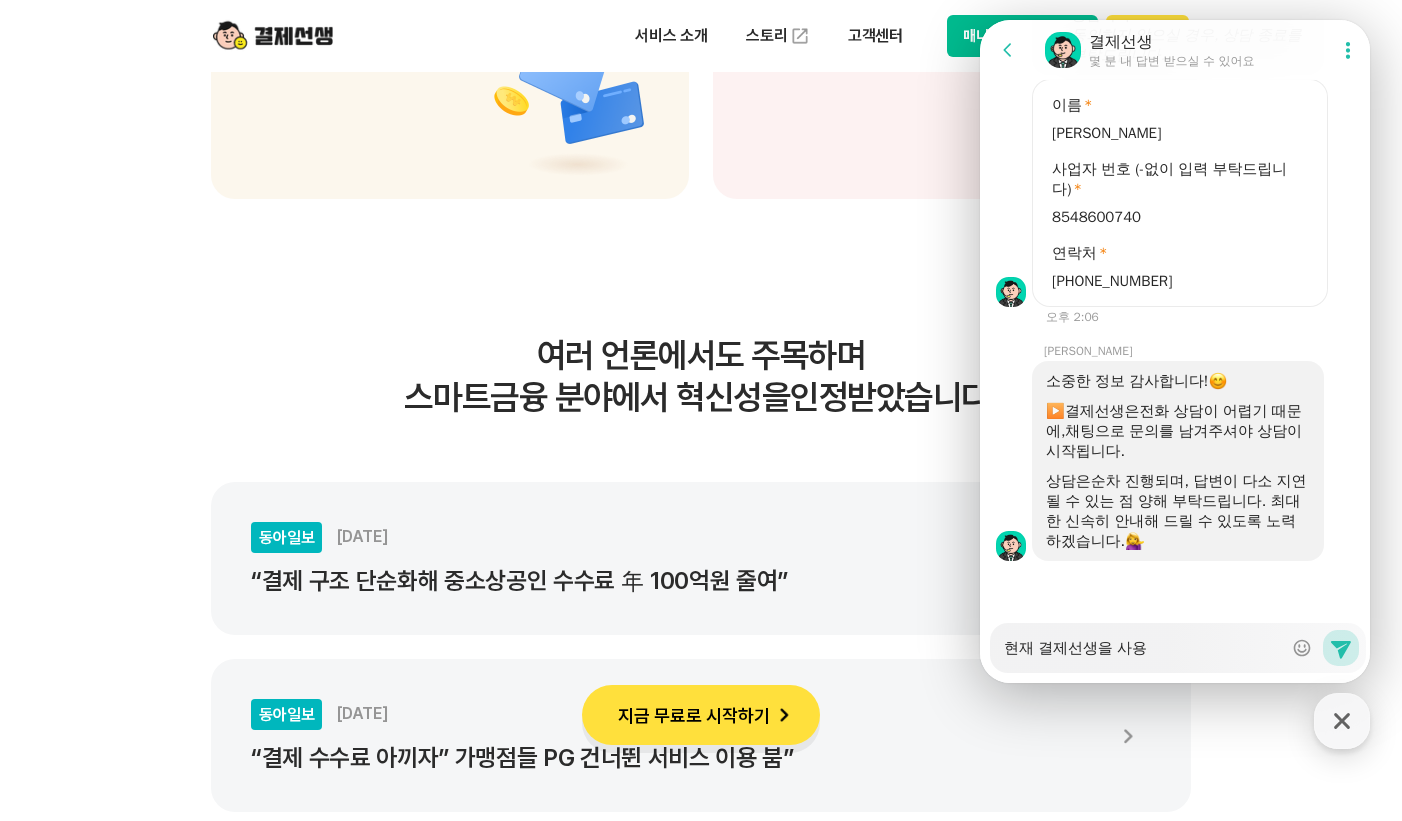 type on "x" 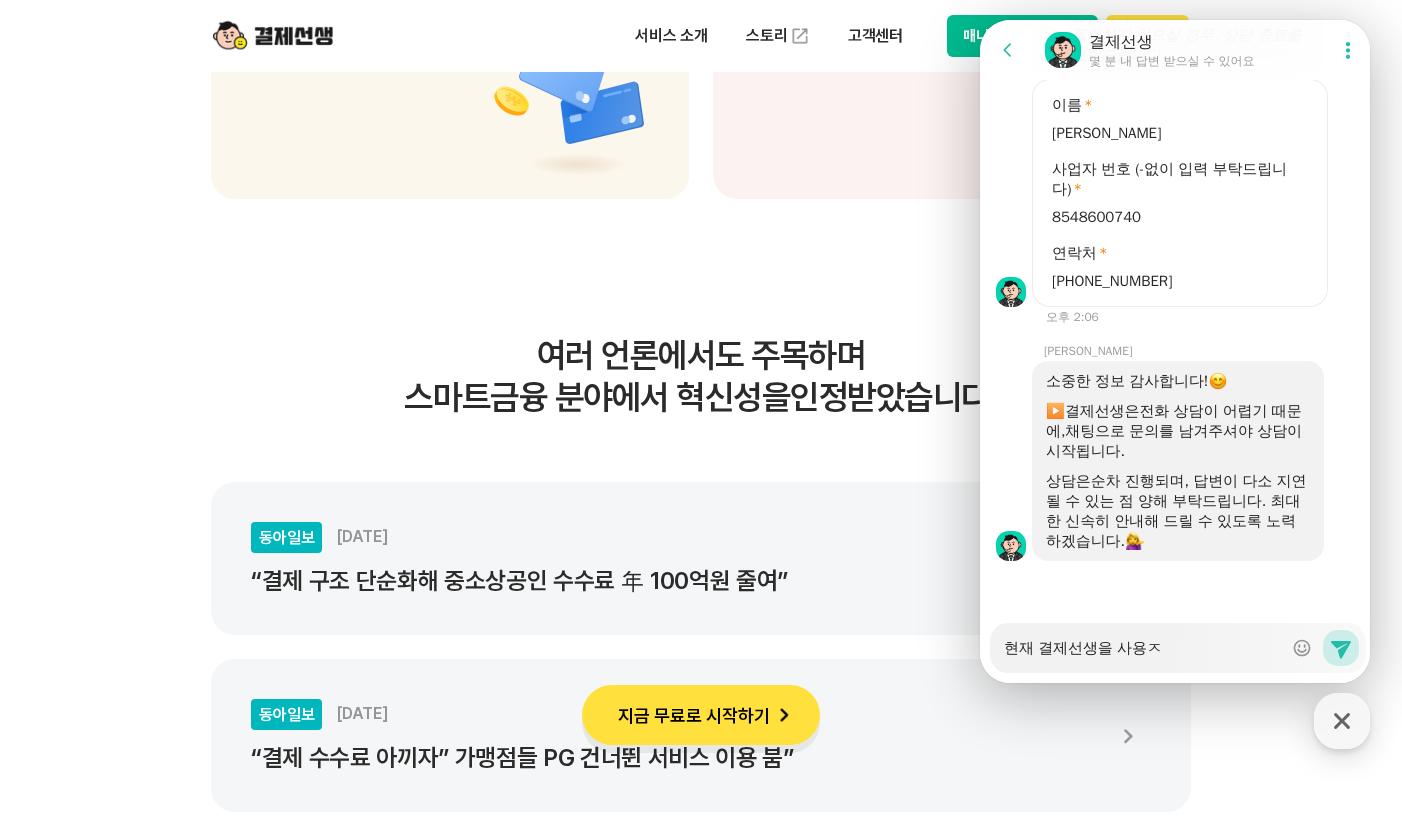 type on "x" 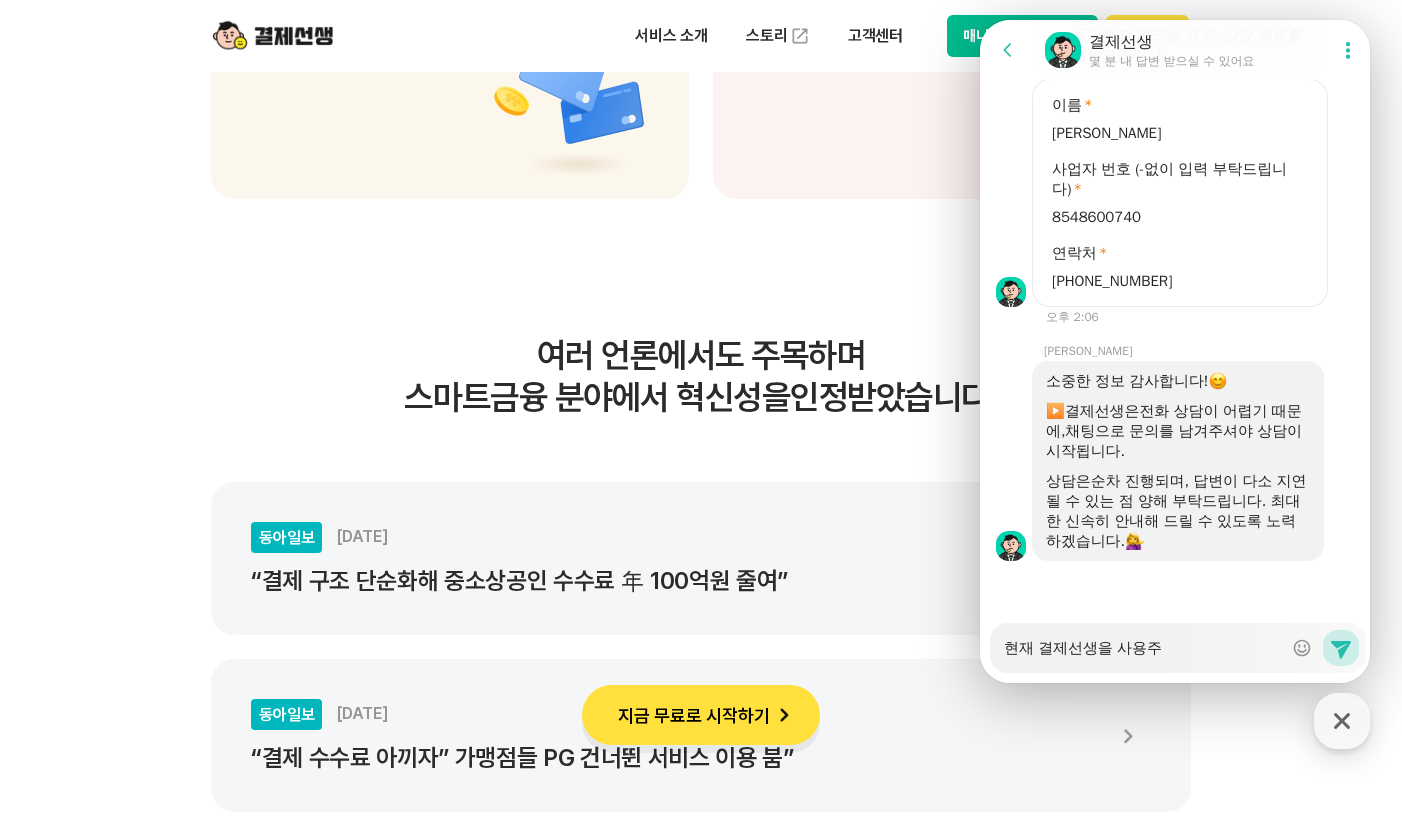 type on "x" 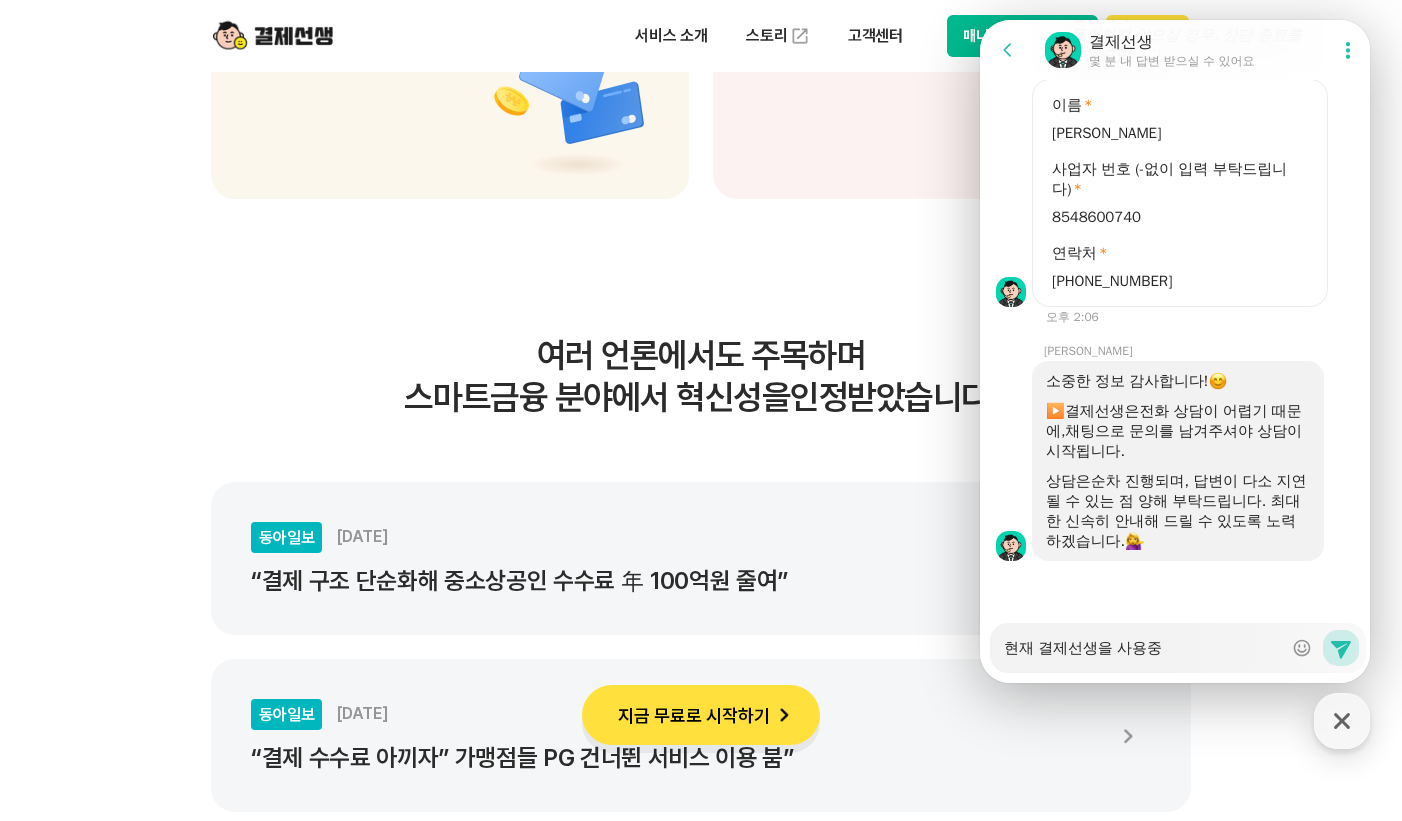 type on "x" 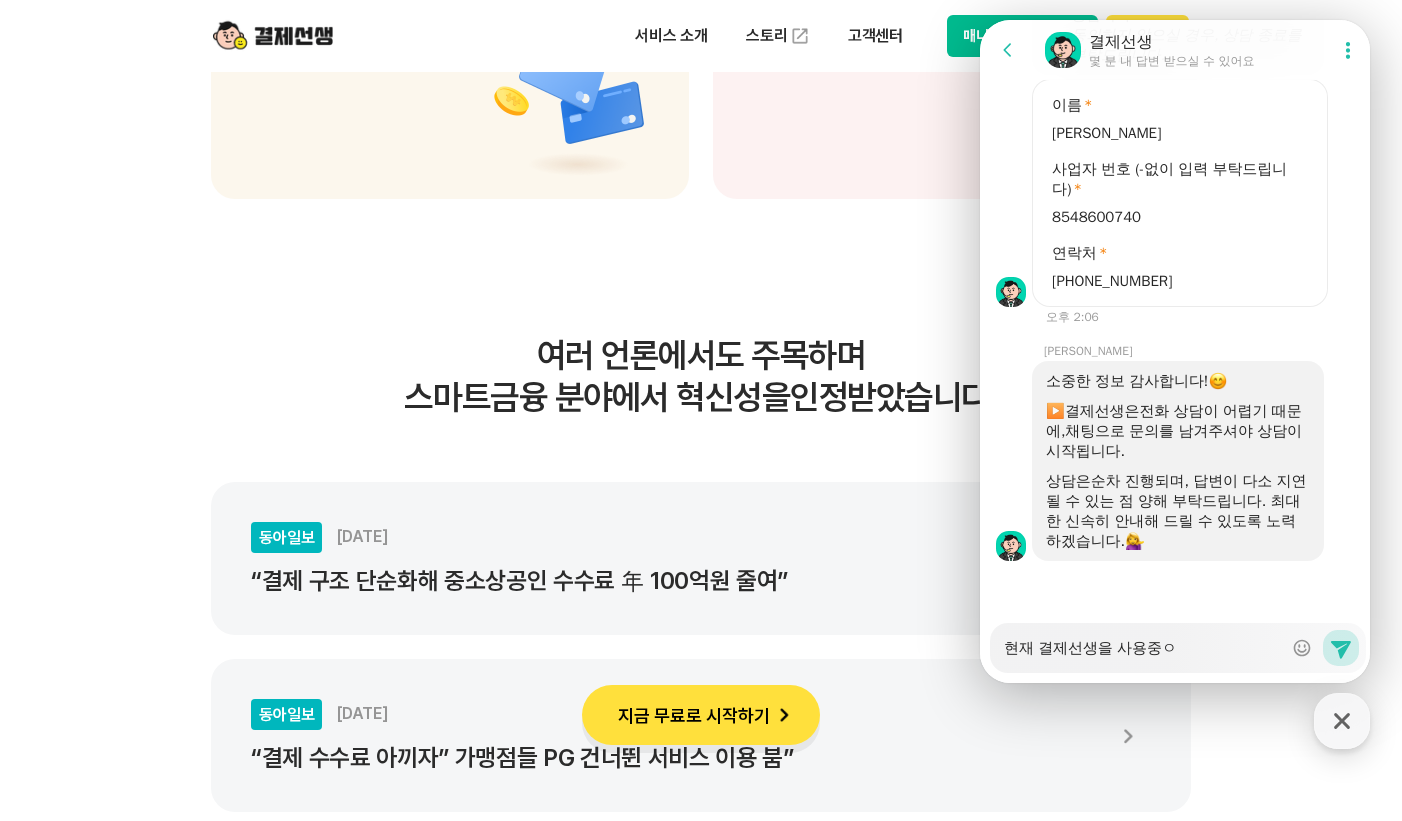 type on "x" 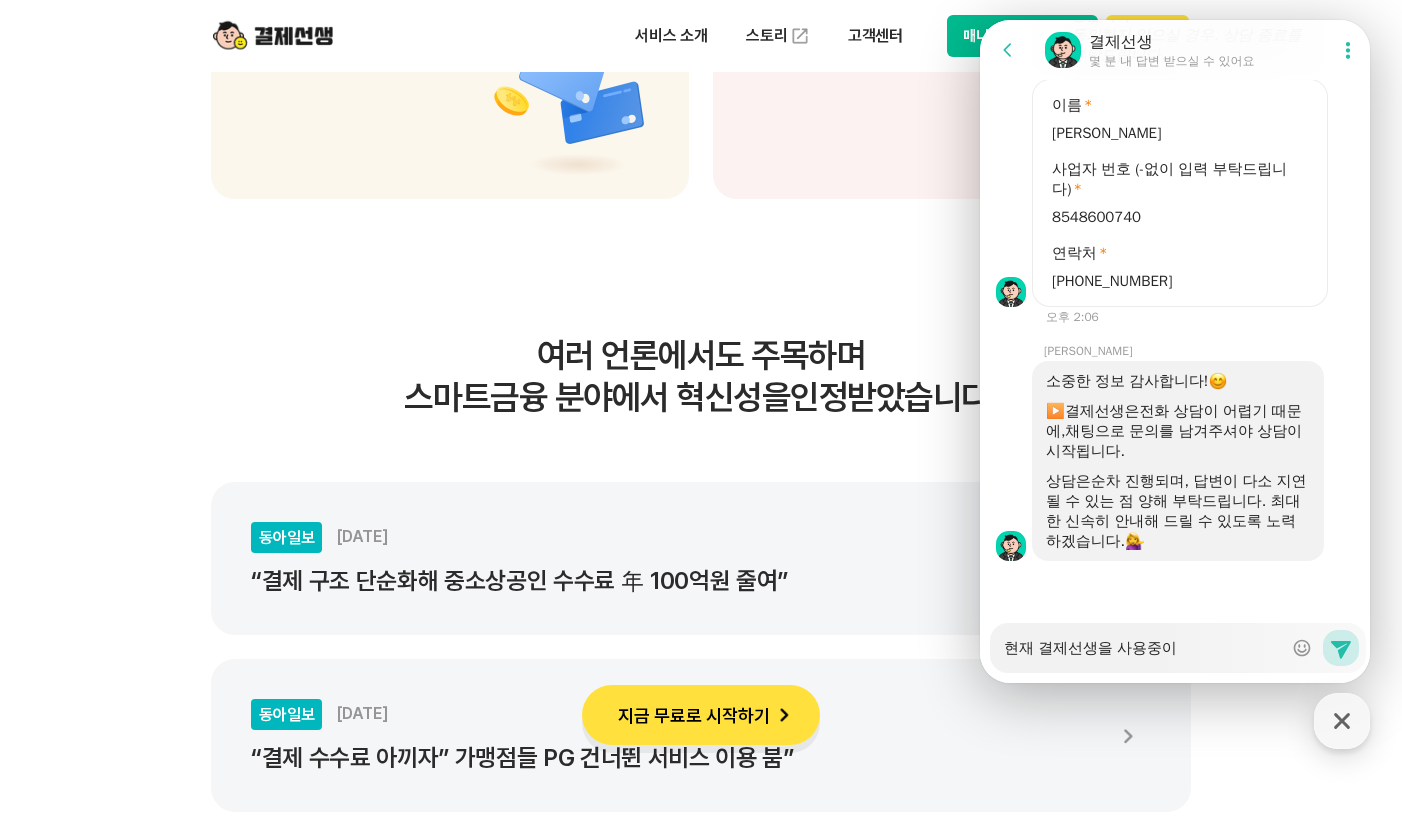 type on "x" 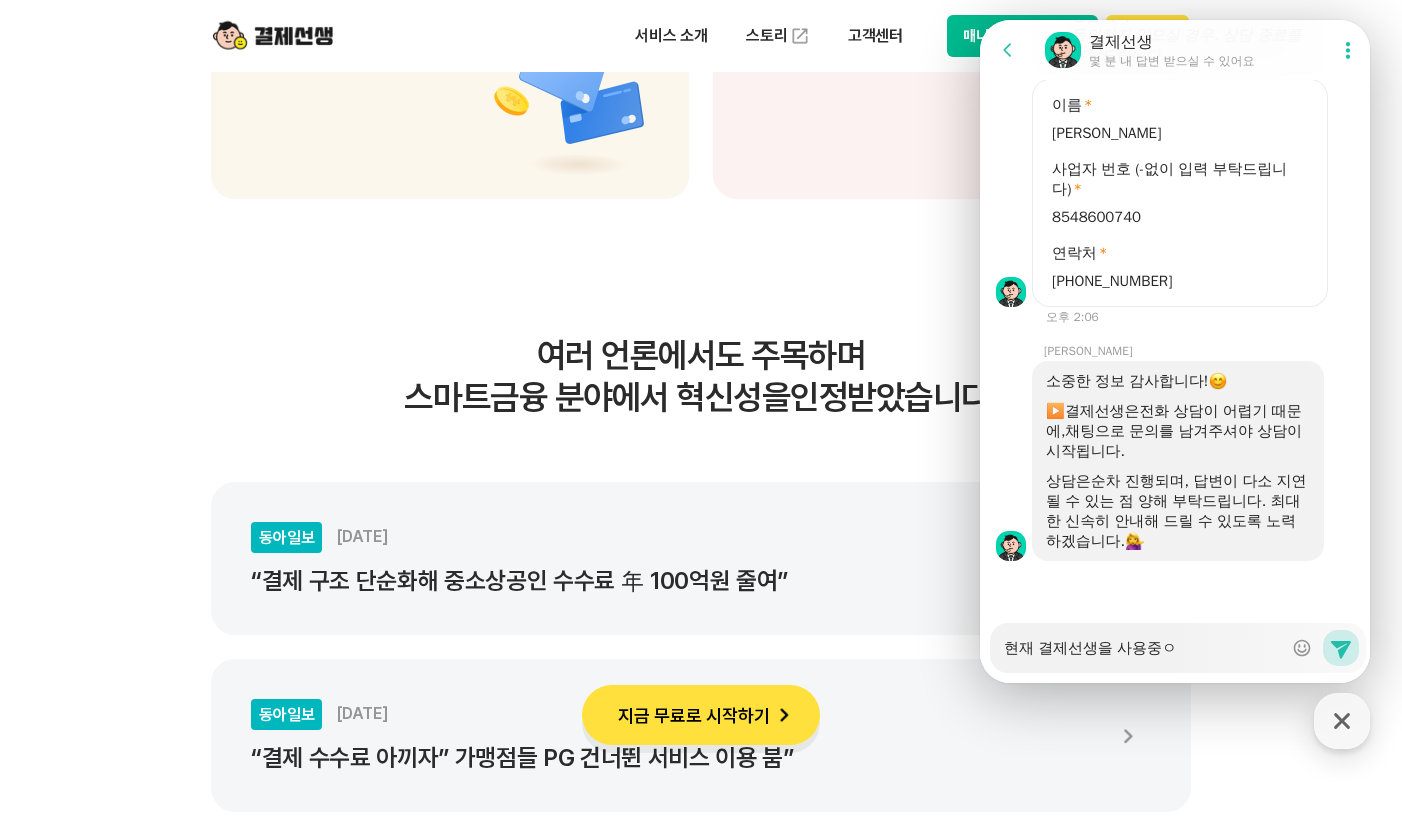 type on "x" 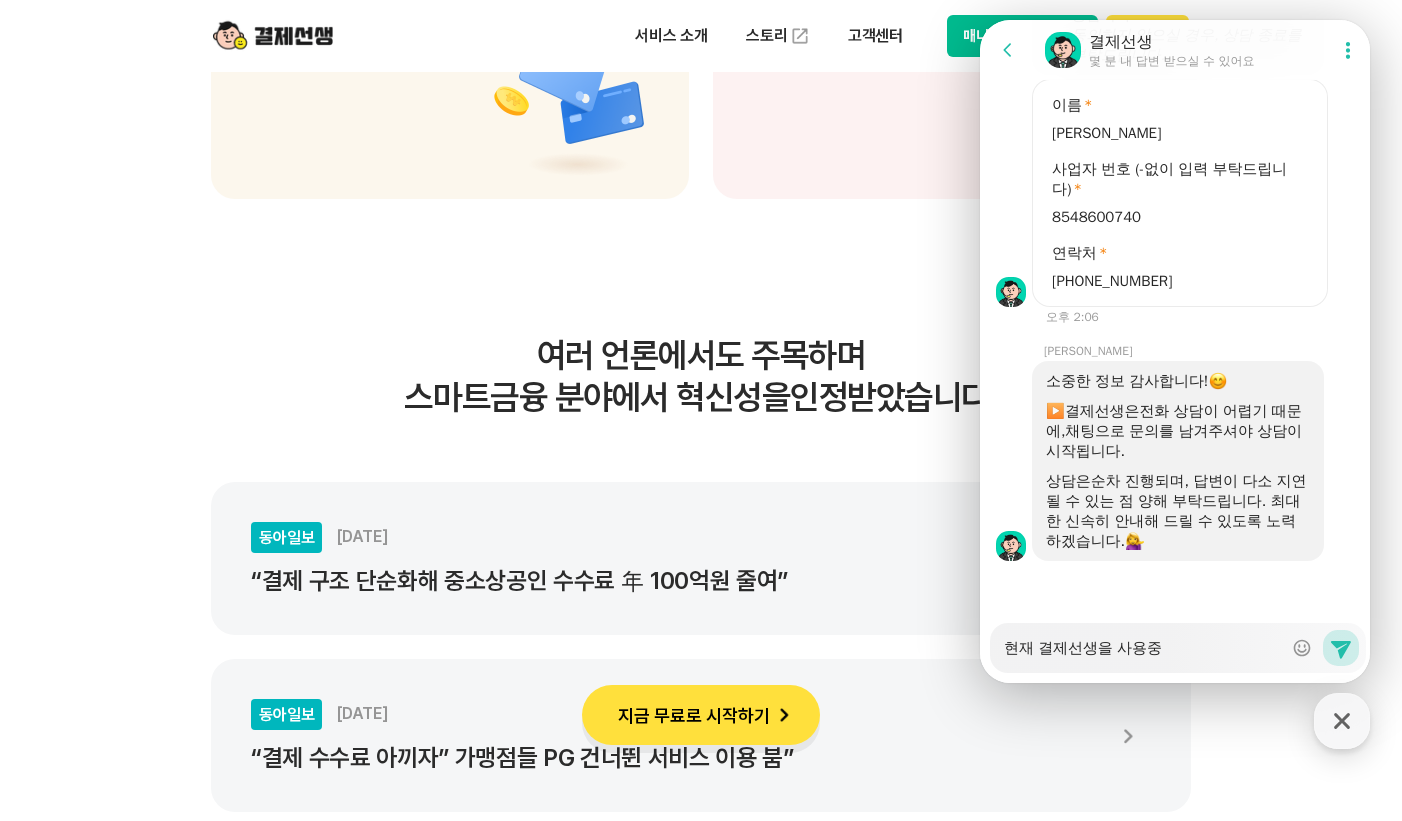 type on "x" 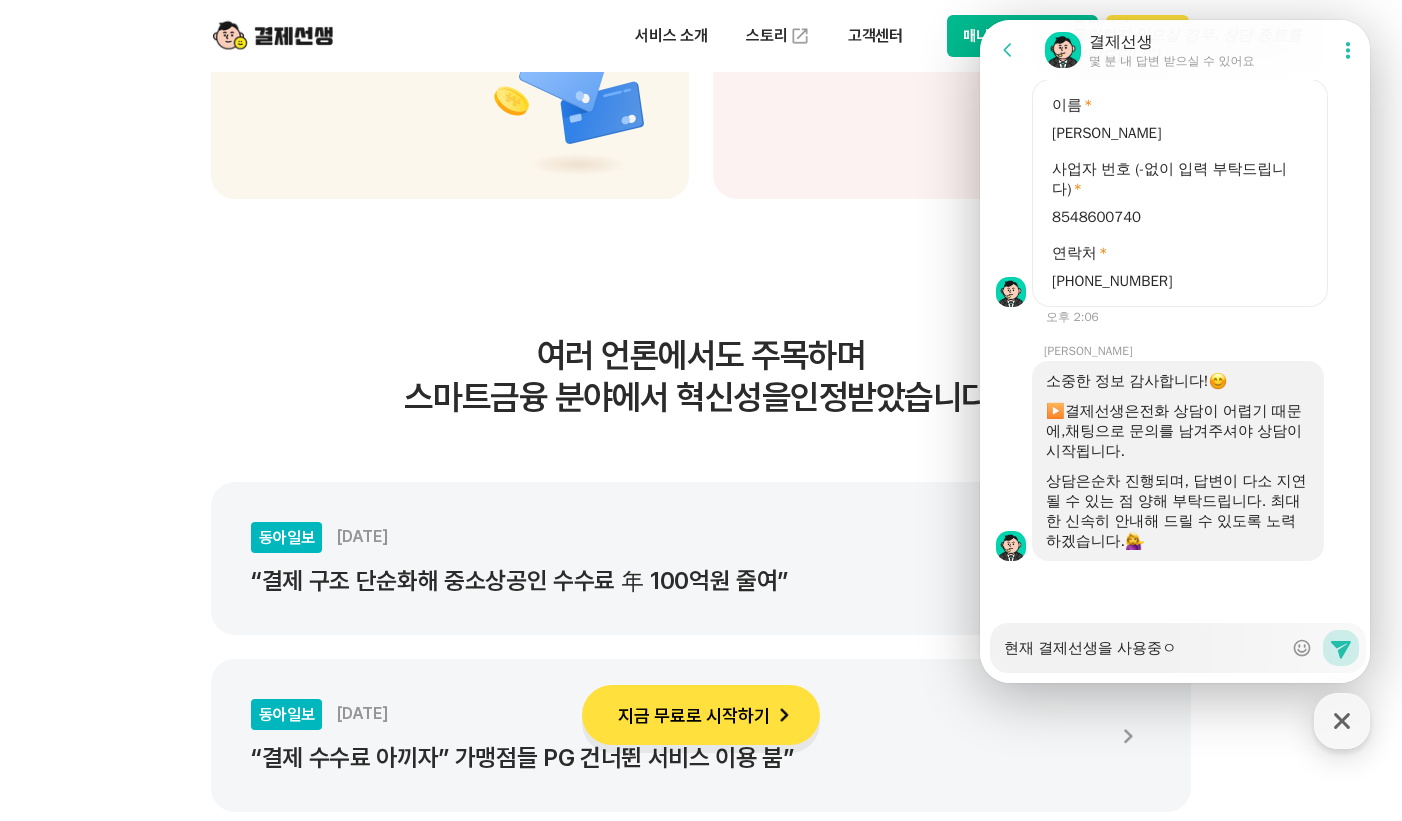 type on "x" 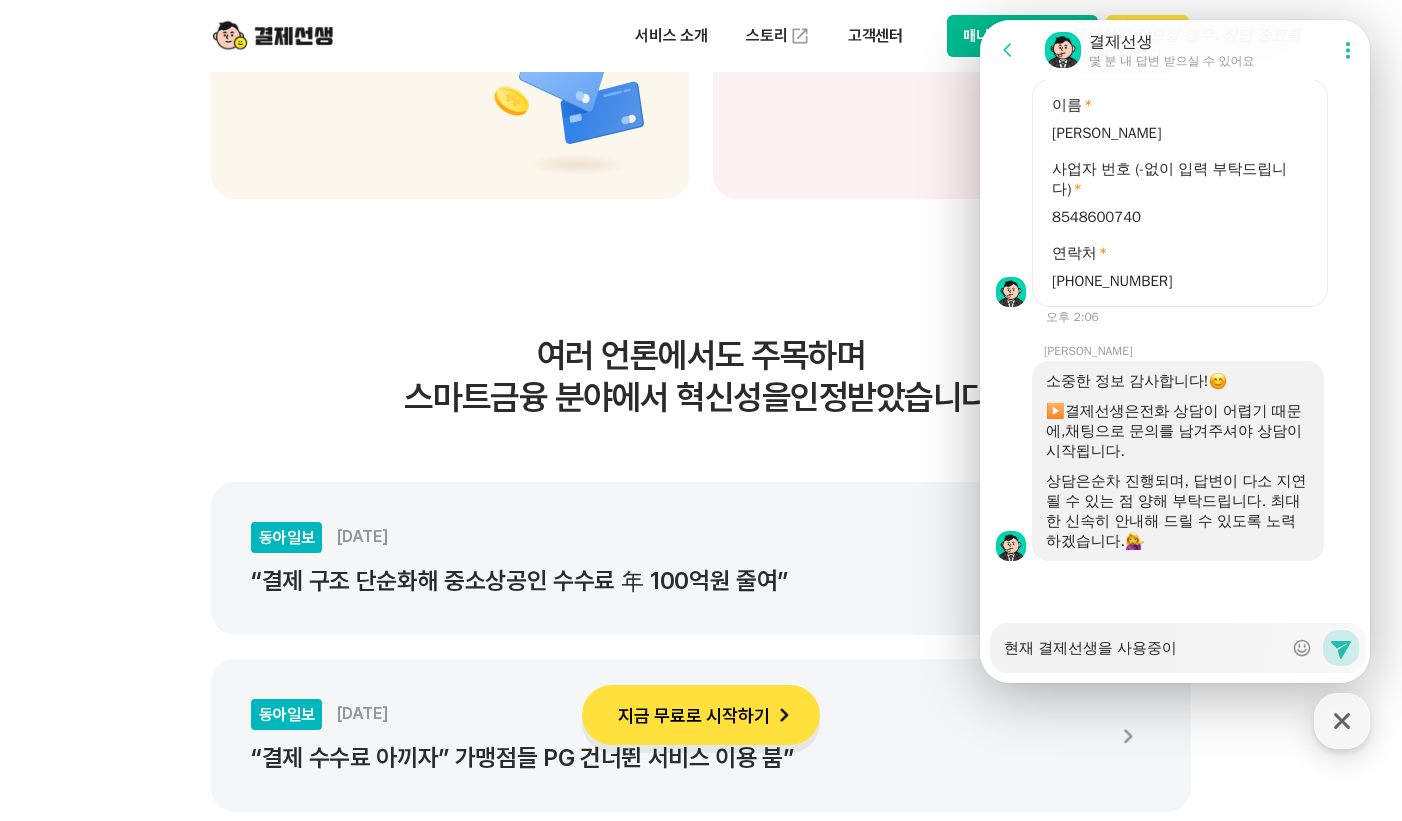 type on "x" 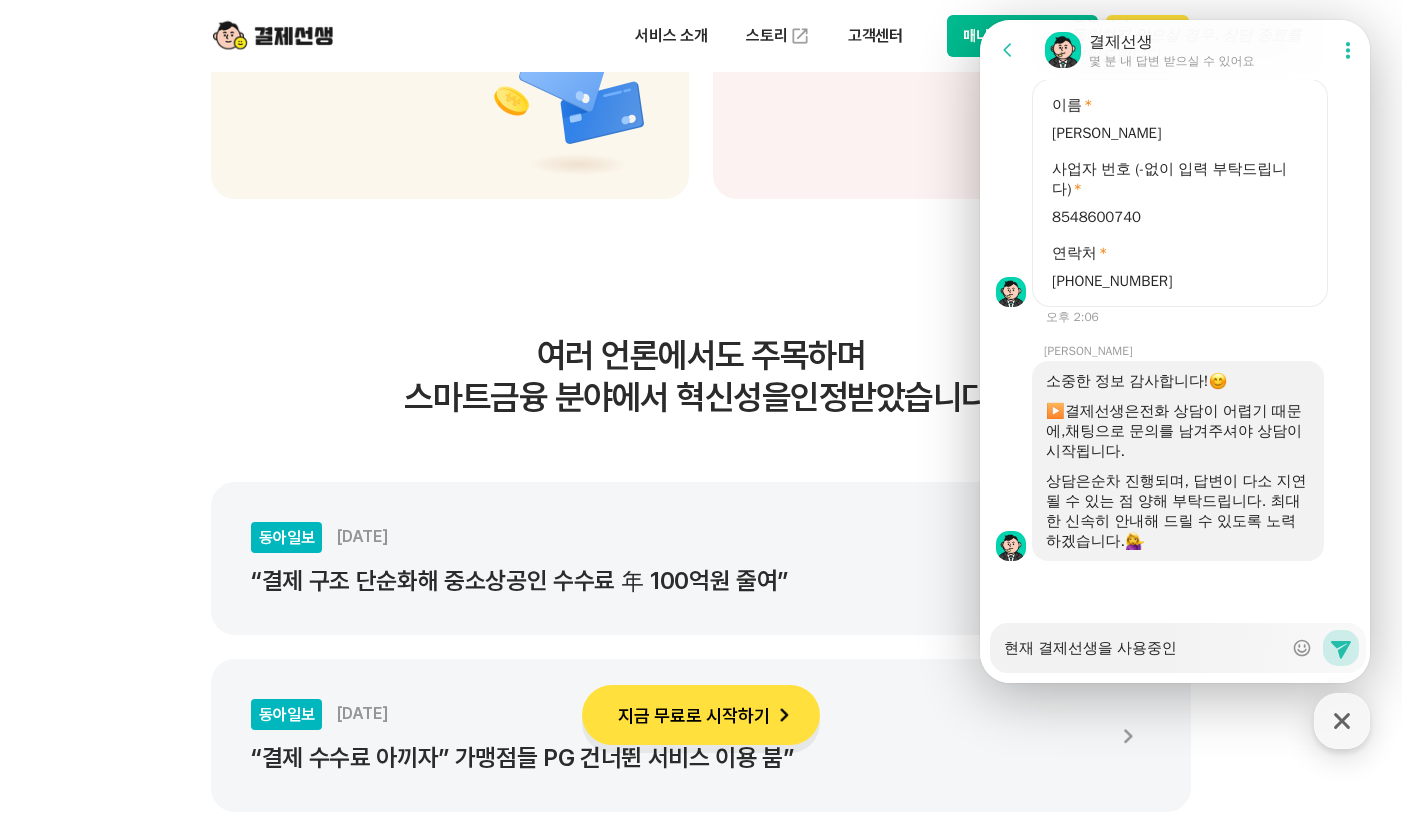 type on "x" 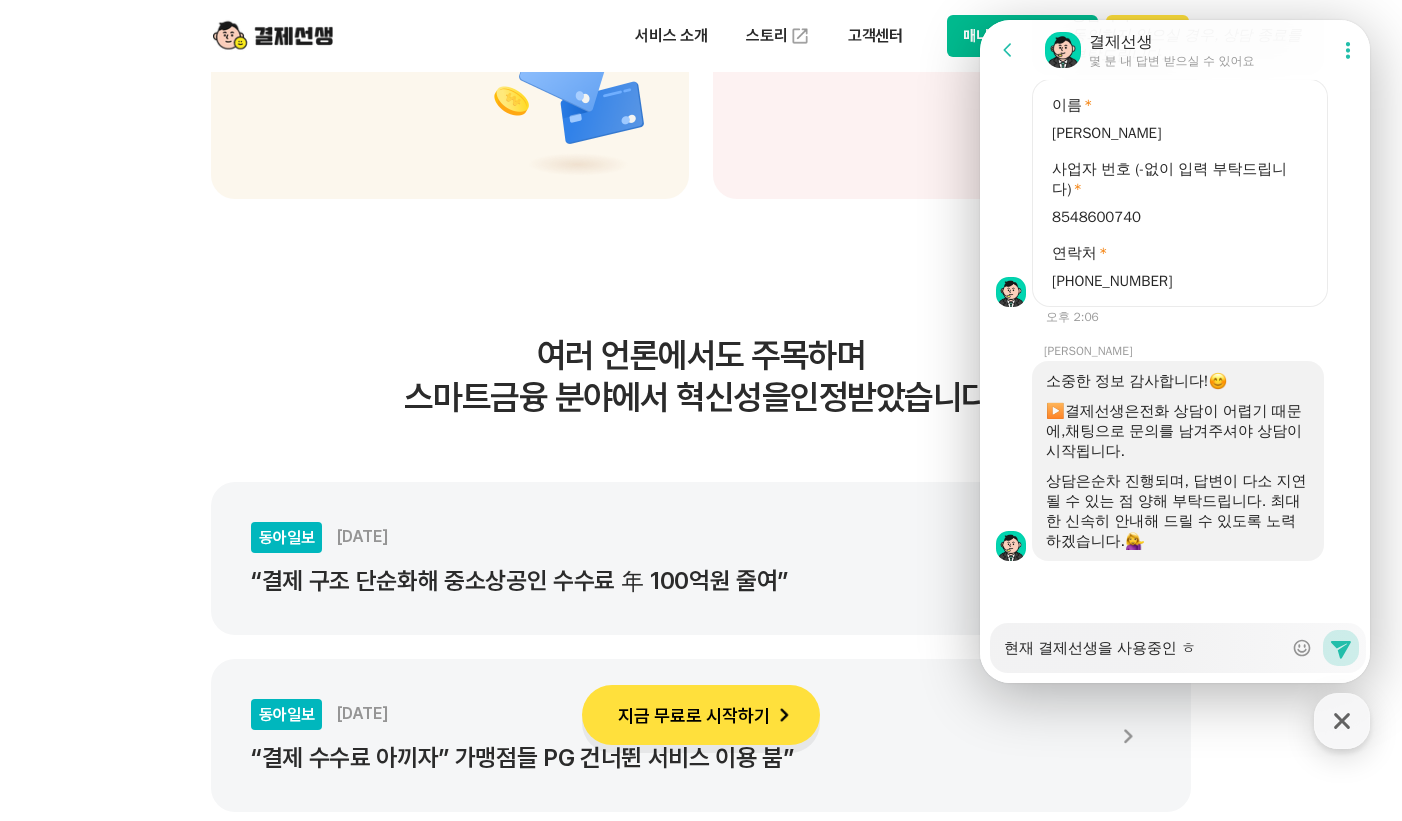 type on "x" 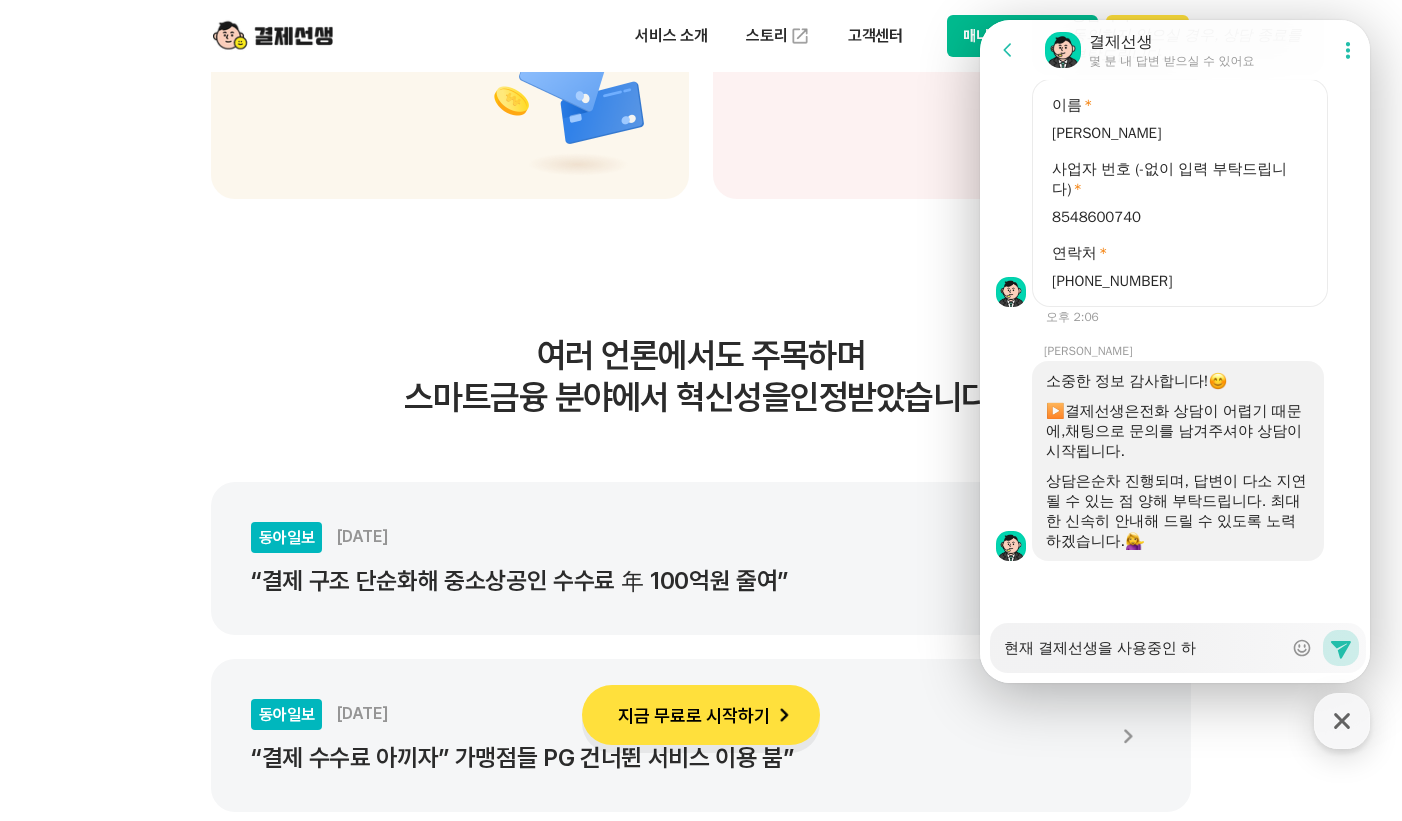 type on "x" 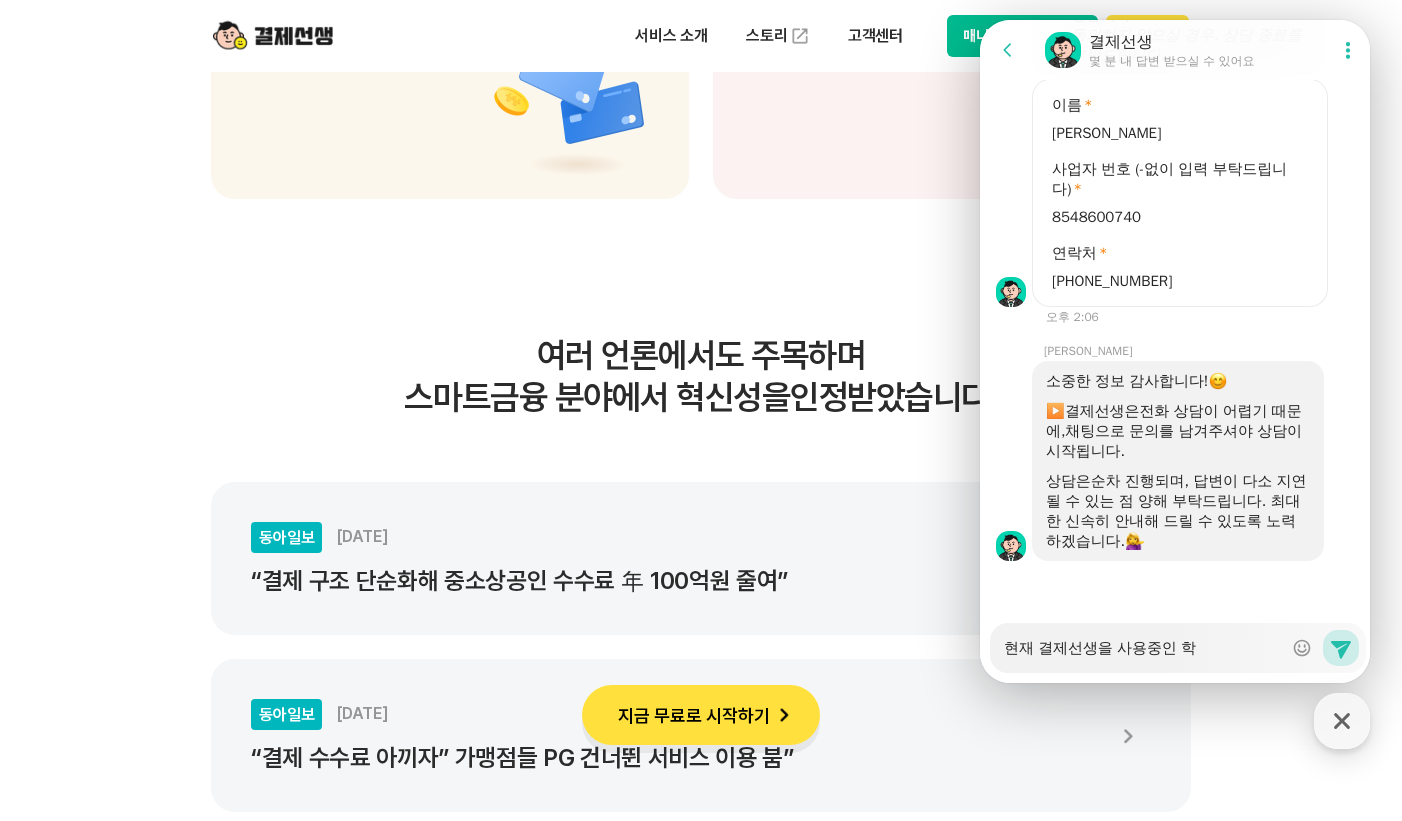 type on "x" 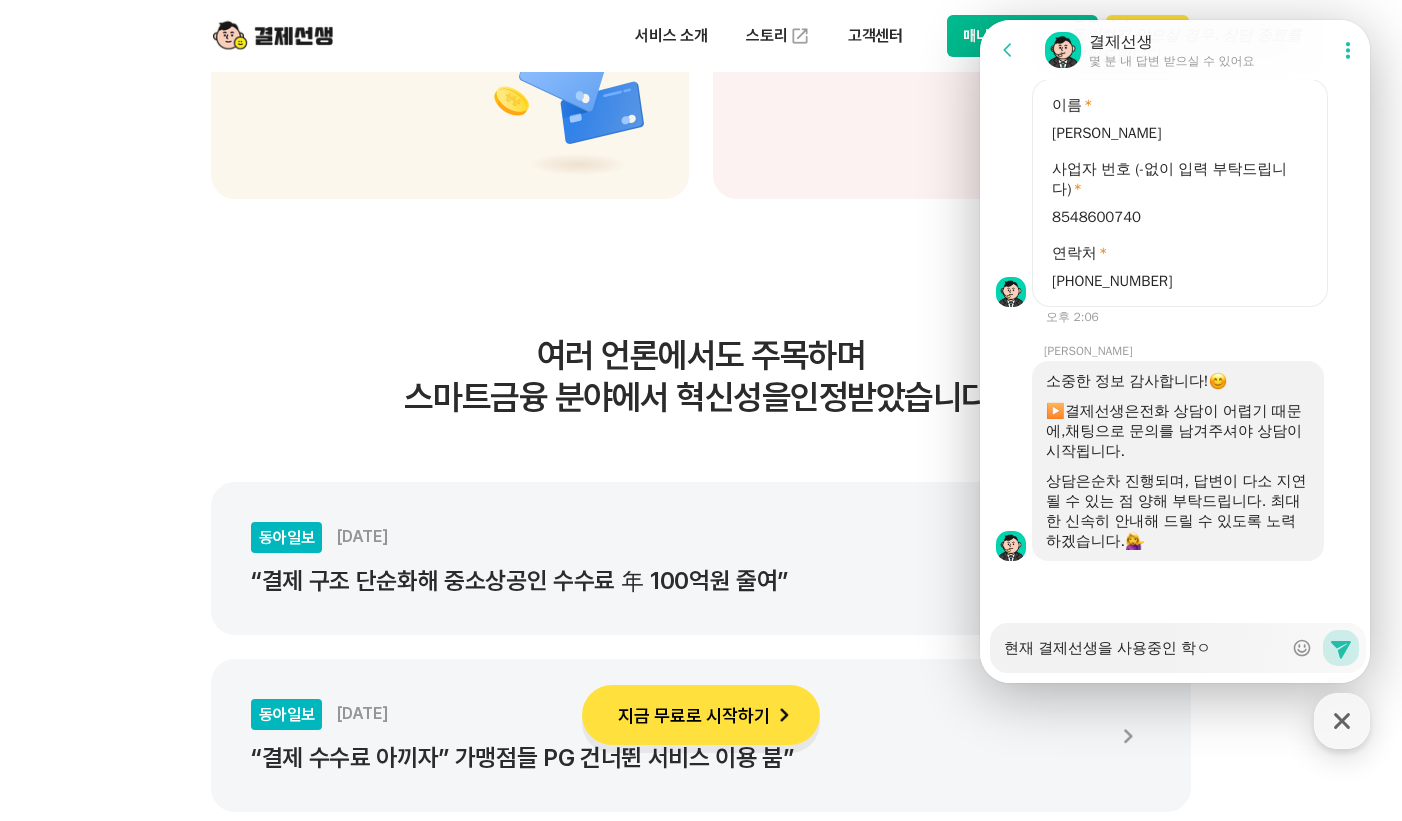 type on "x" 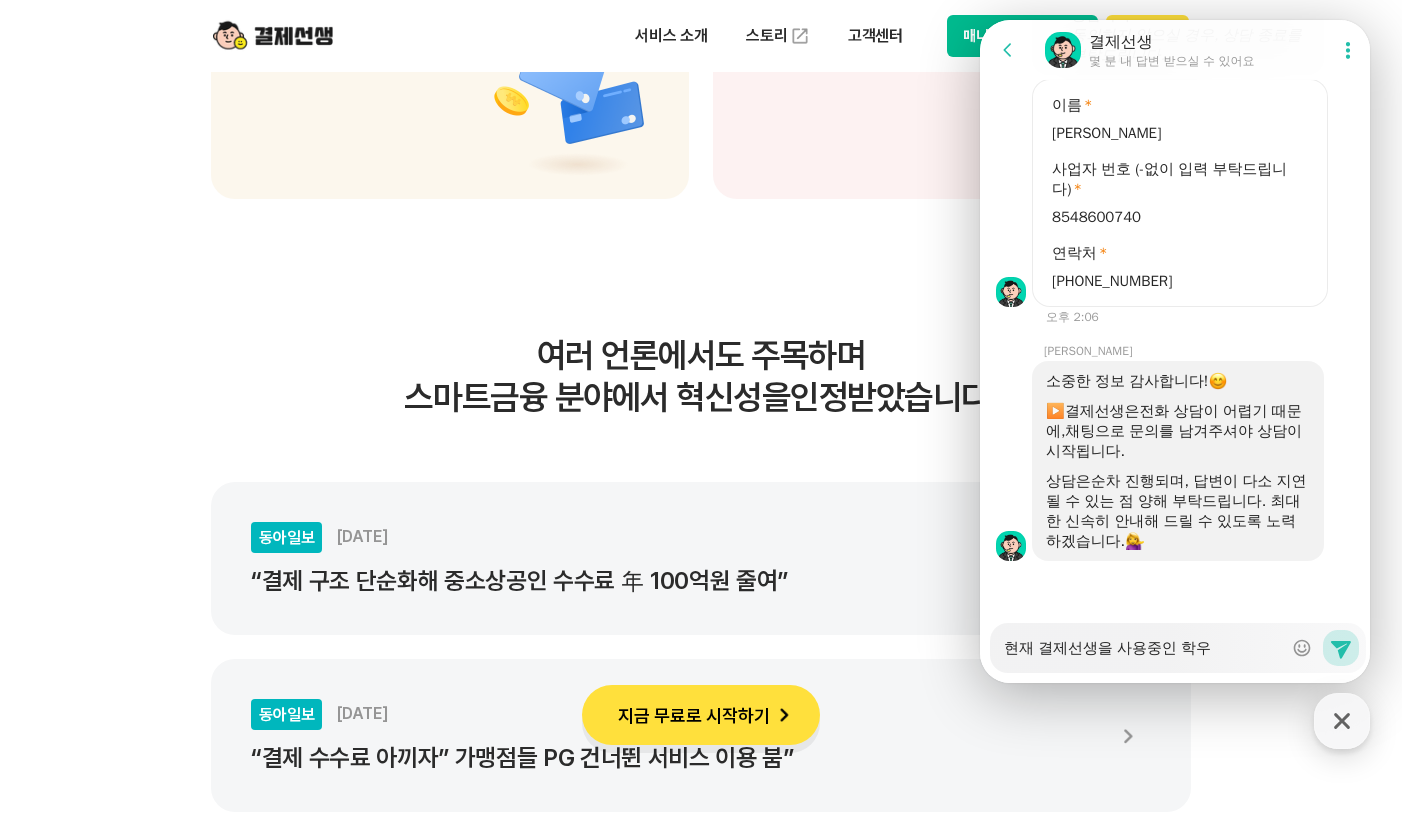 type on "x" 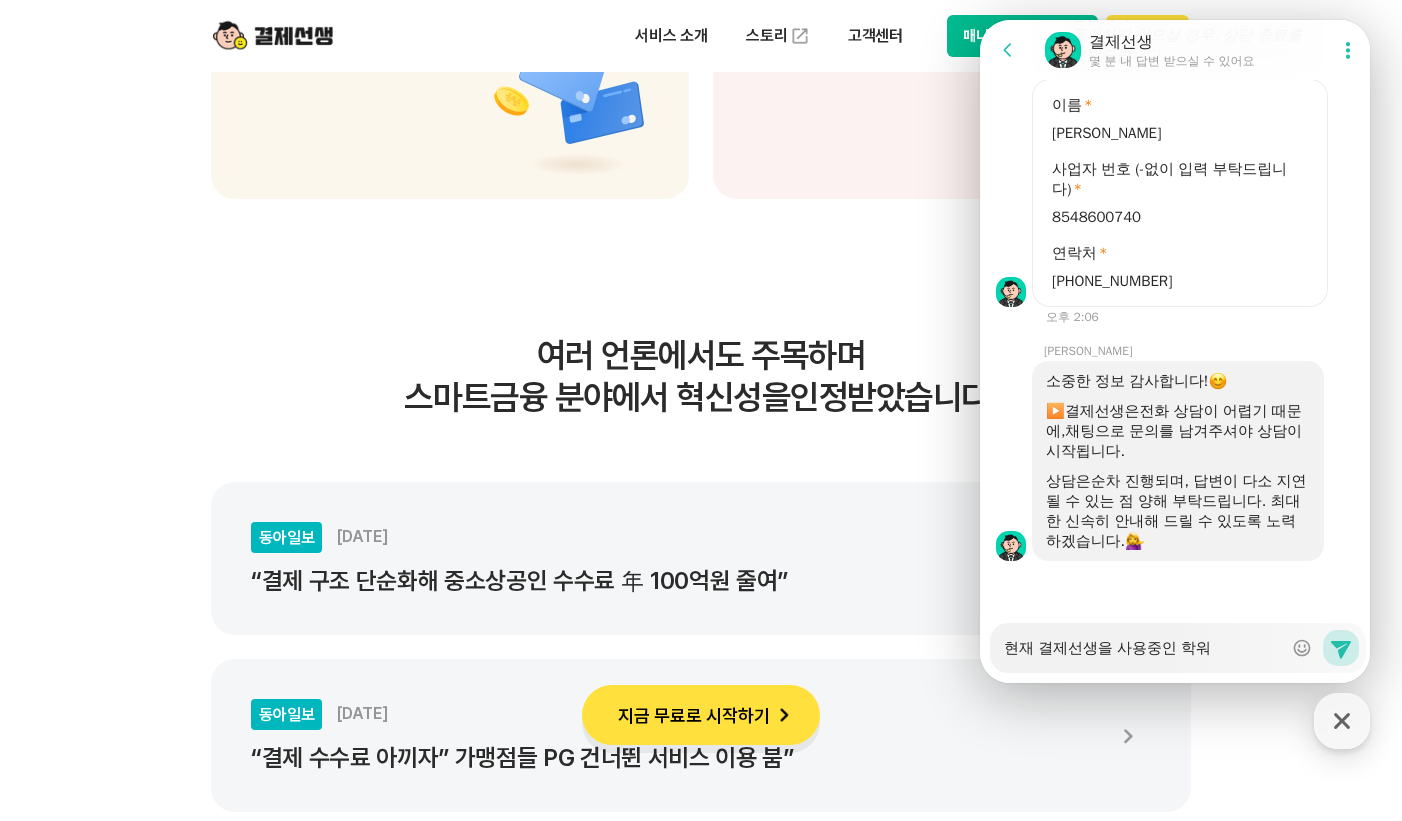 type on "x" 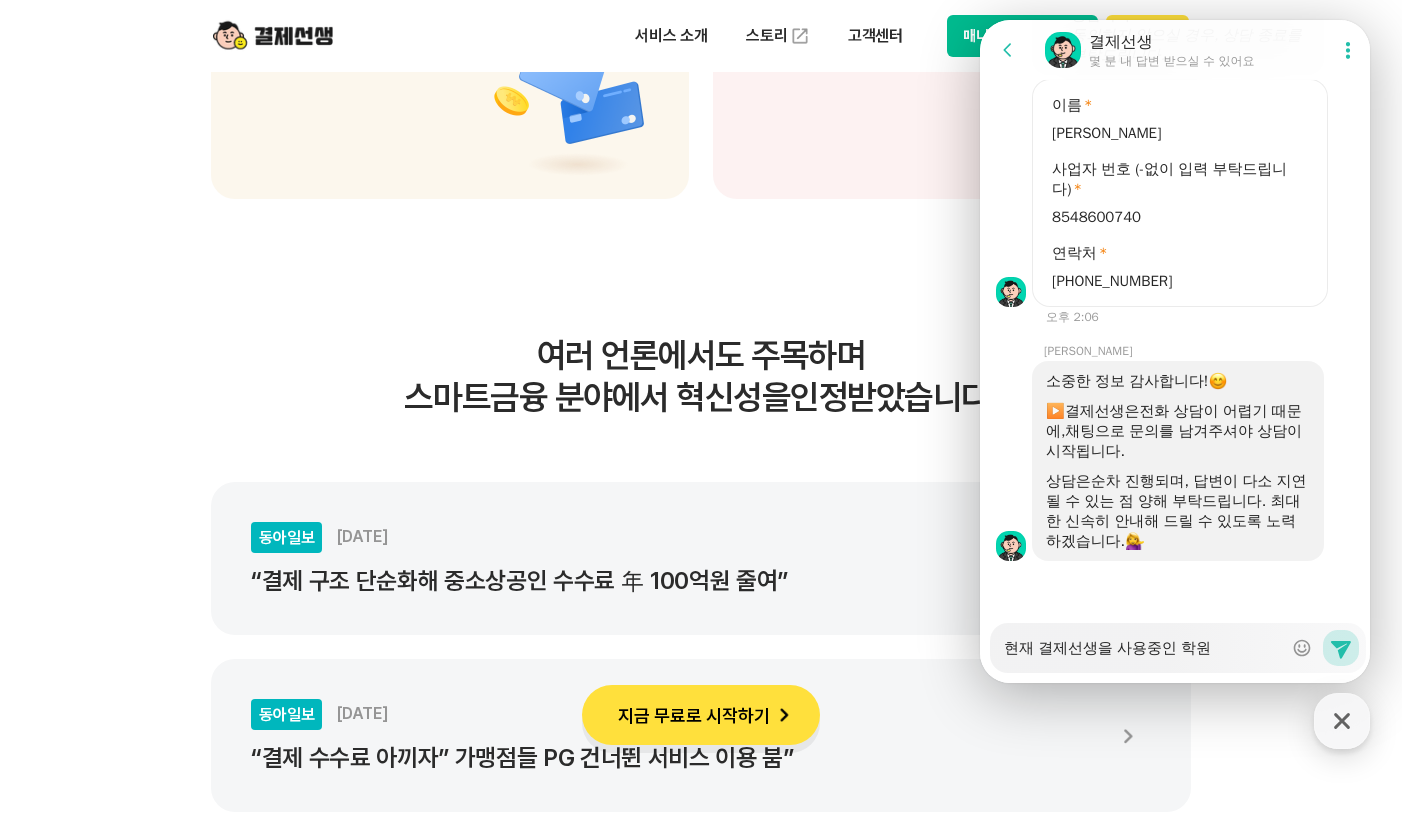 type on "x" 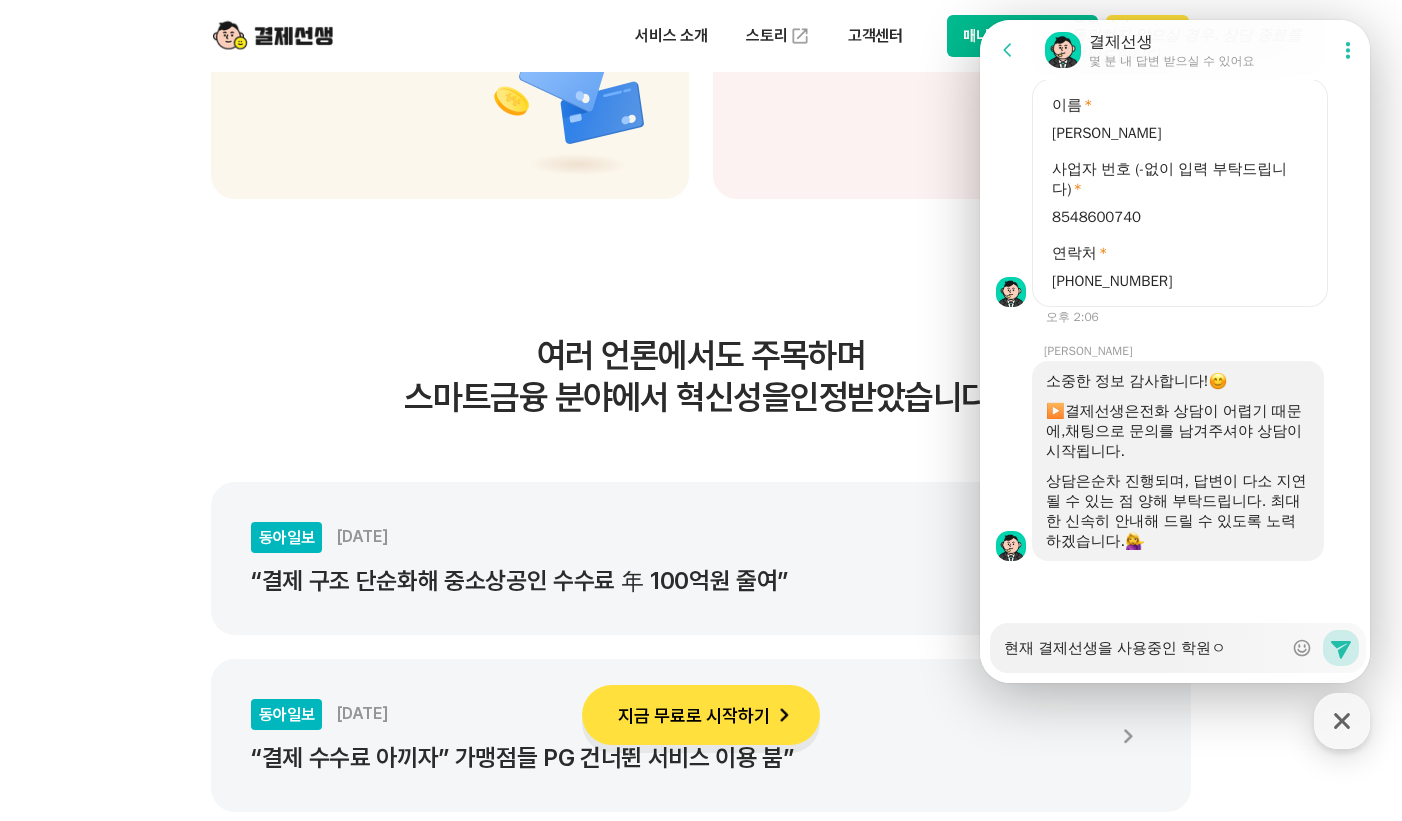 type on "현재 결제선생을 사용중인 학원아" 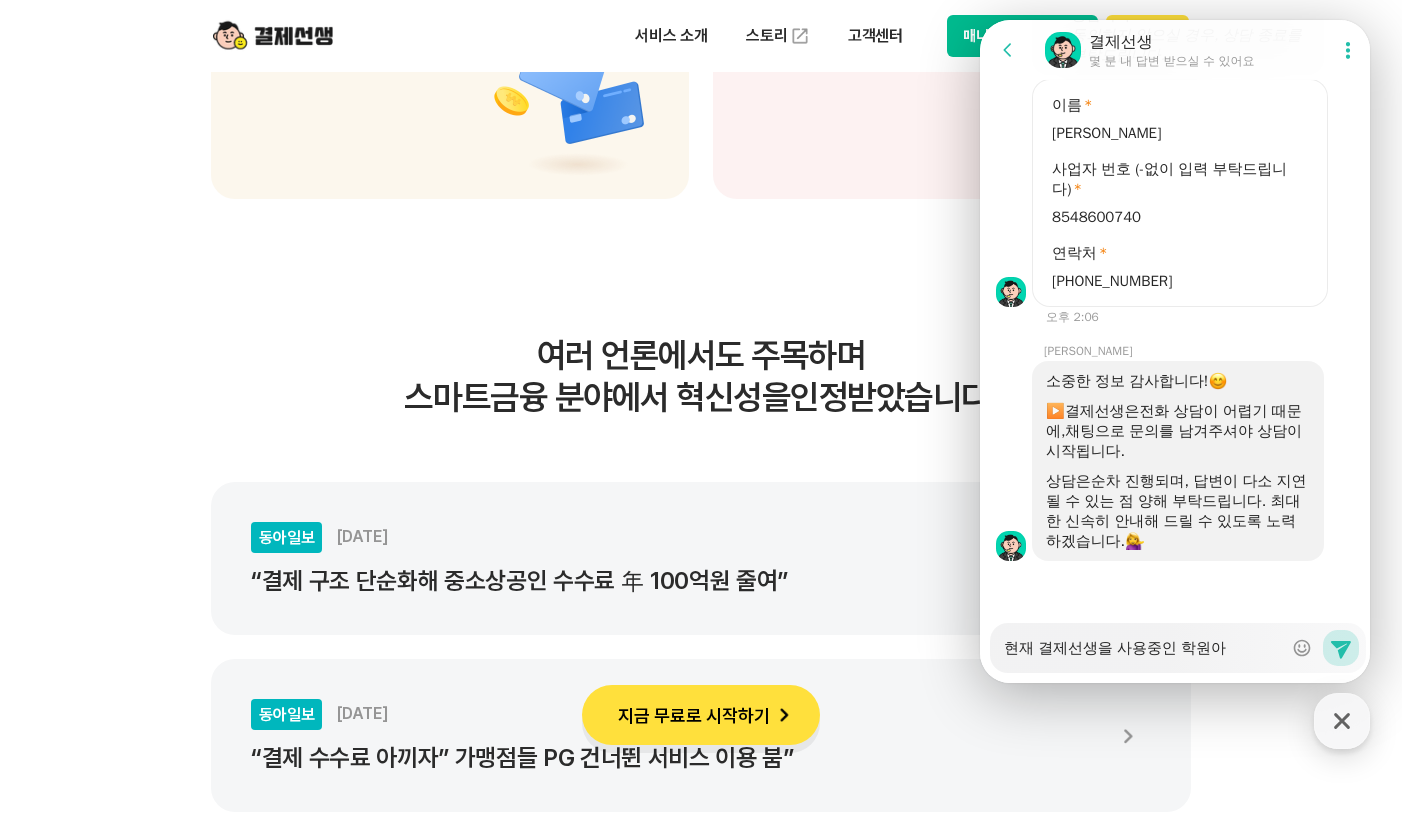 type on "x" 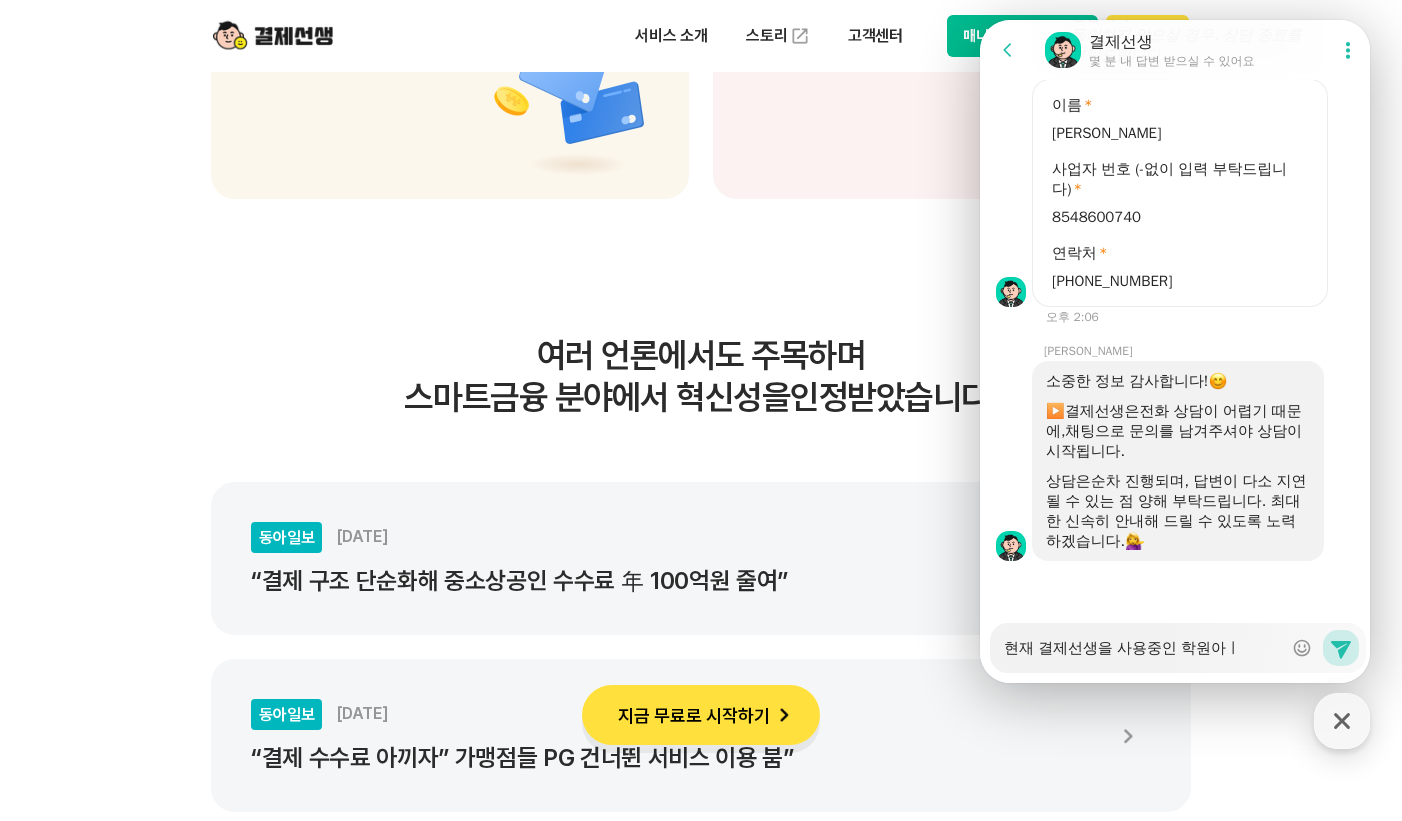 type on "x" 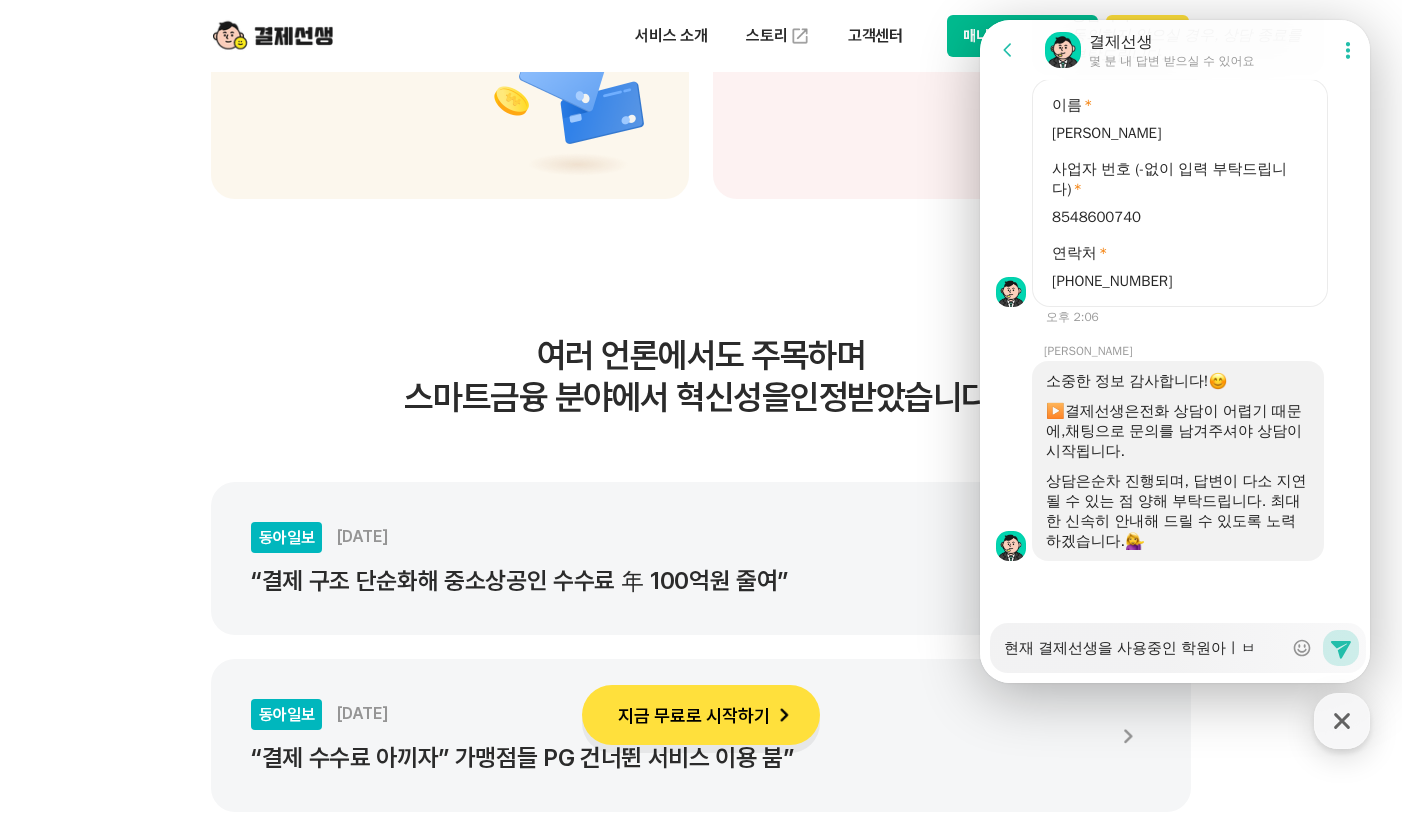 type on "x" 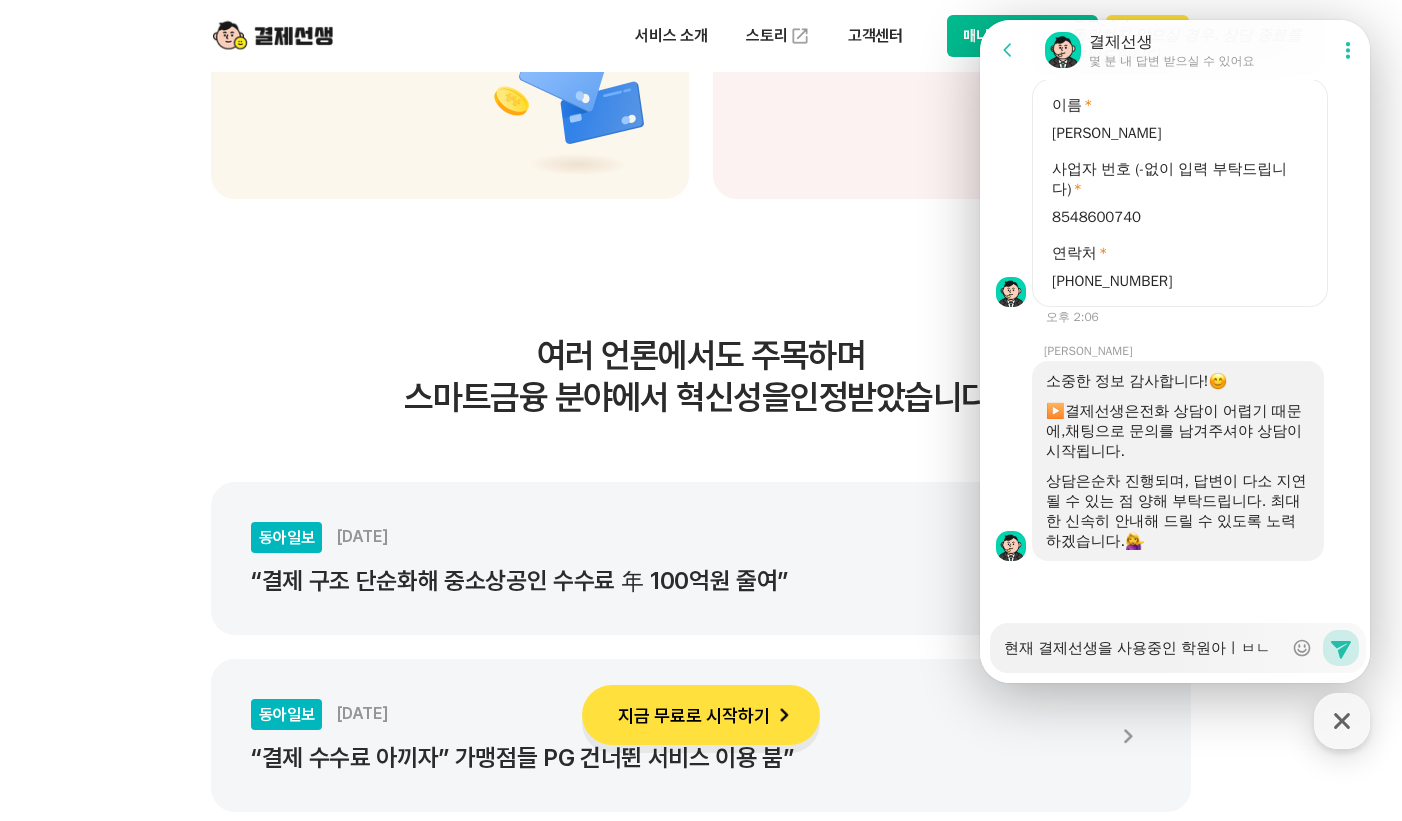 type on "x" 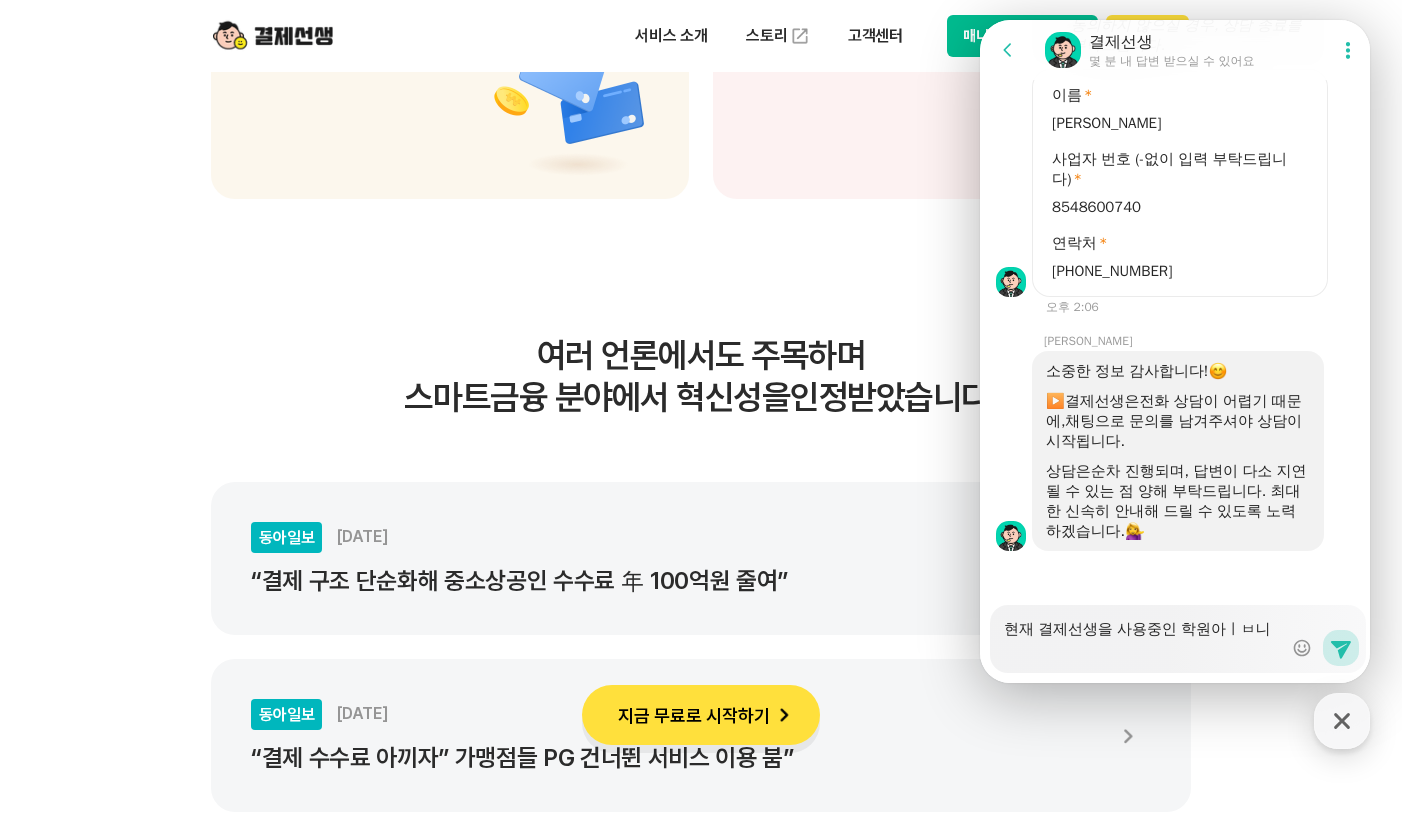 type on "x" 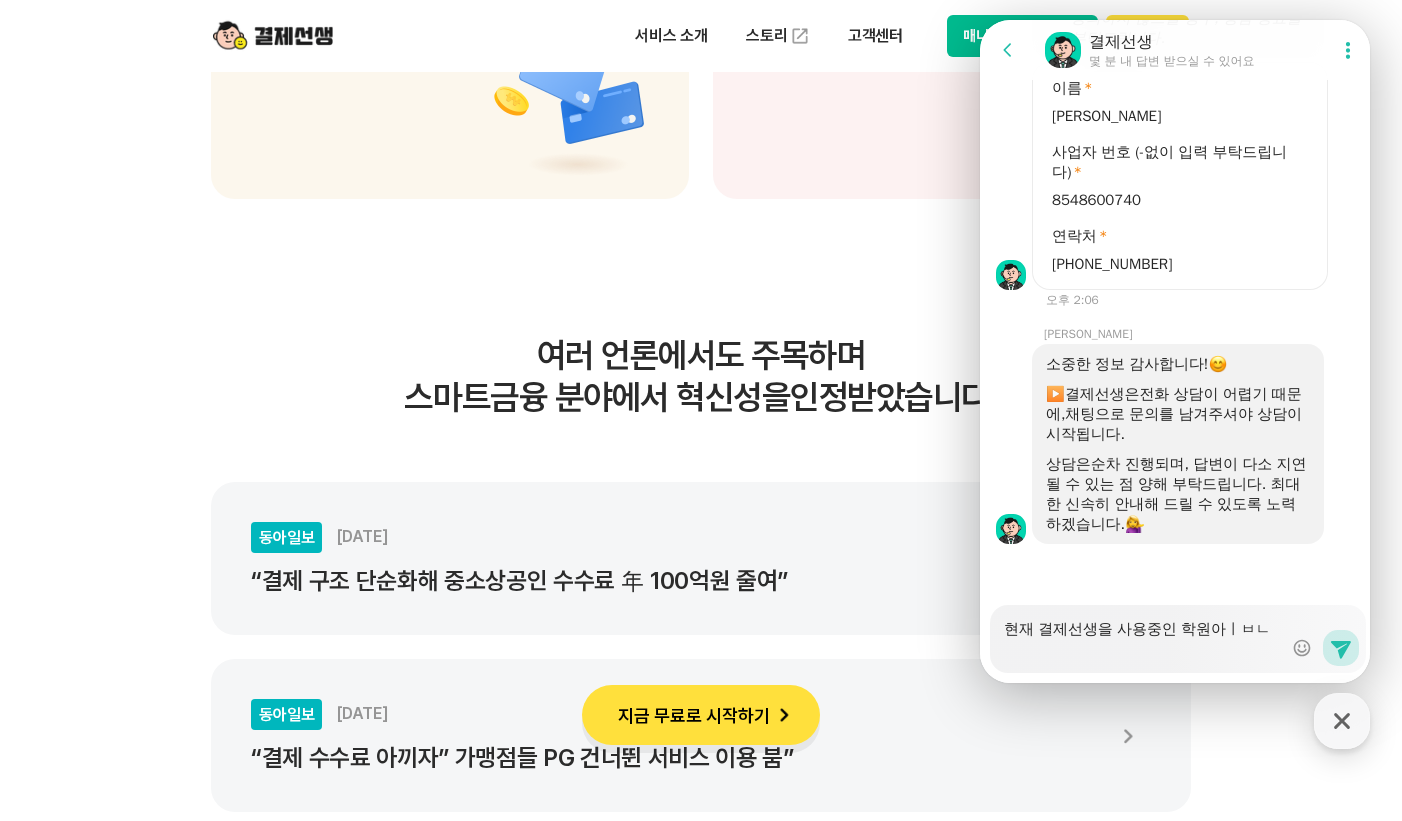 type on "x" 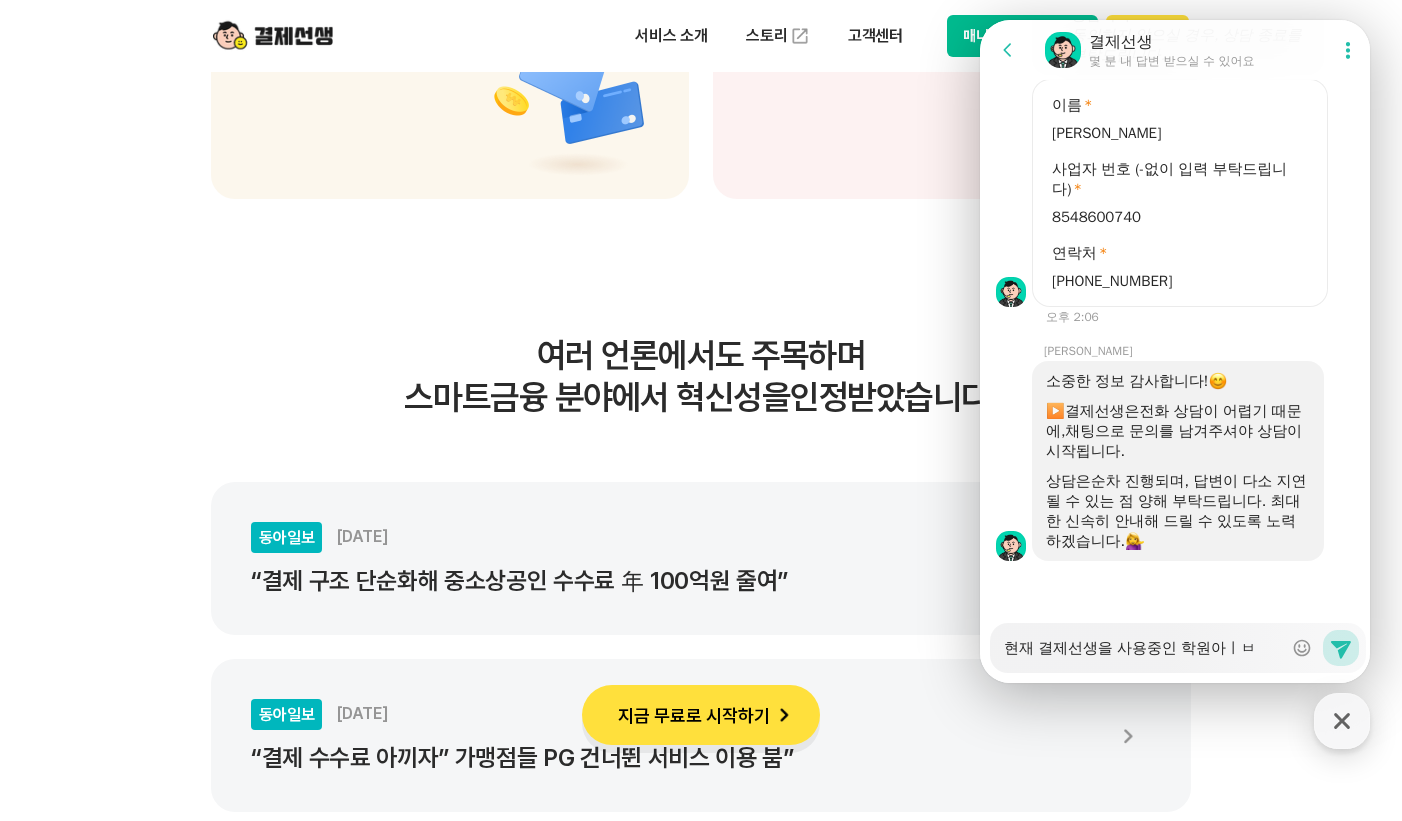 scroll, scrollTop: 2457, scrollLeft: 0, axis: vertical 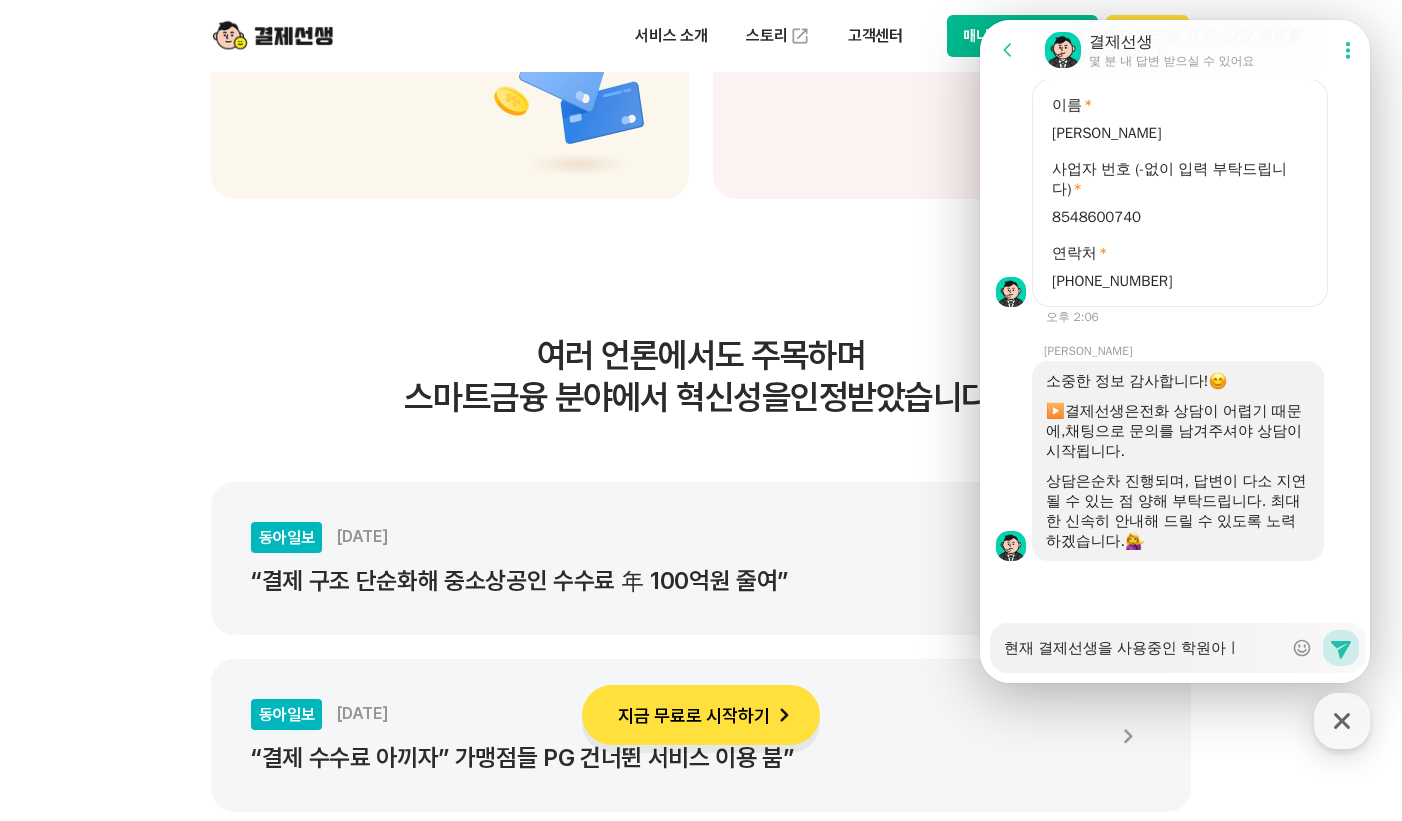 type on "x" 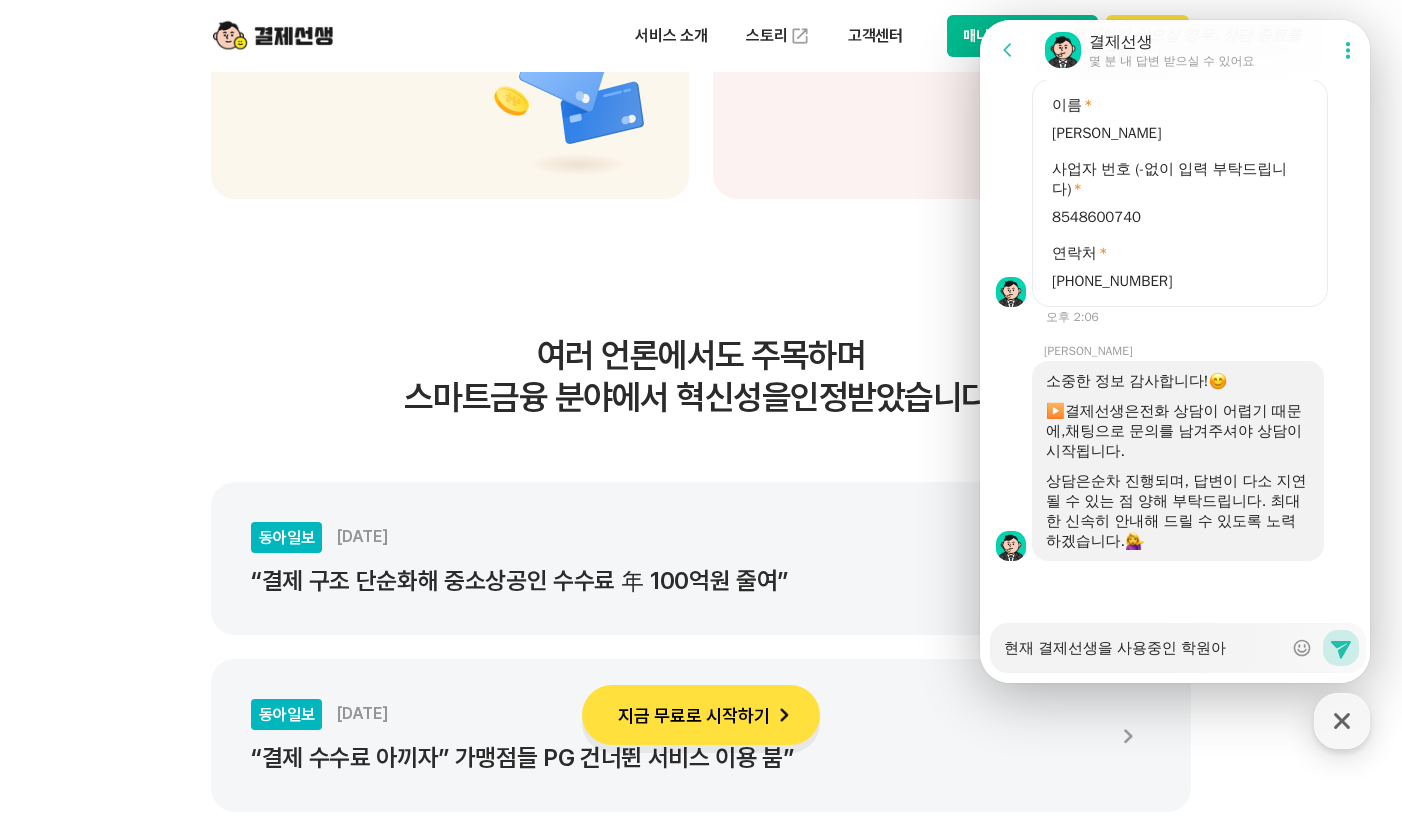 type on "x" 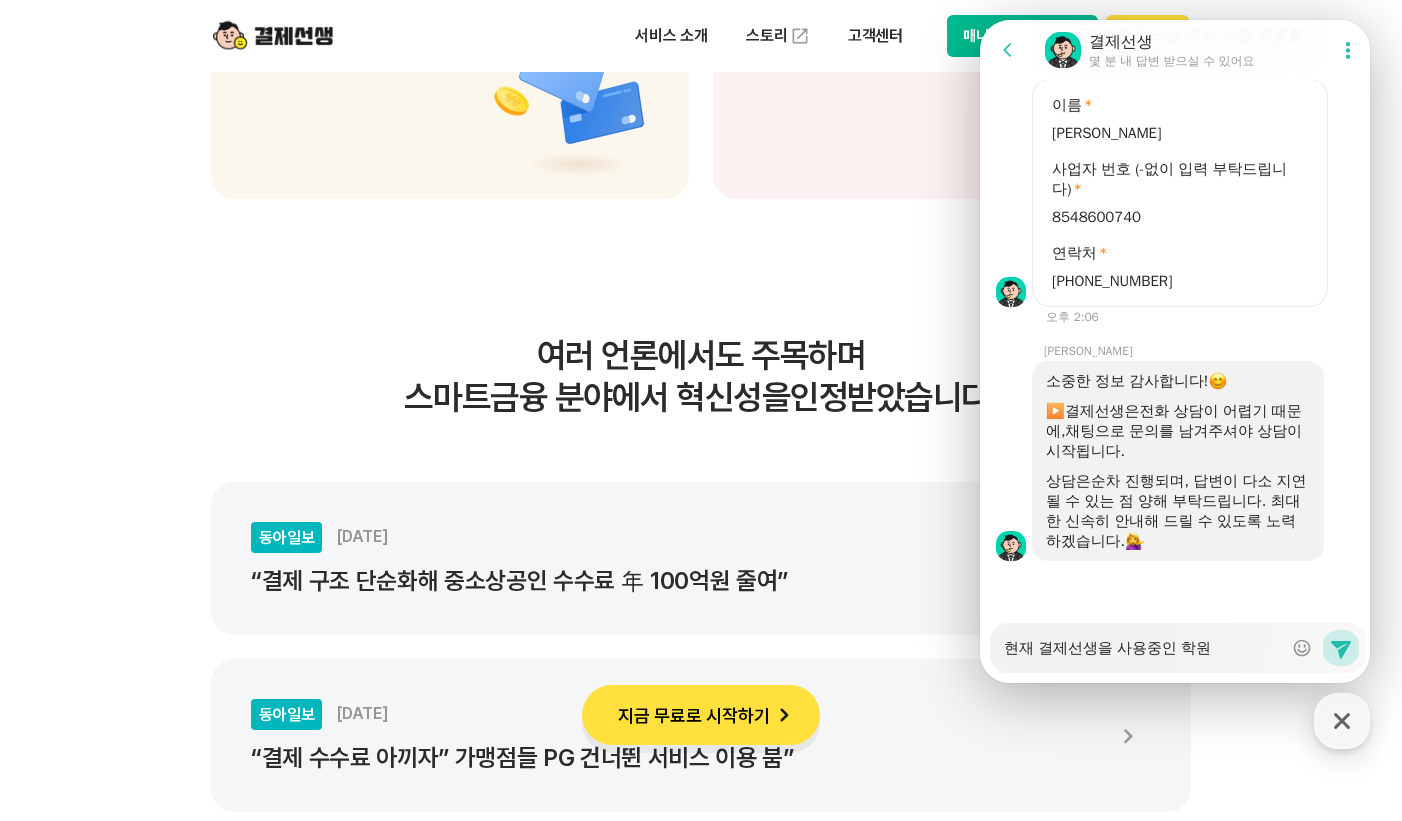 type on "x" 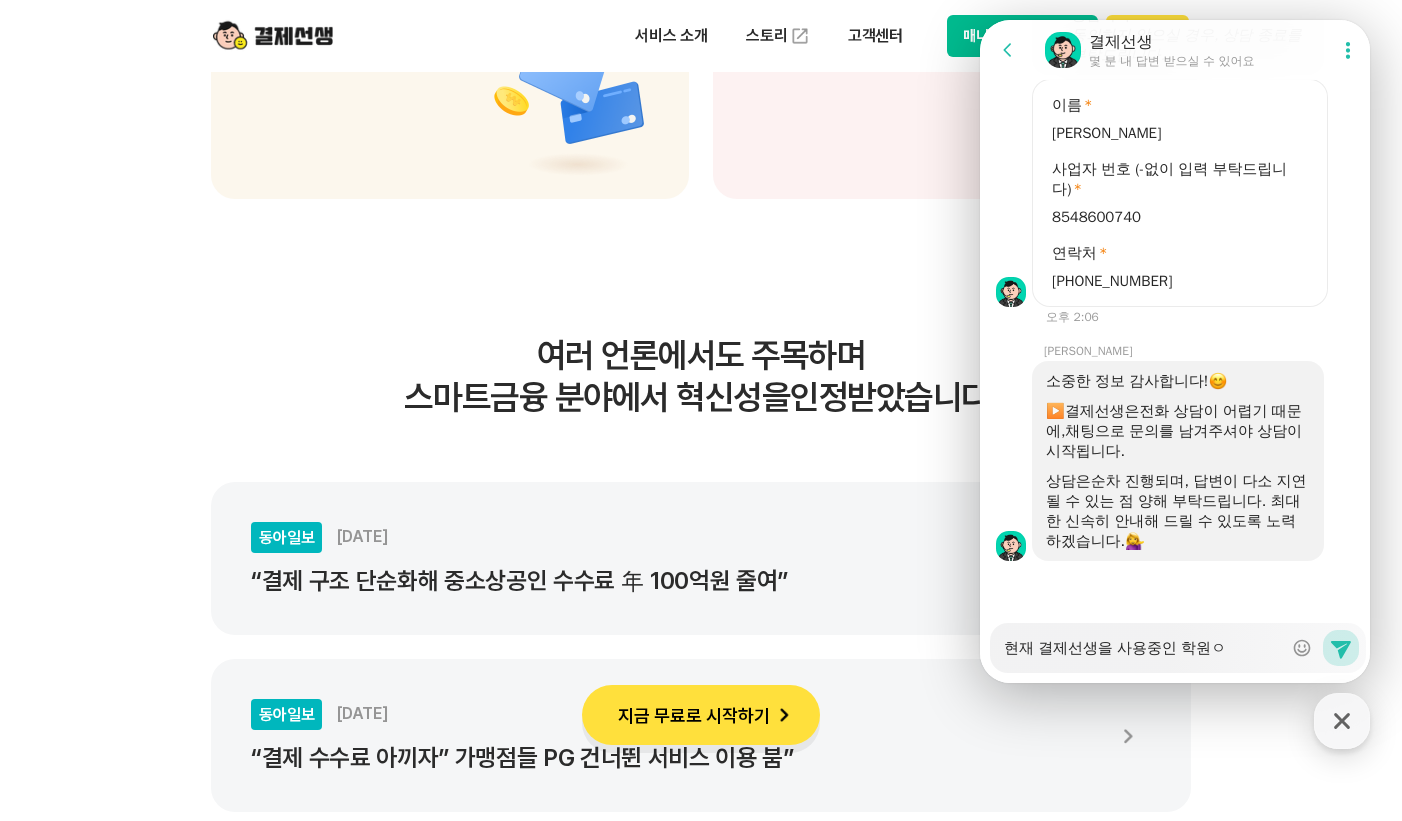 type on "x" 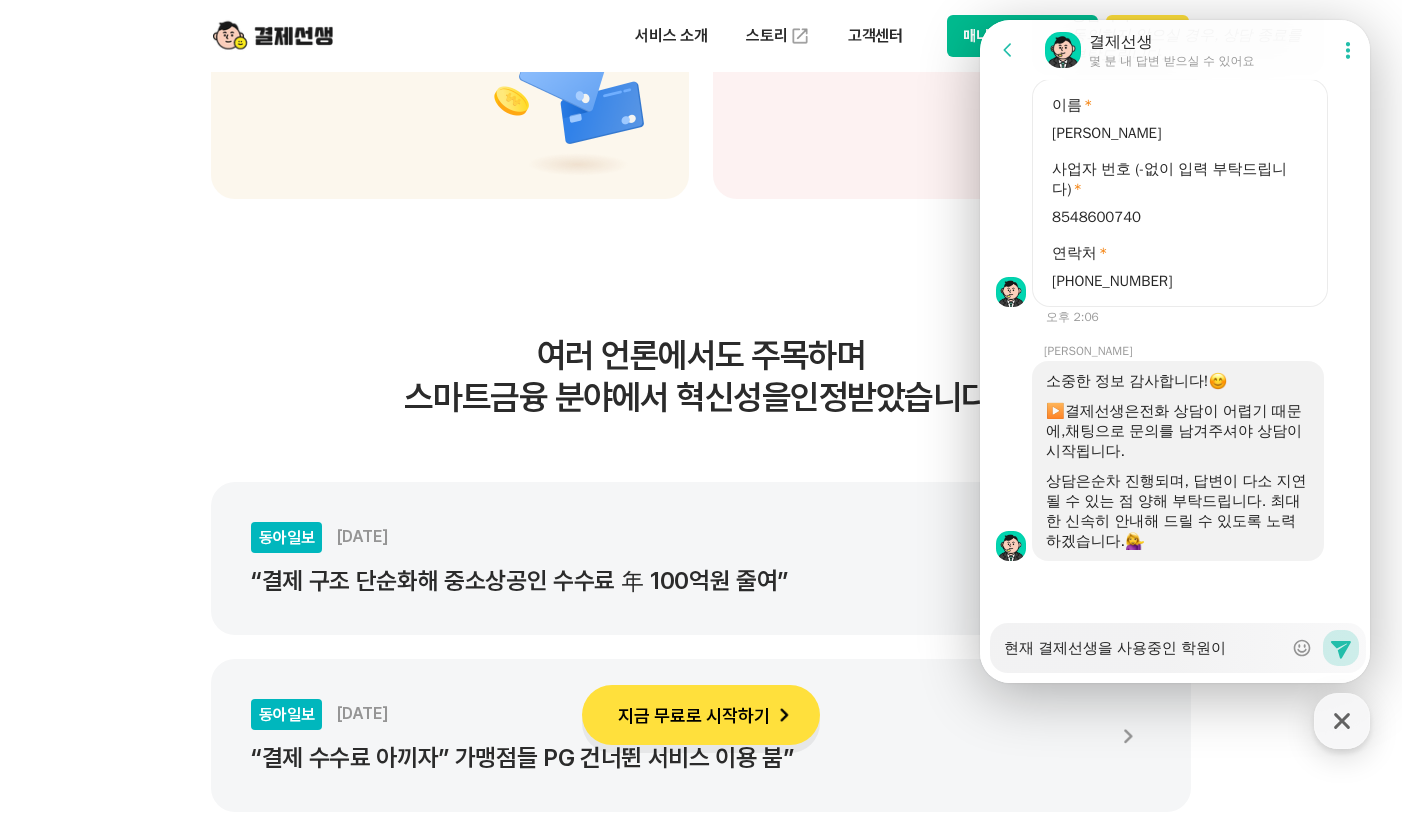 type on "x" 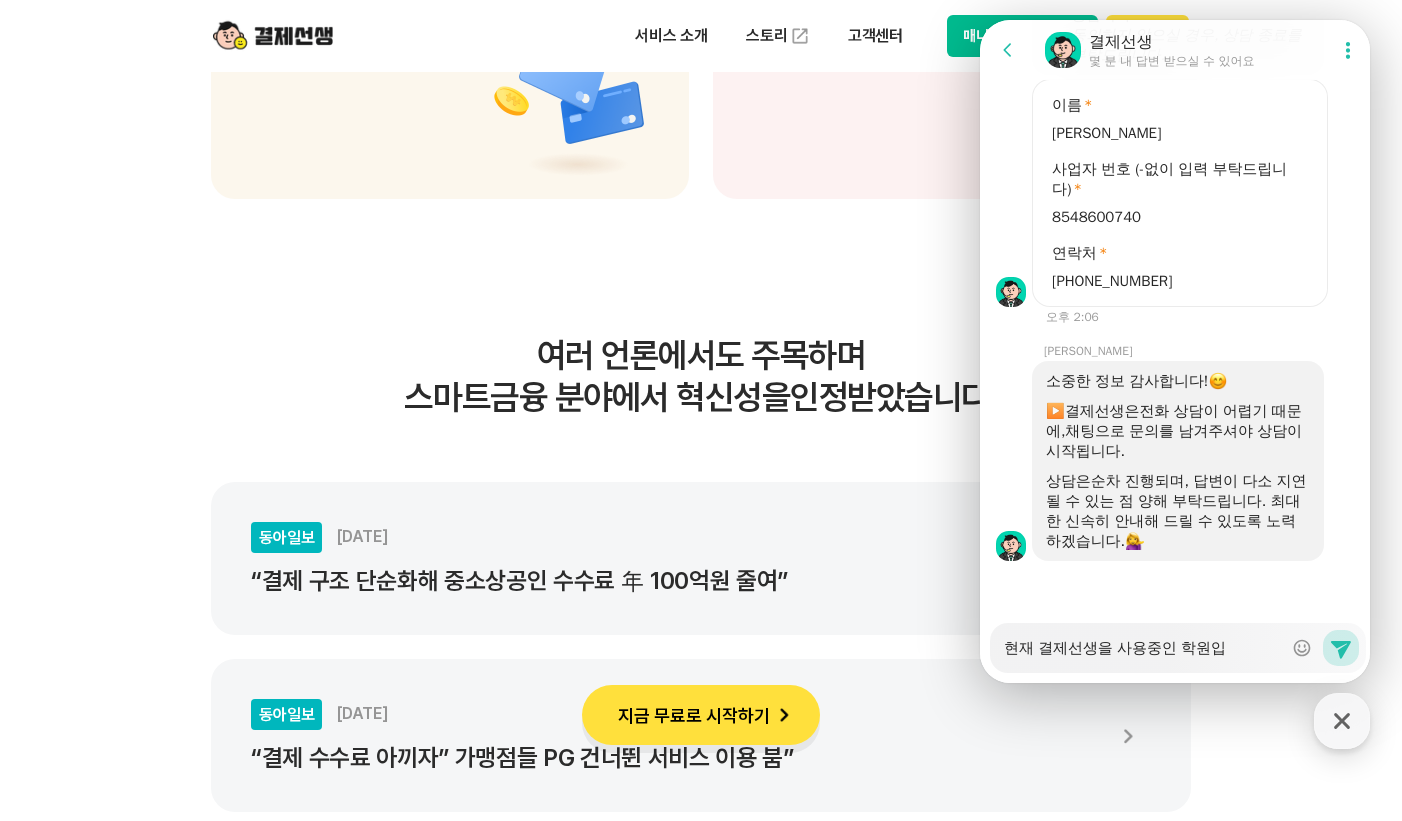 type on "x" 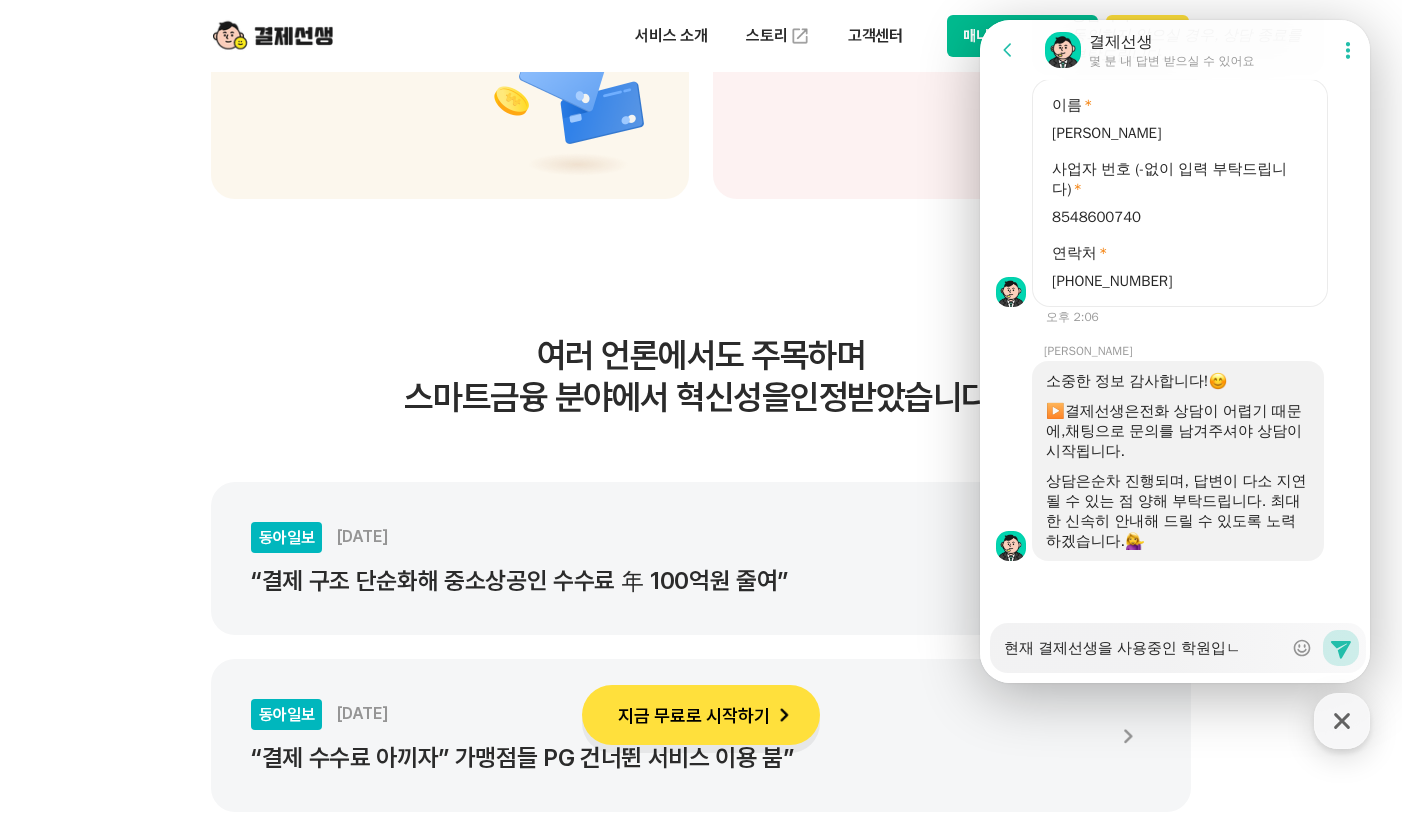 type on "x" 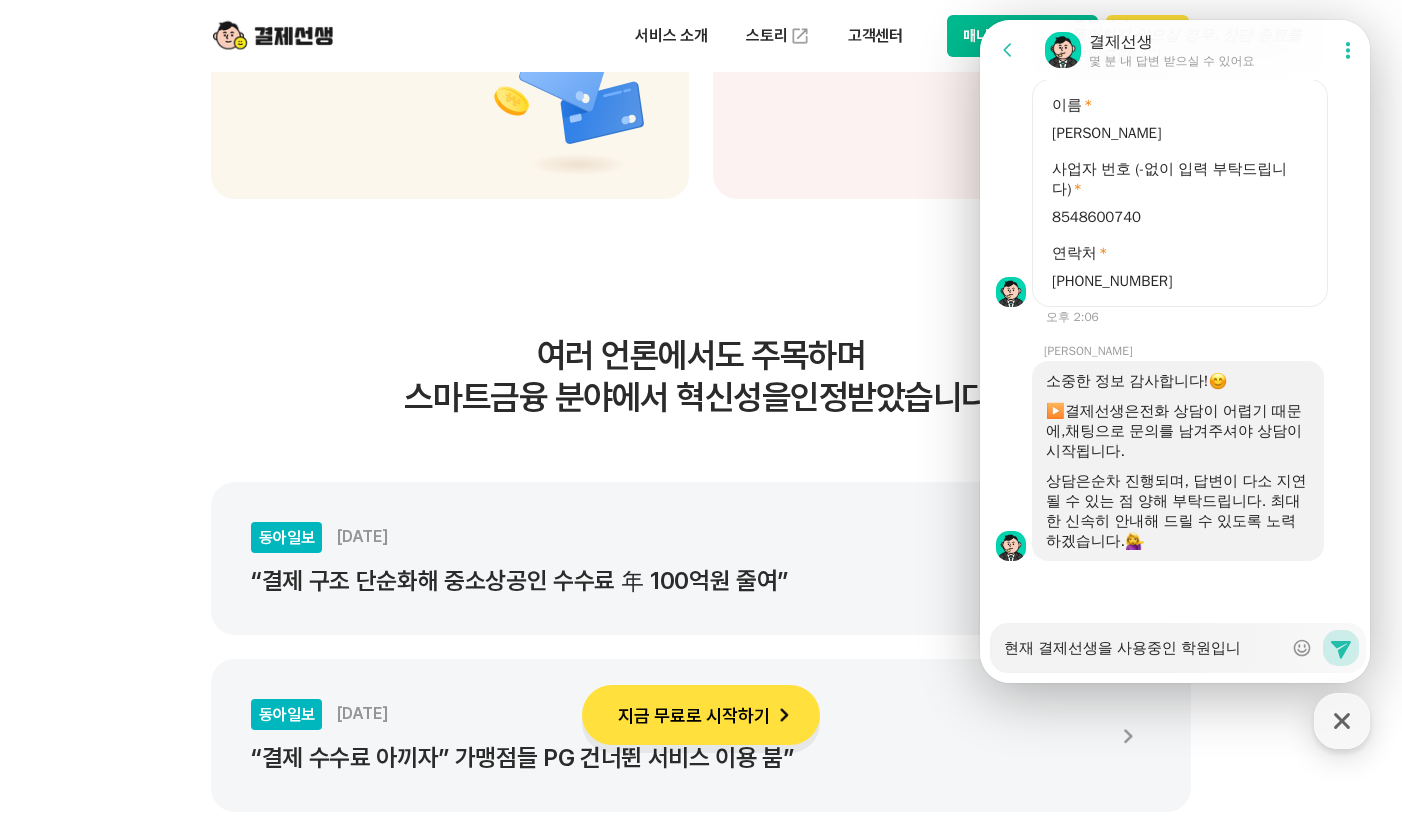 type on "x" 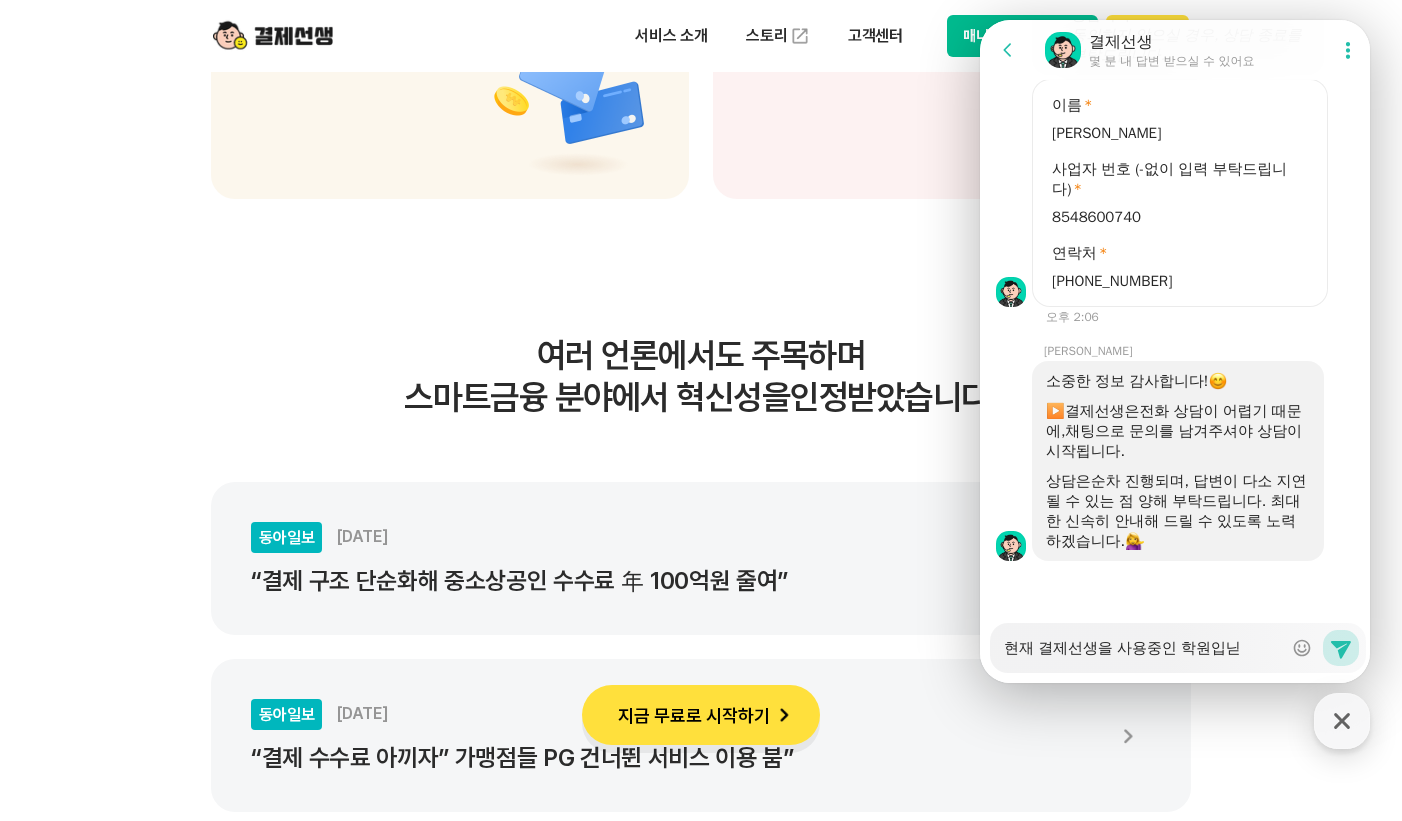 type on "x" 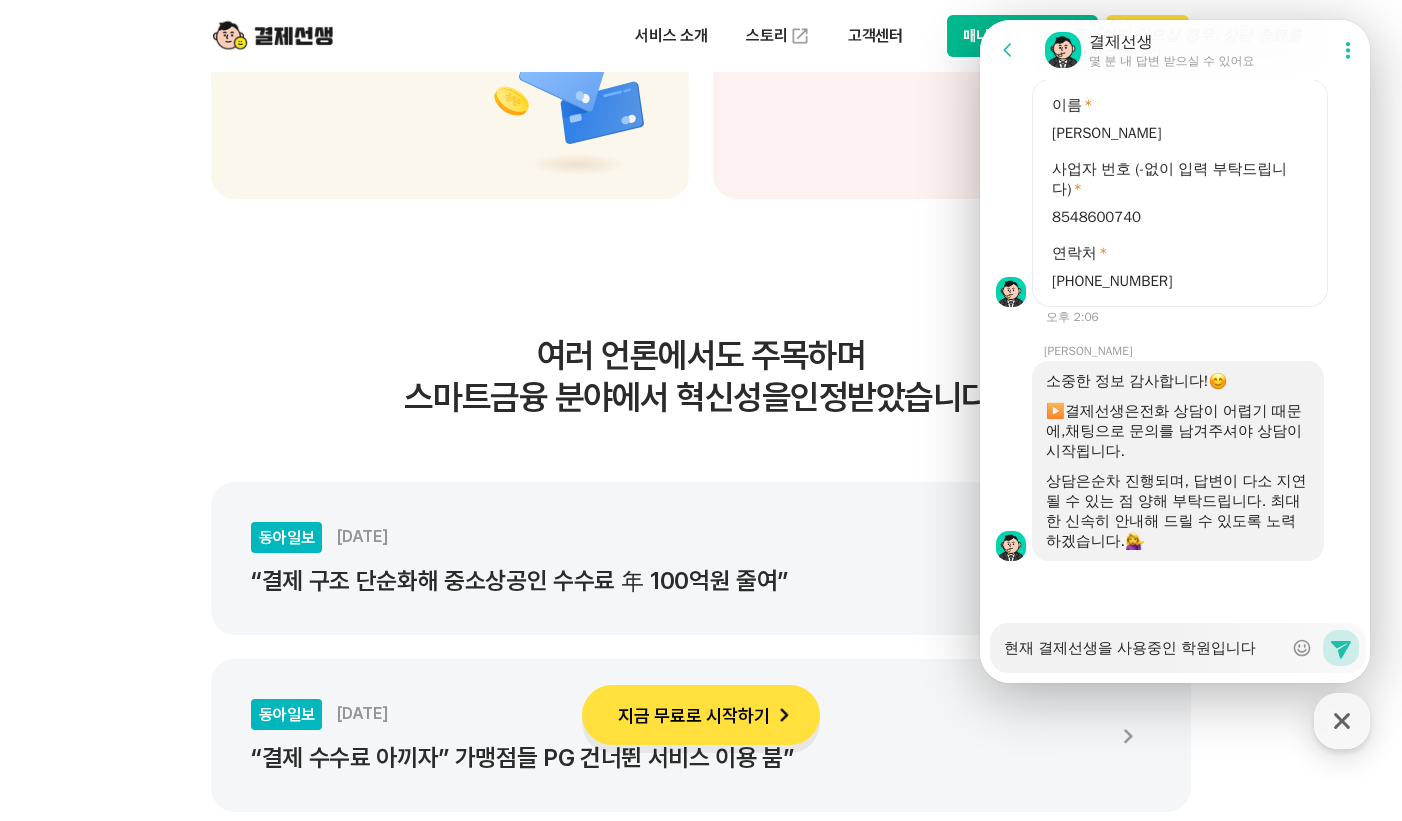 type on "x" 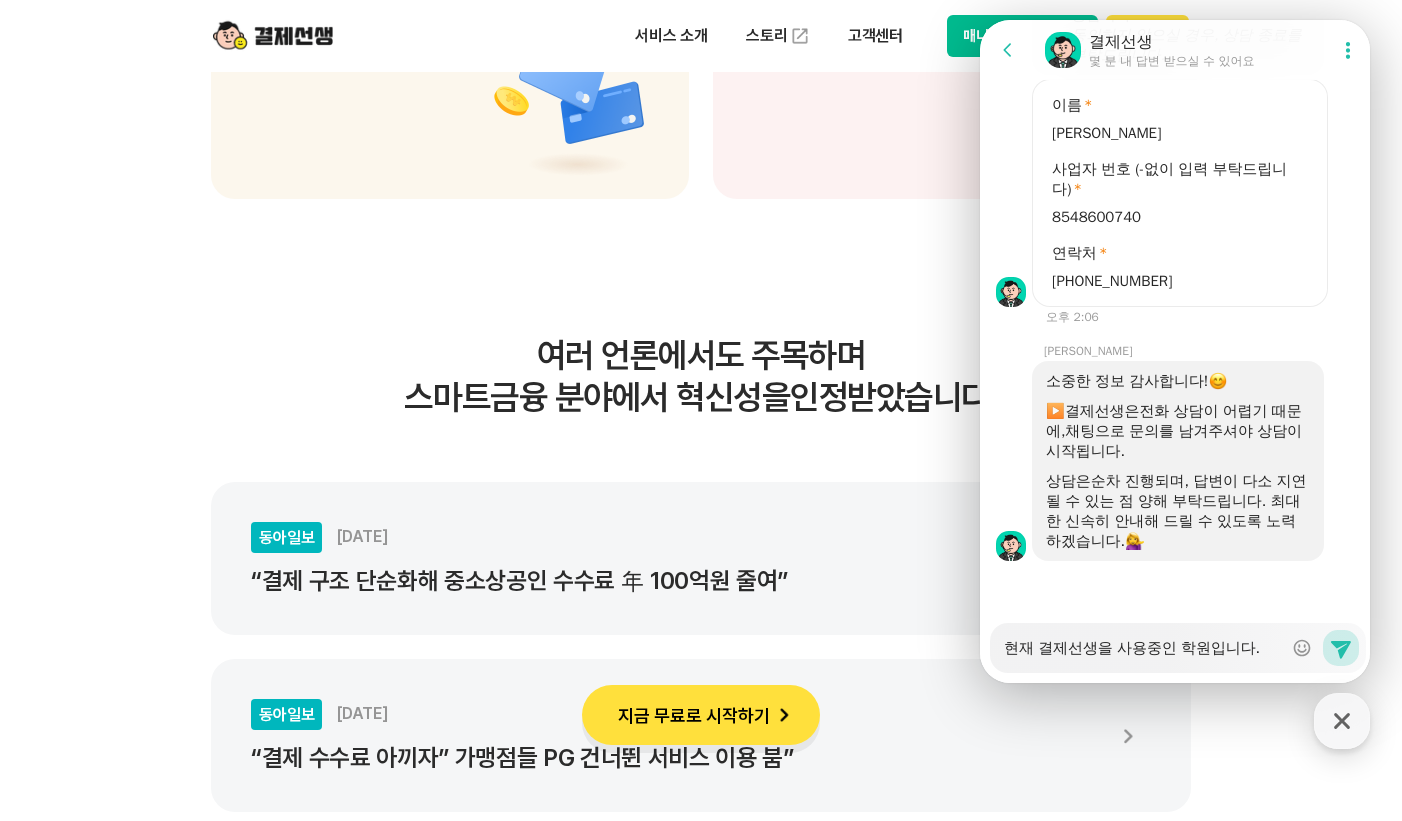 type on "x" 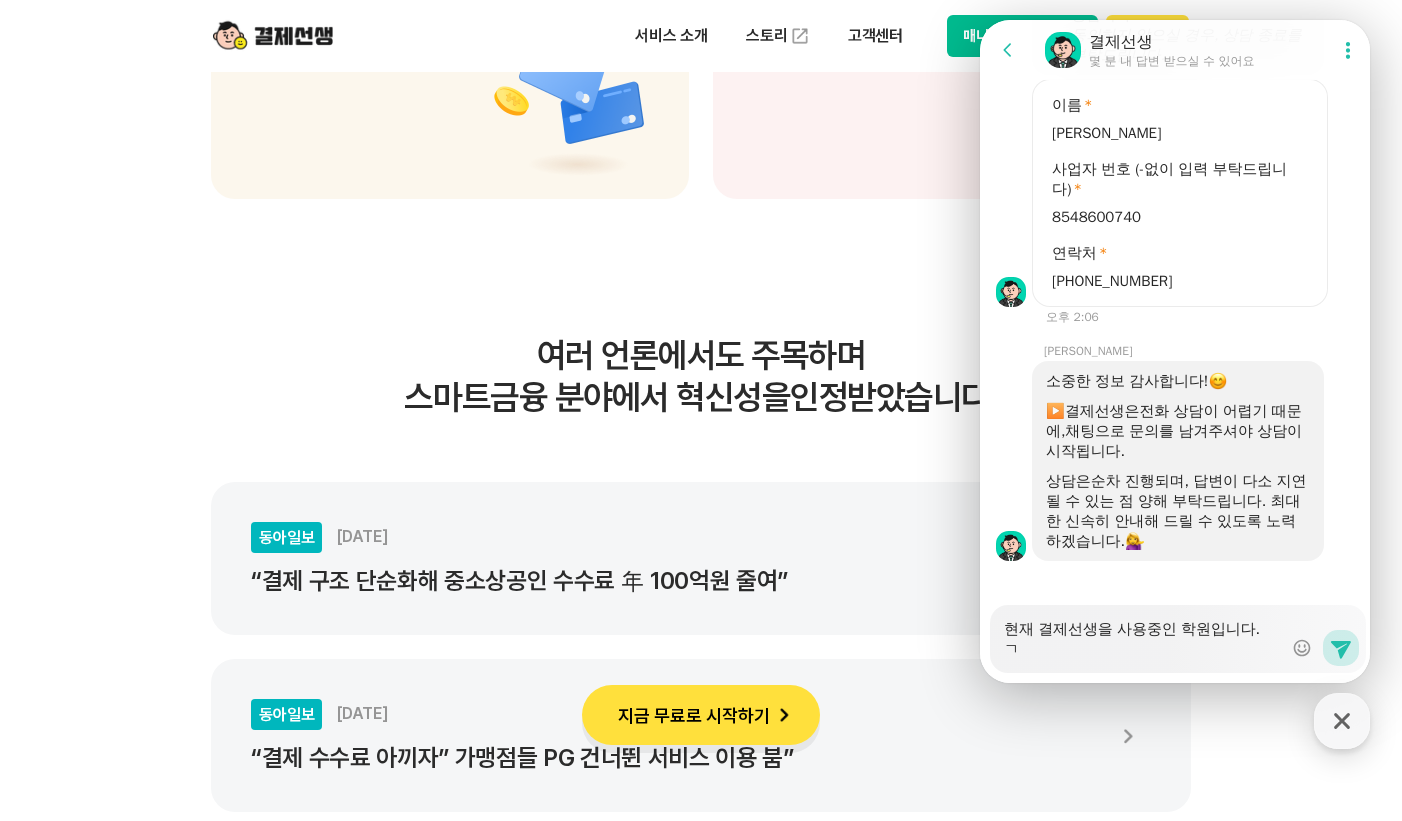 type on "x" 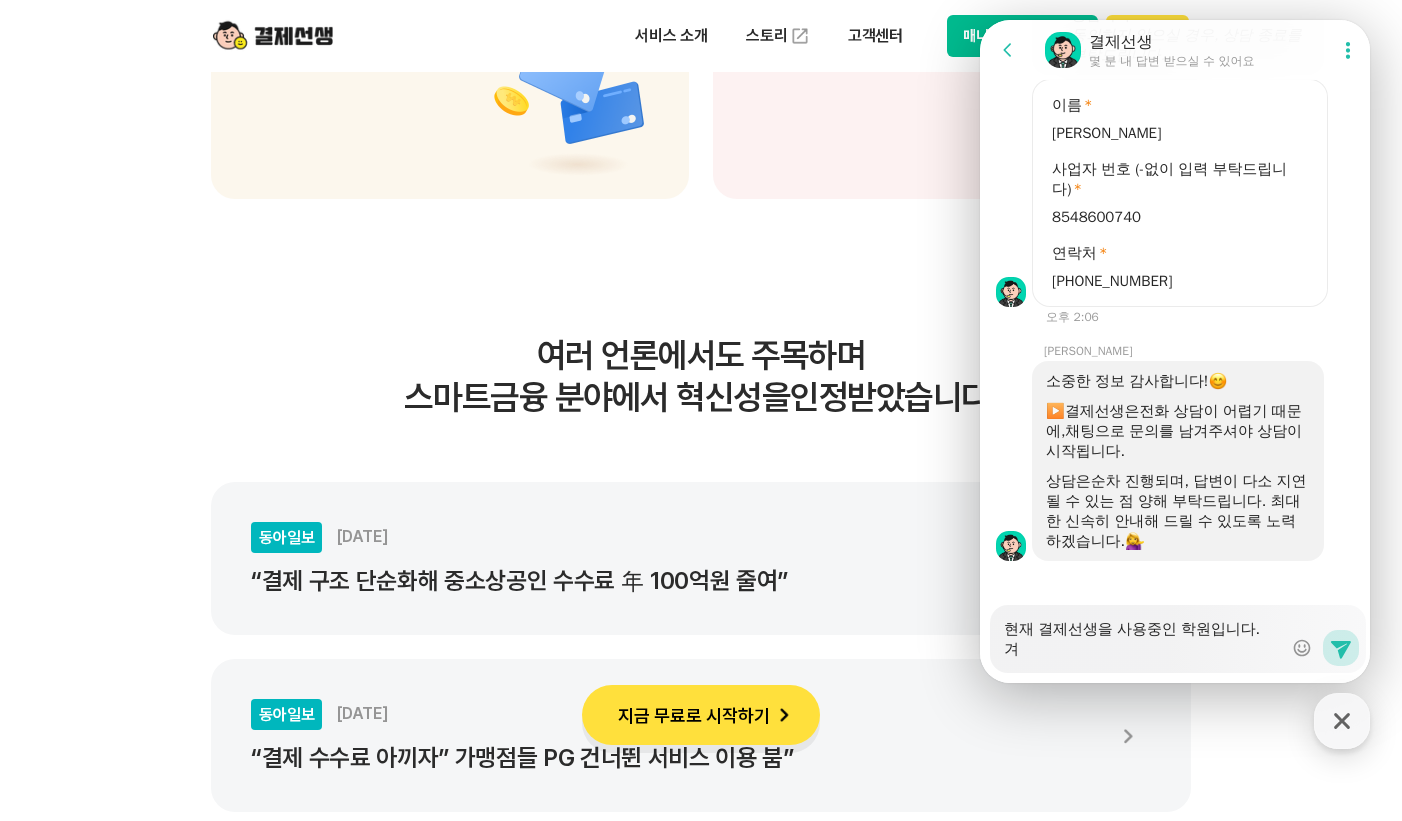 type on "x" 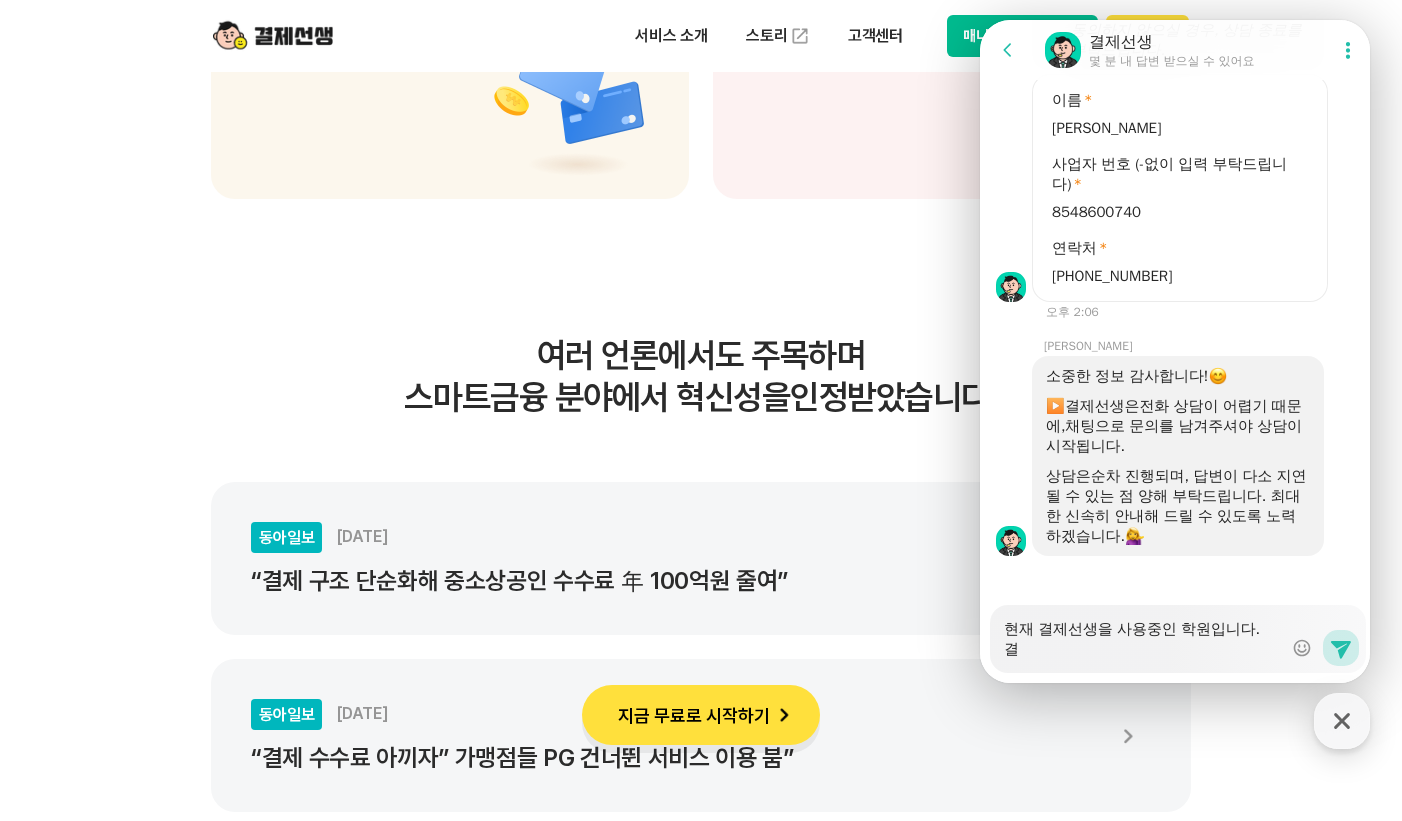 type on "x" 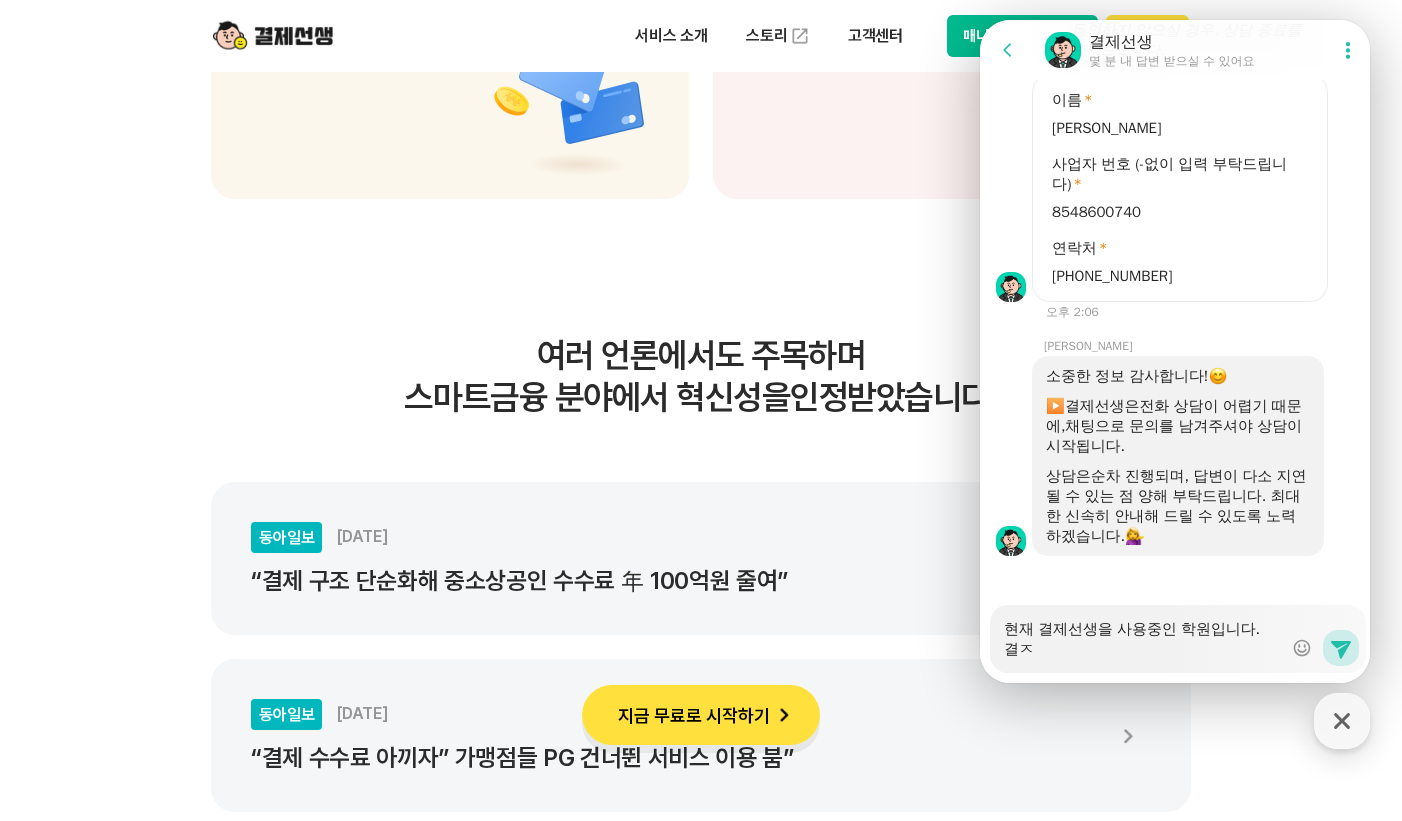 type on "x" 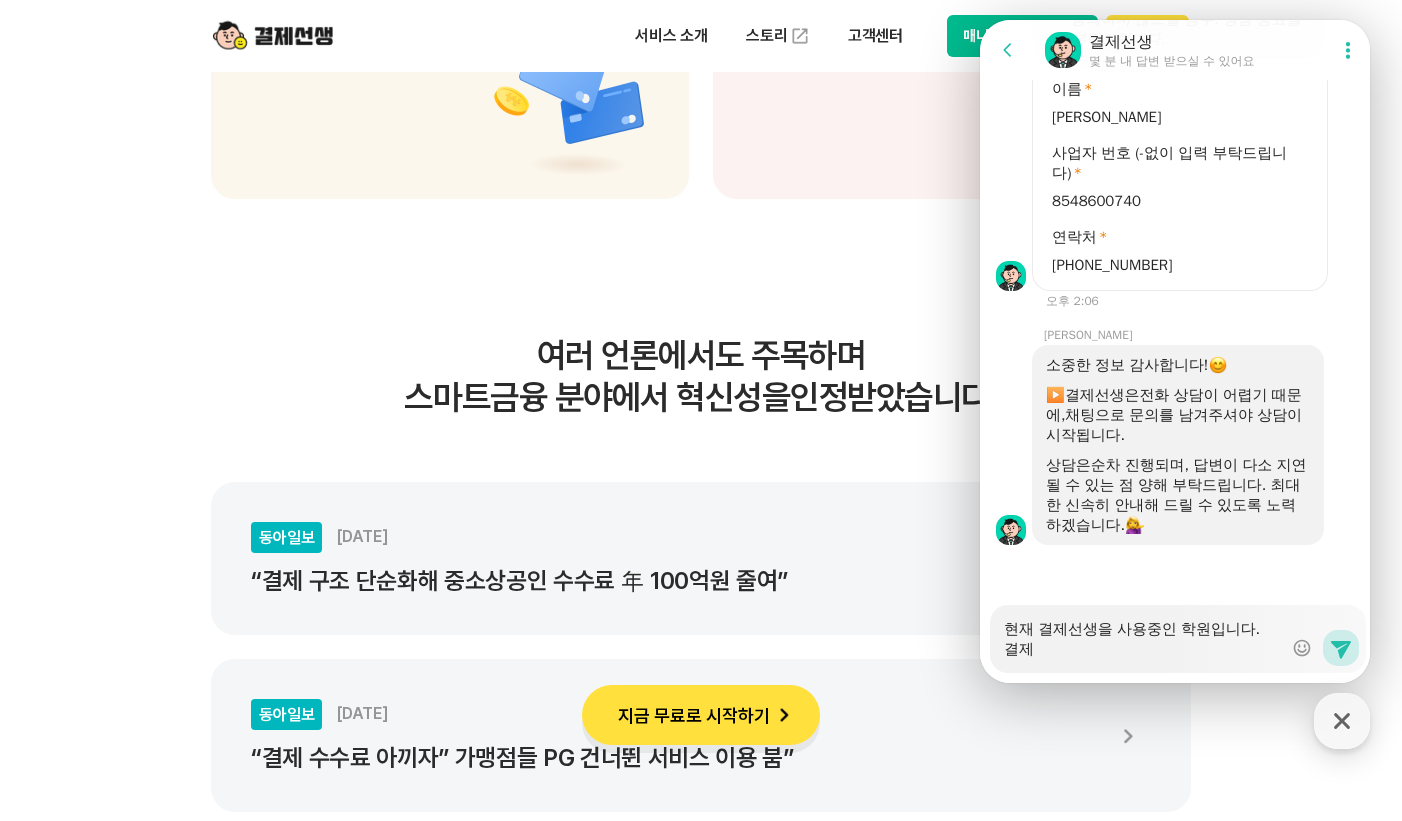 type on "x" 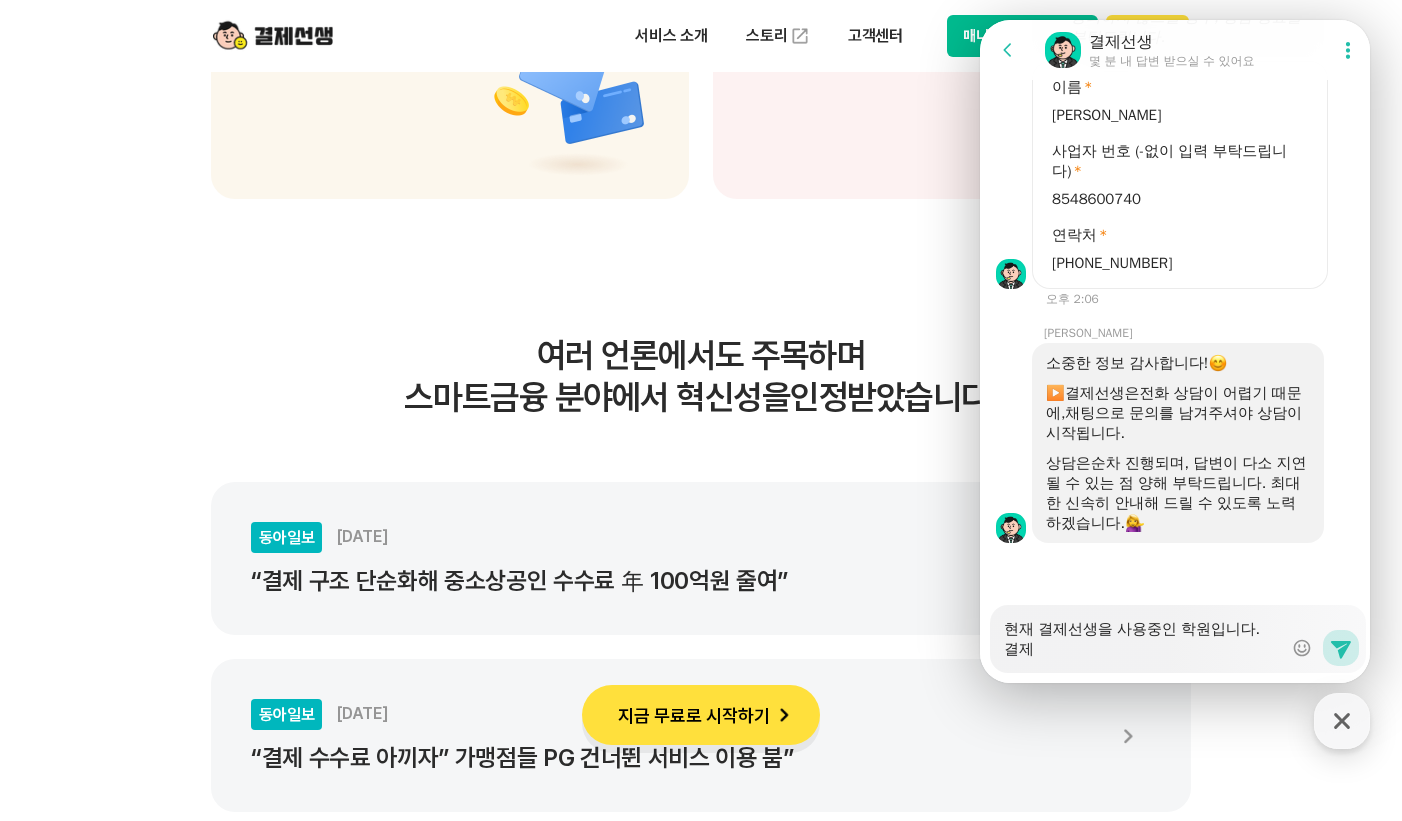 type on "x" 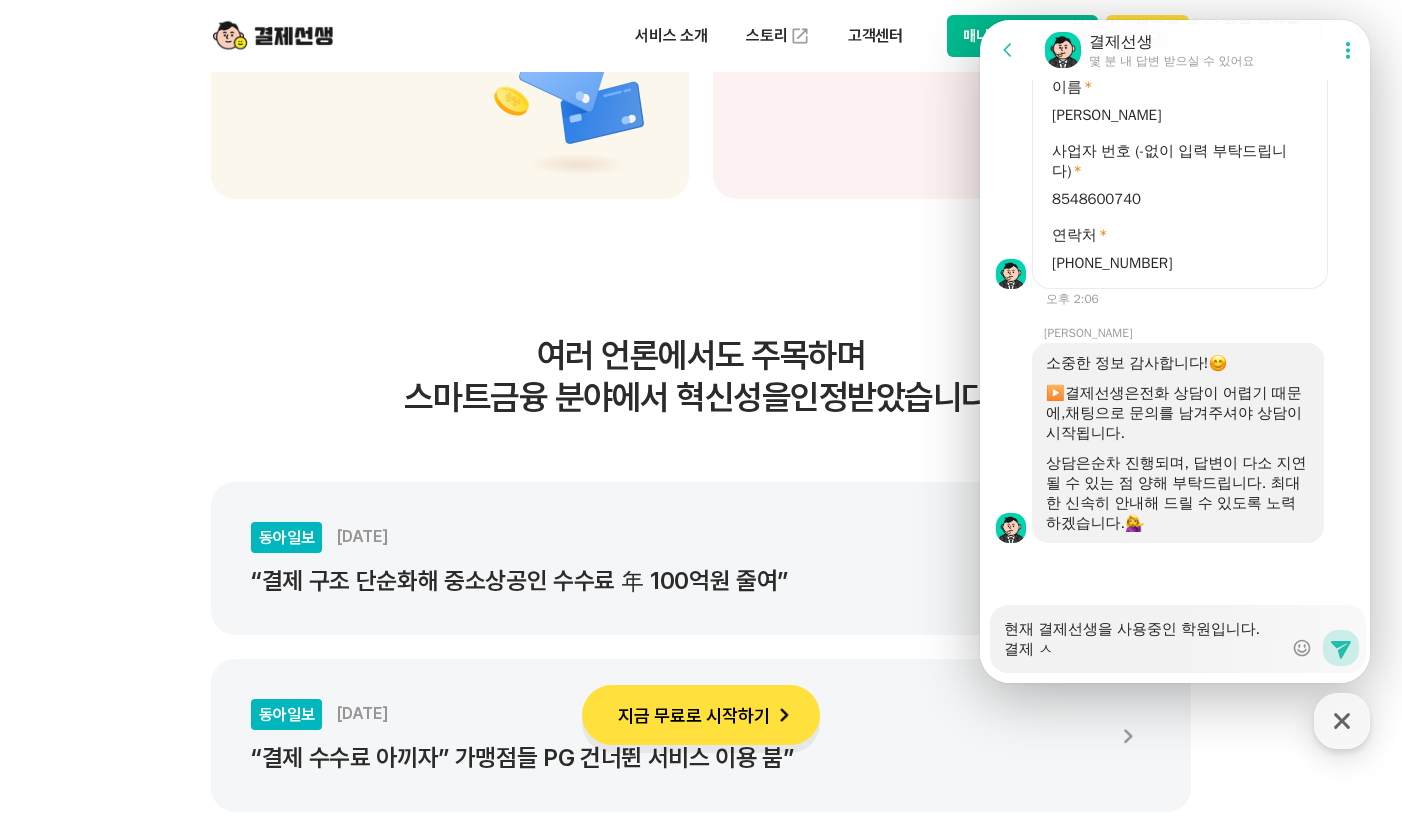type on "x" 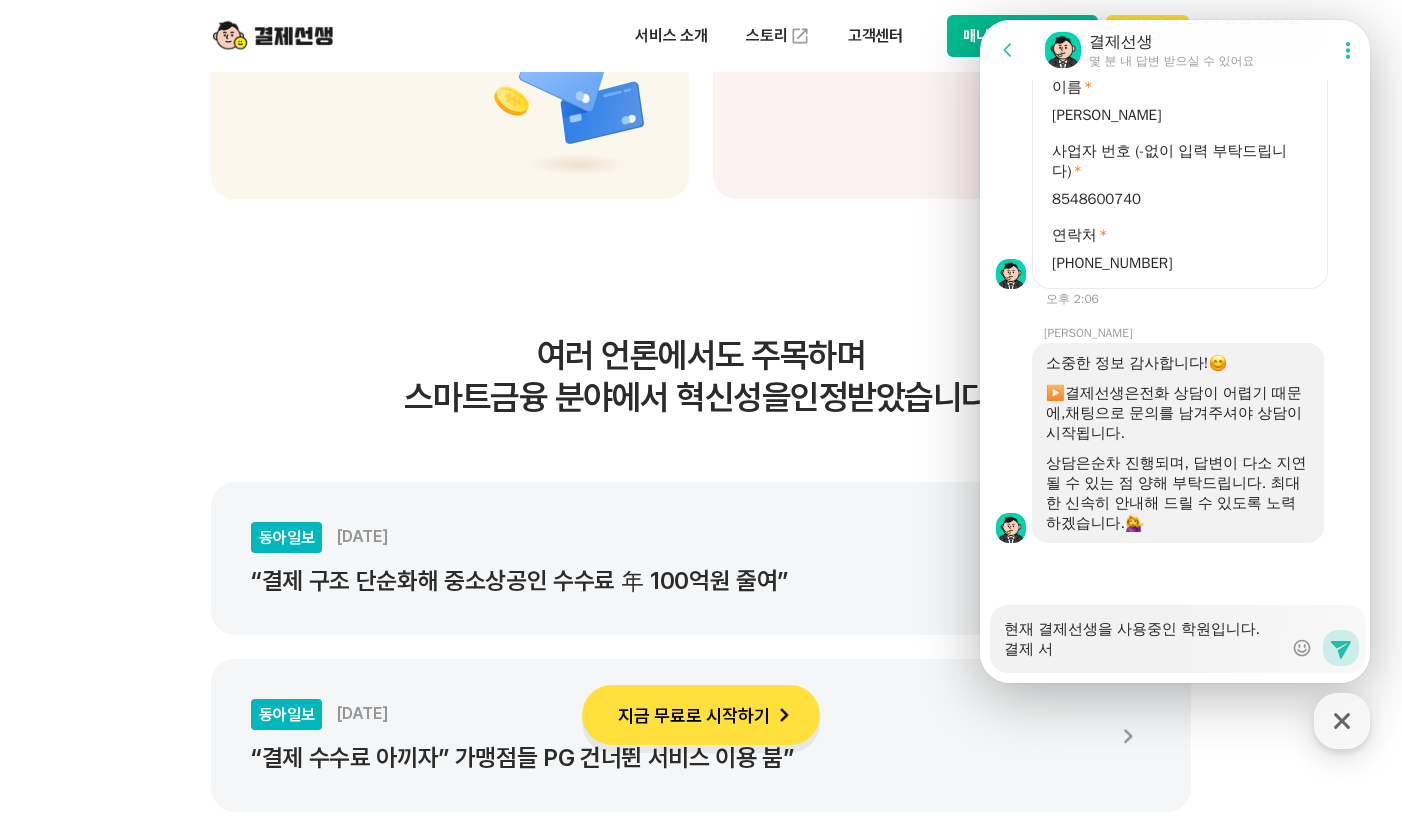 type on "x" 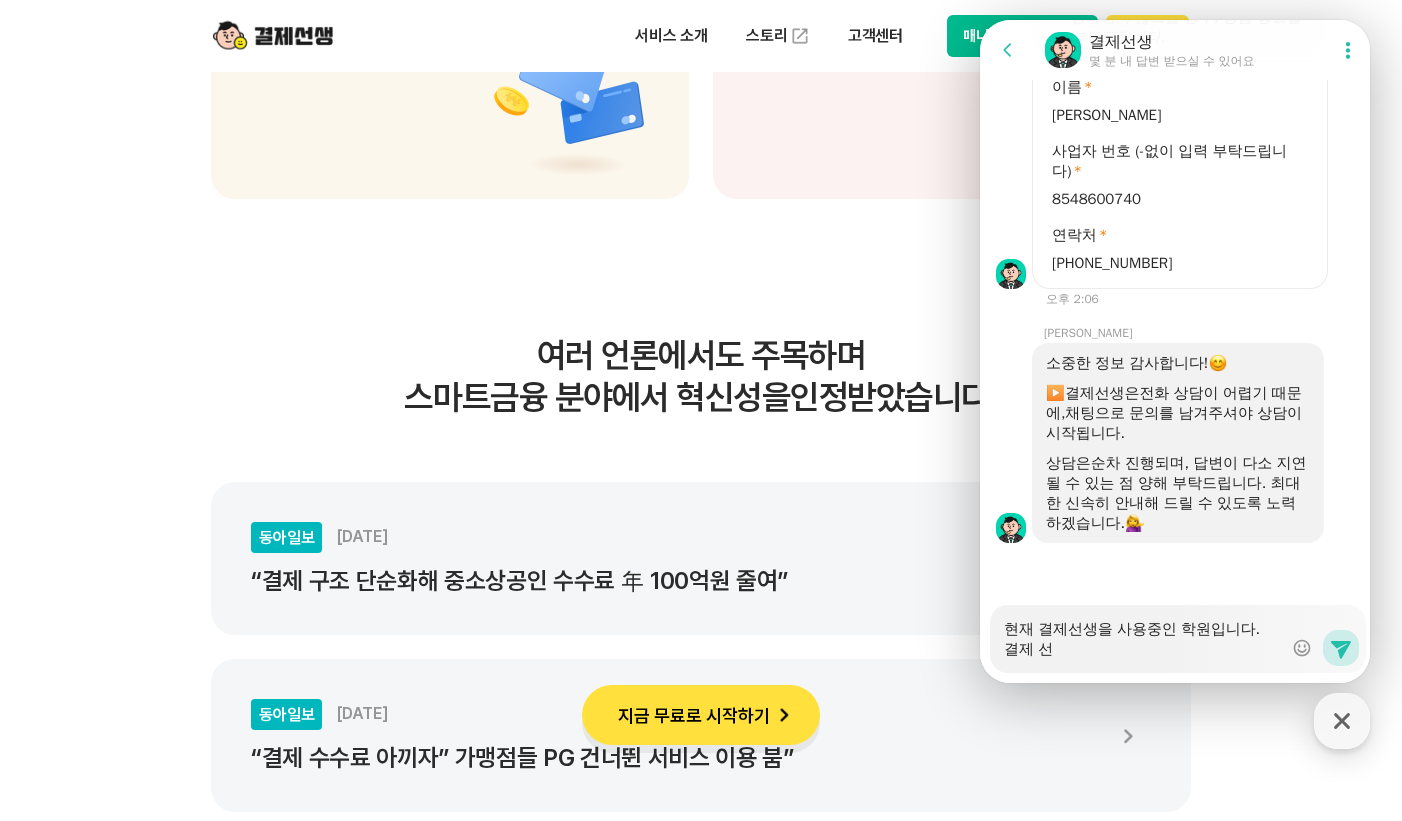 type on "x" 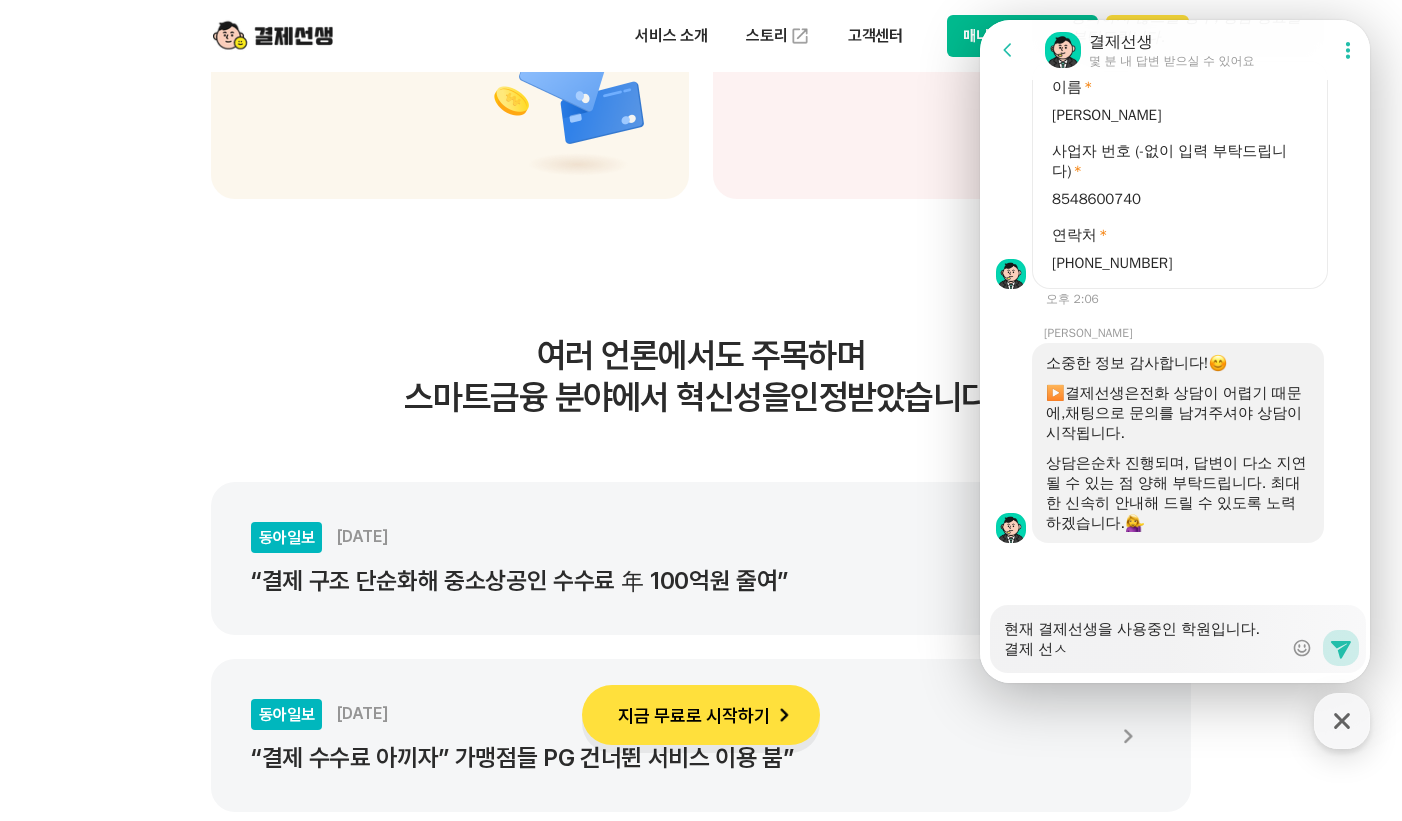 type on "x" 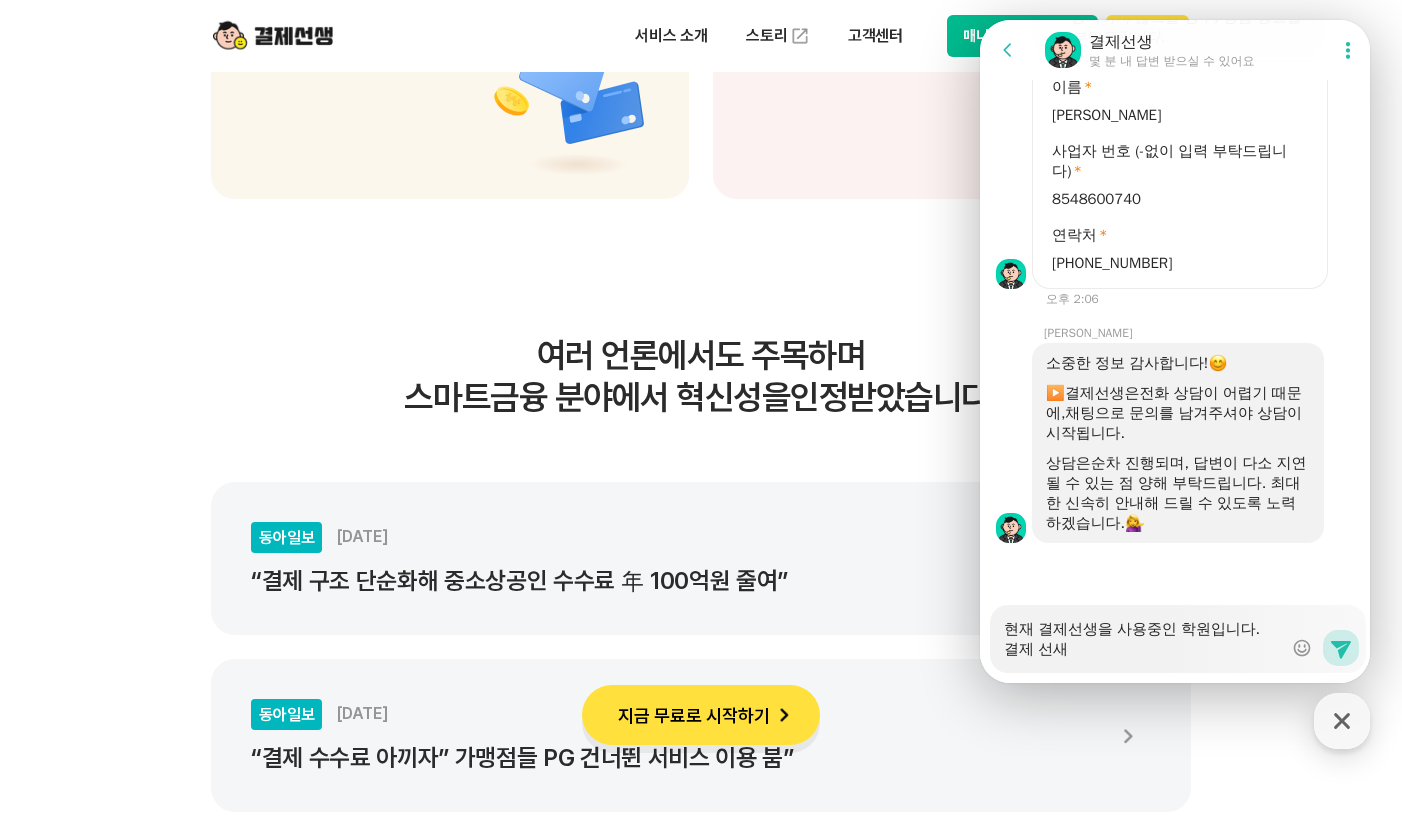 type on "x" 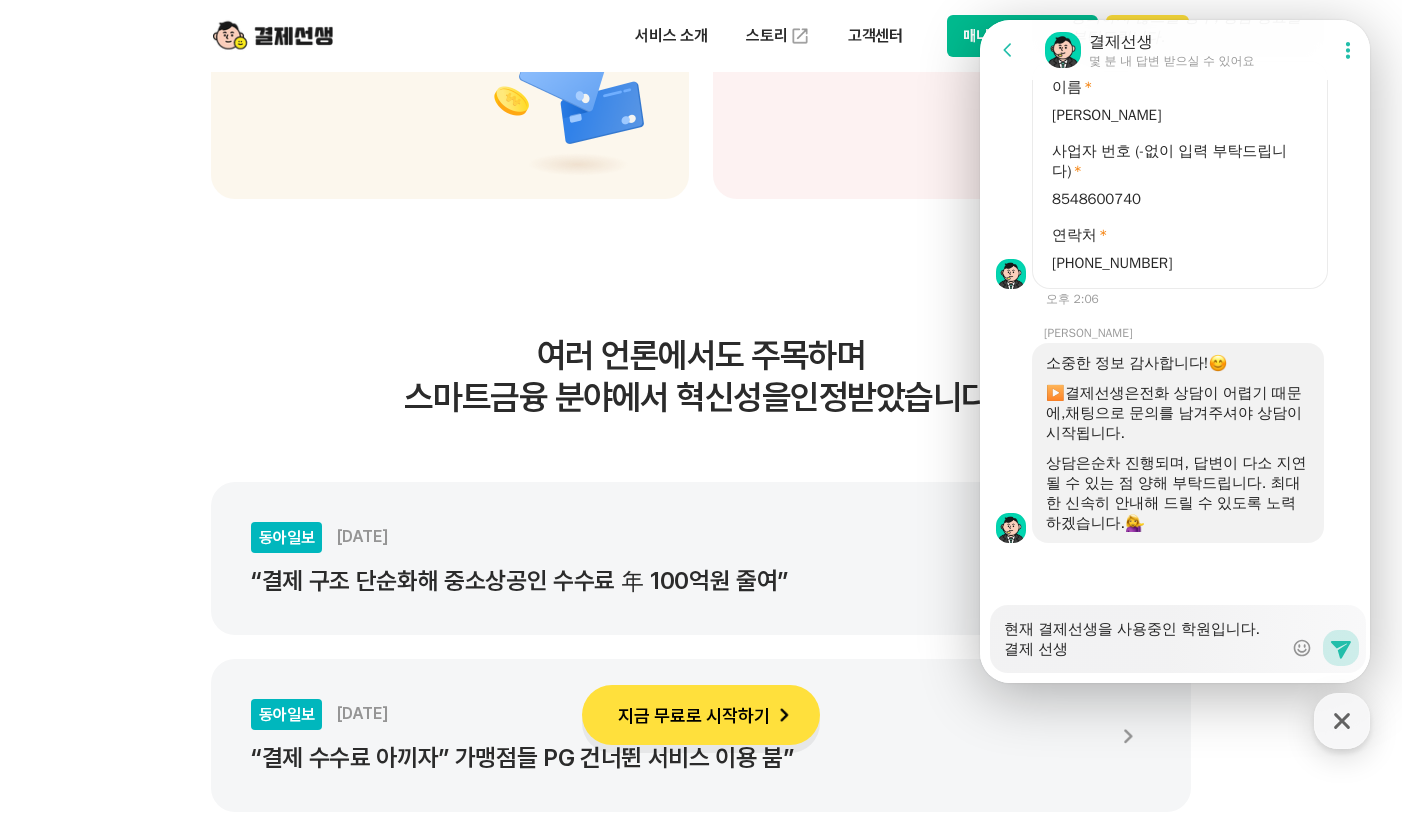 type on "x" 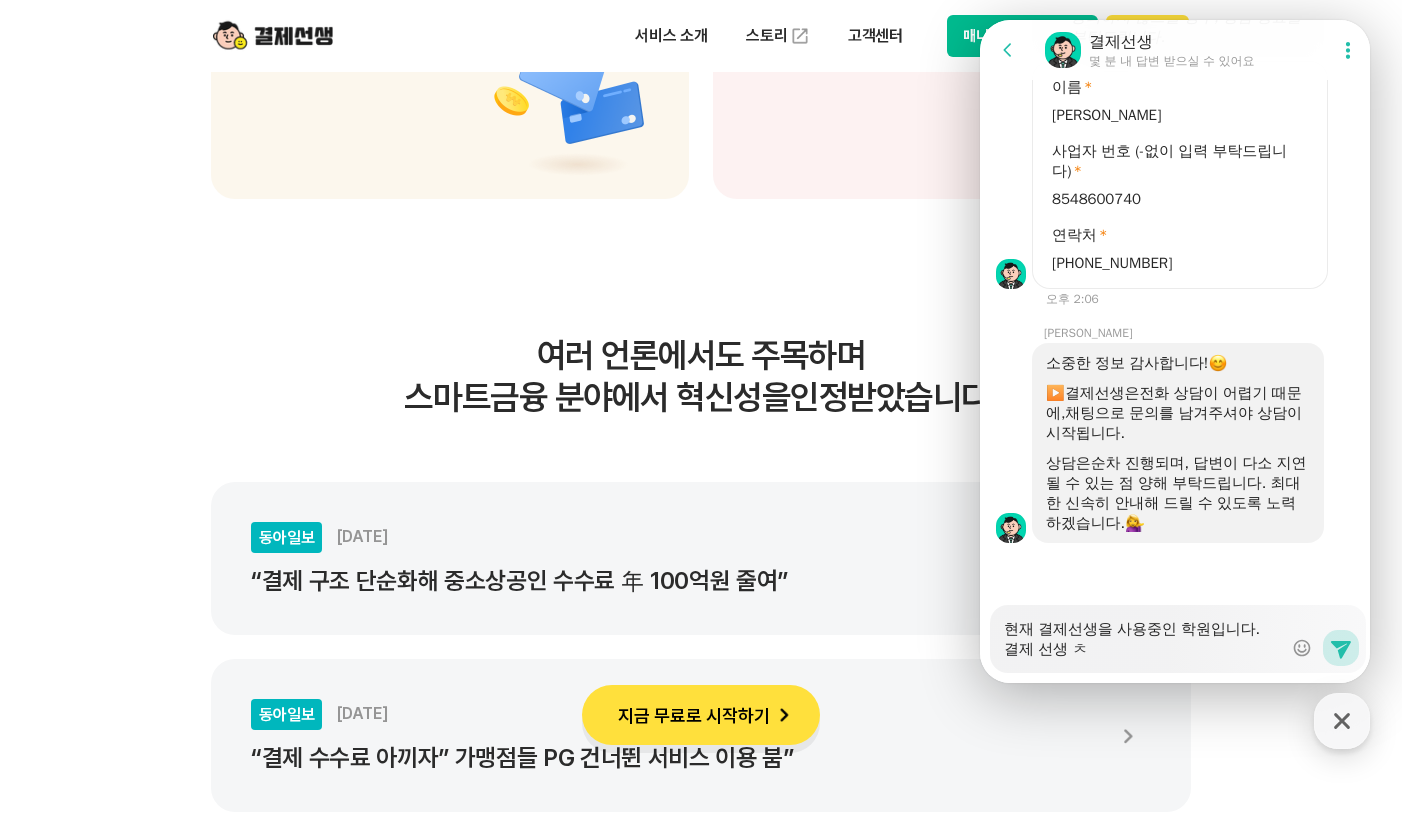 type on "x" 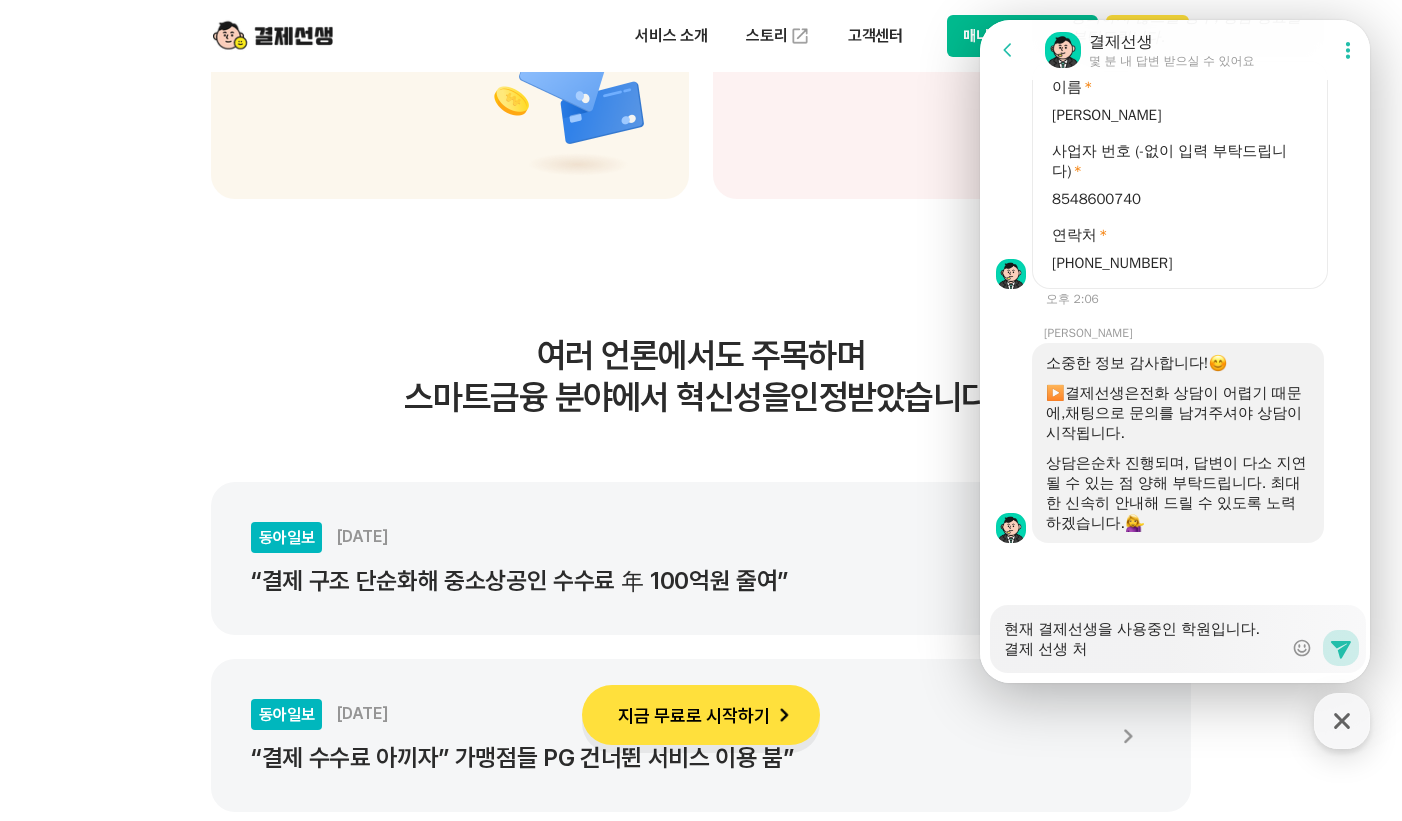 type on "x" 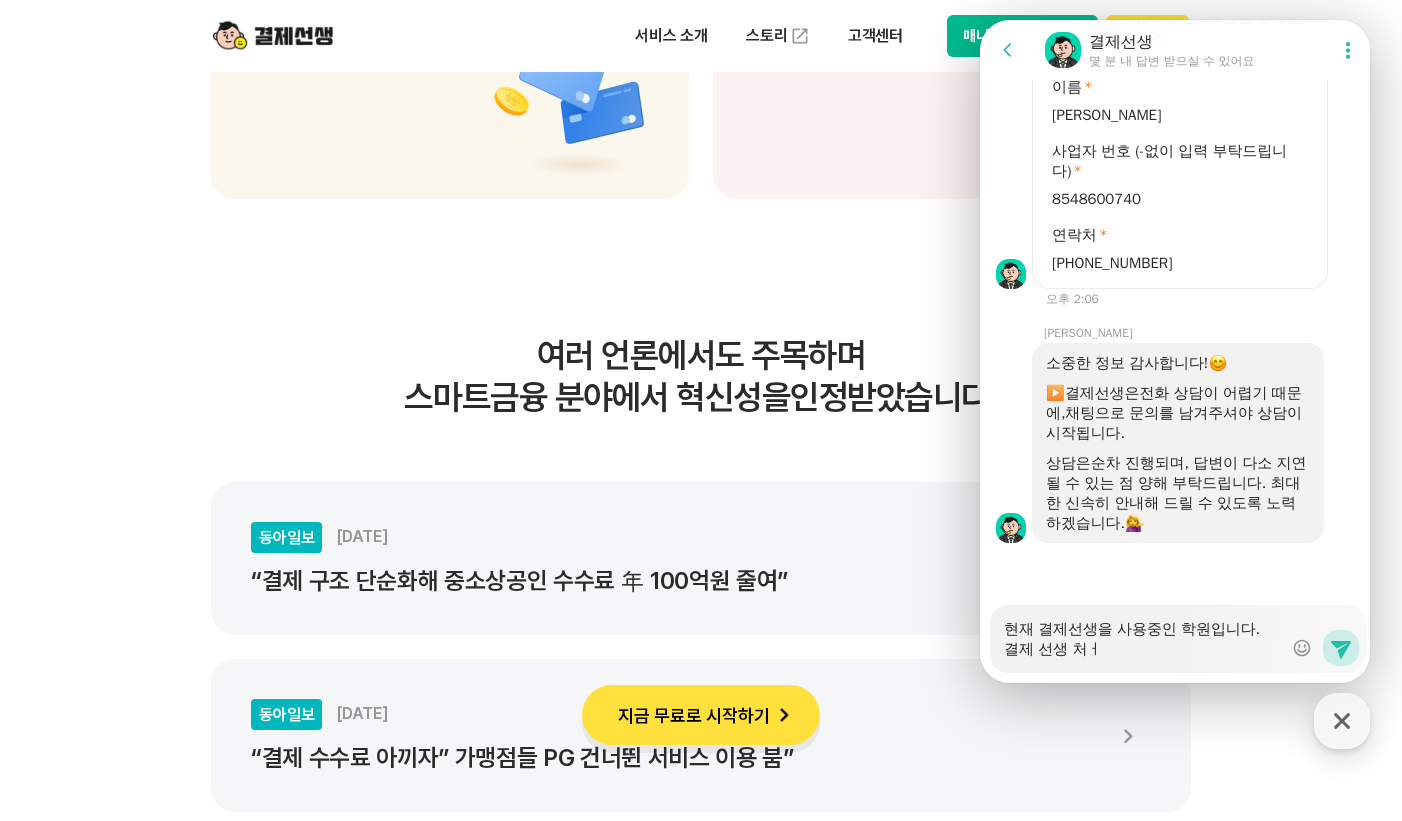 type on "x" 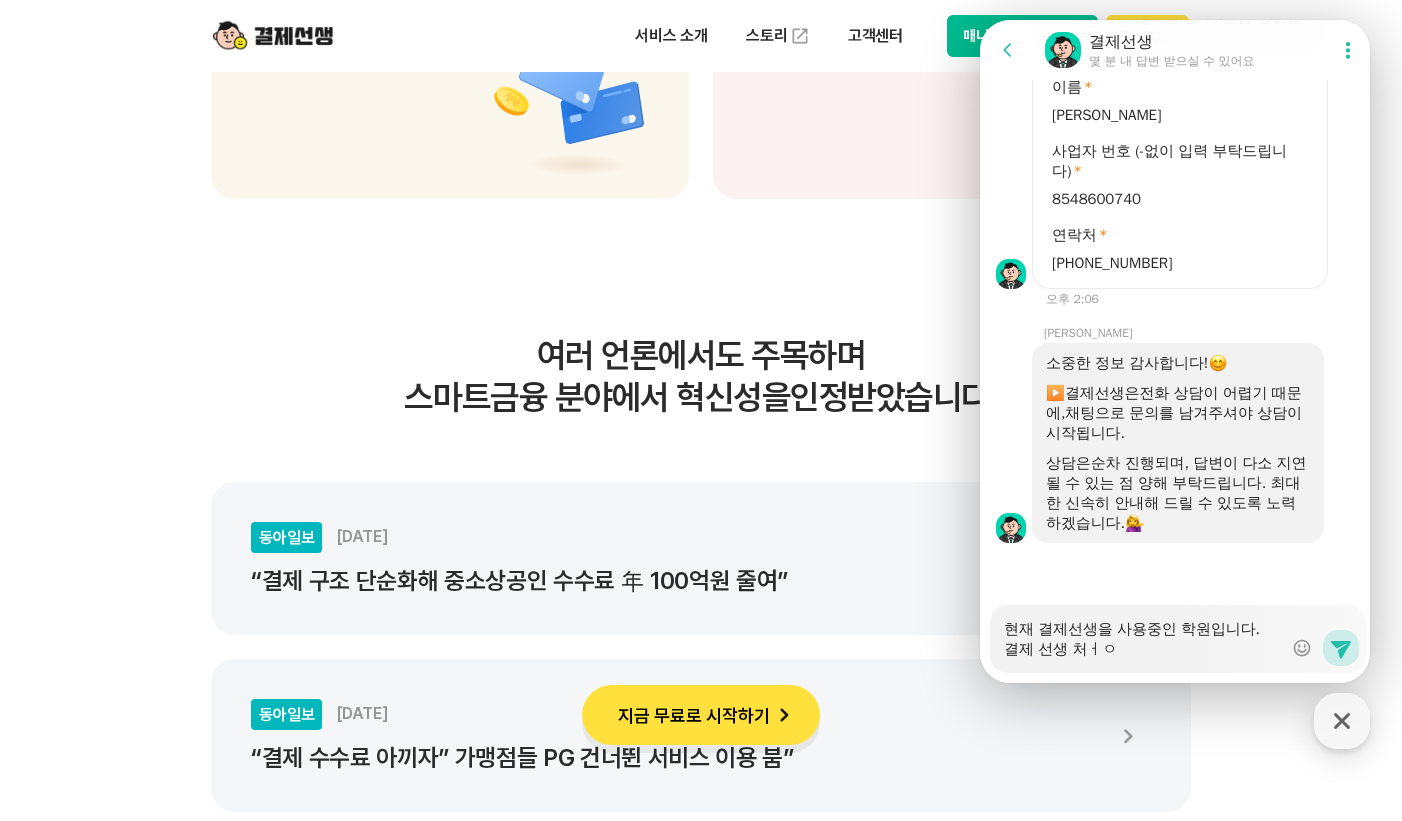 type on "x" 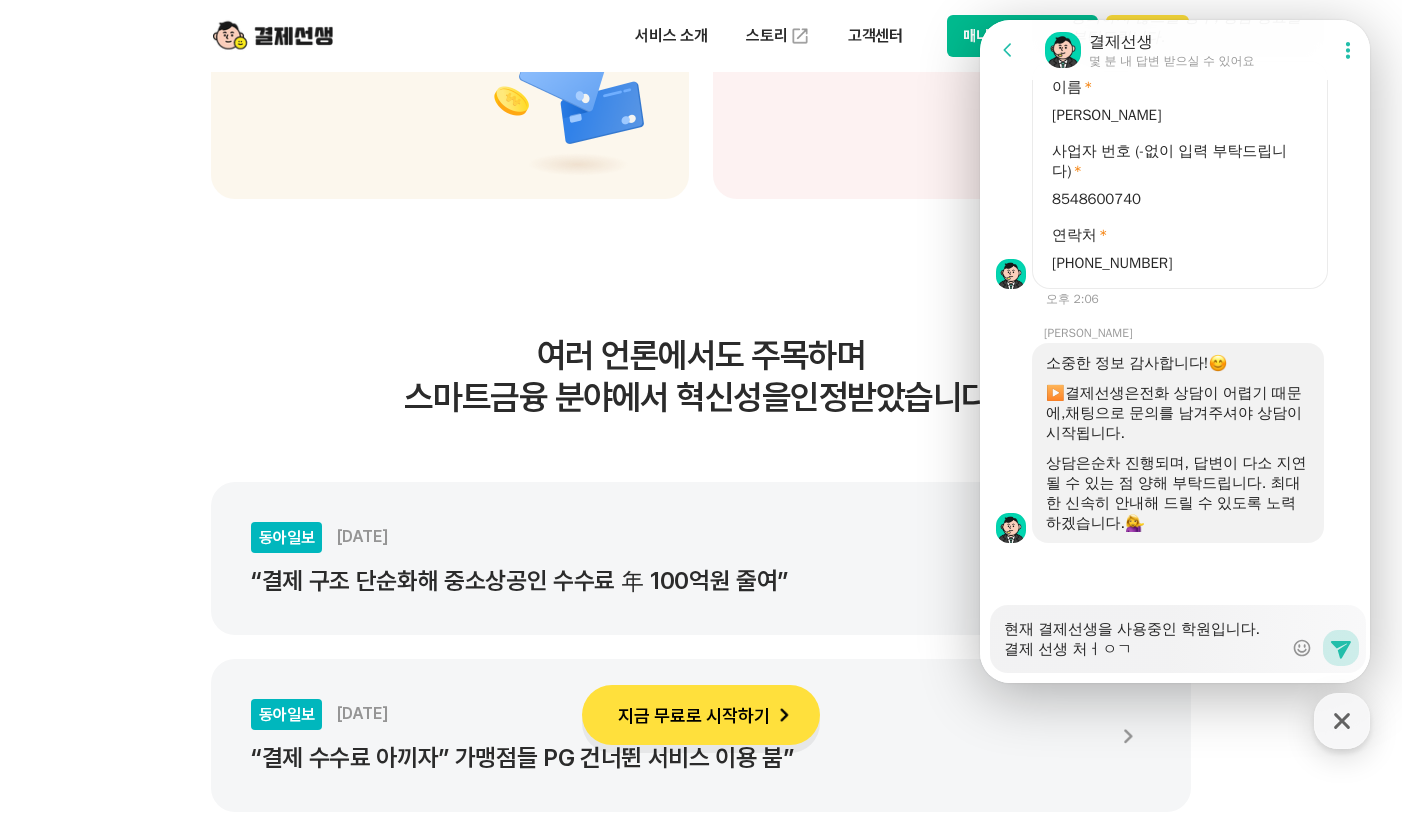 type on "x" 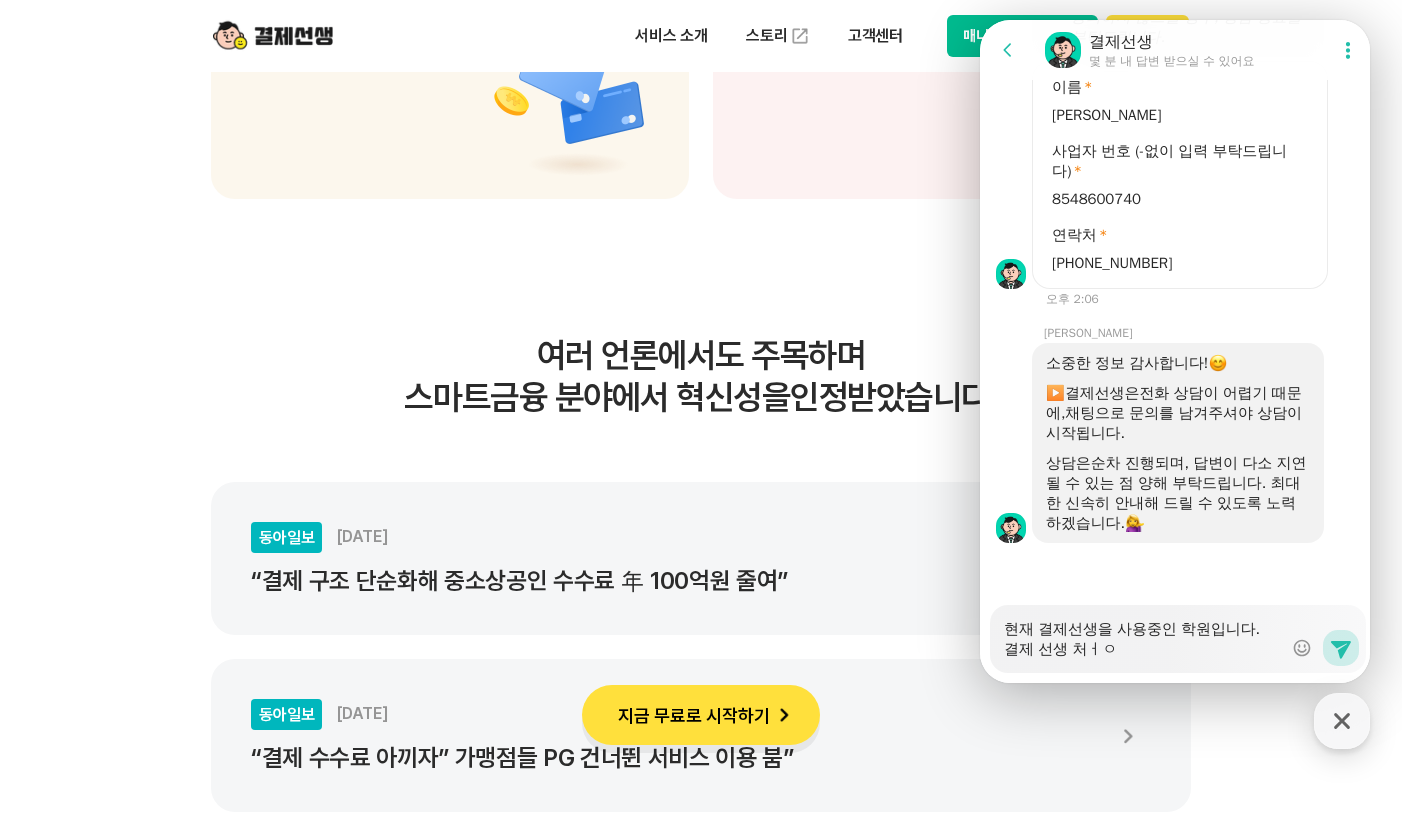 type on "x" 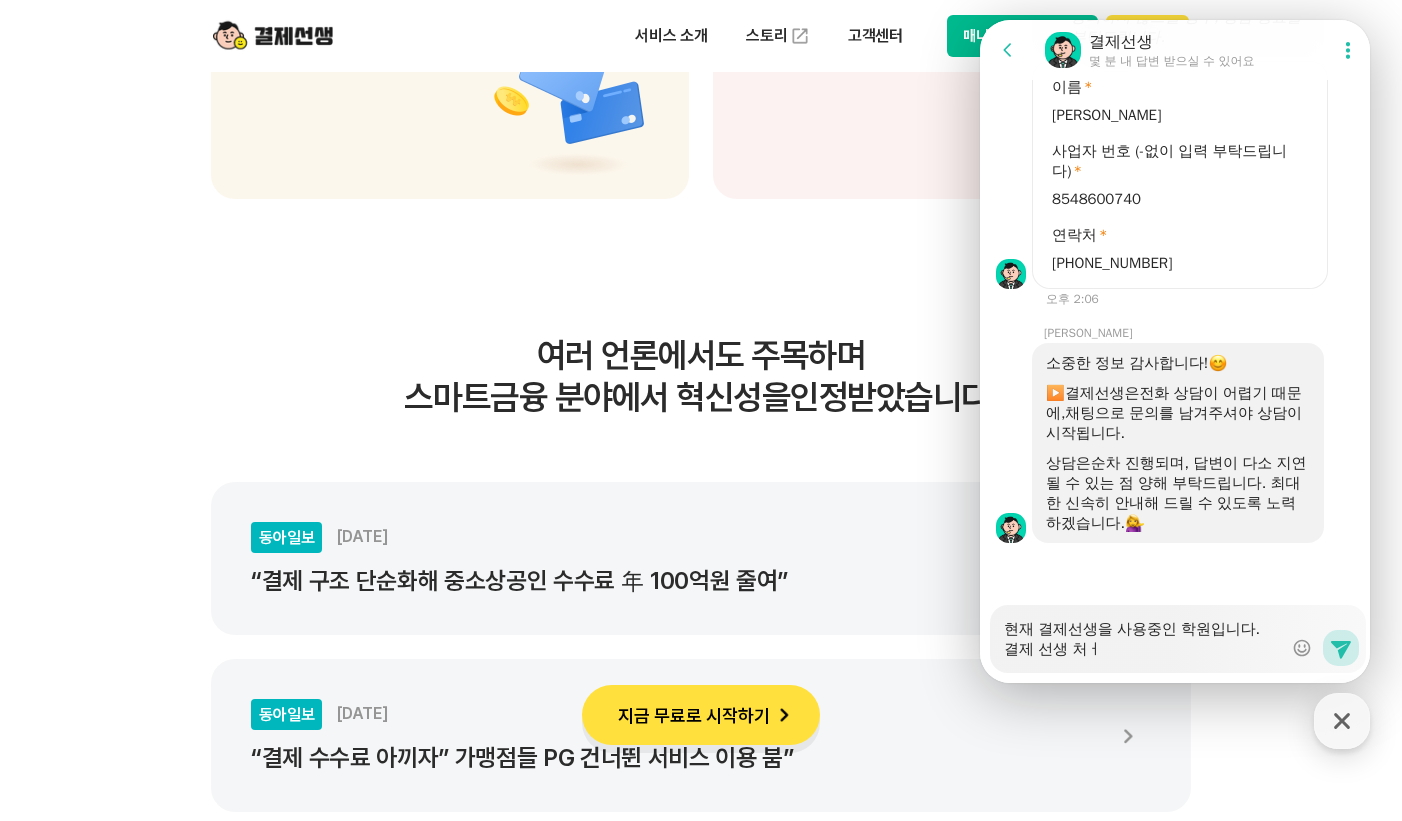 type on "x" 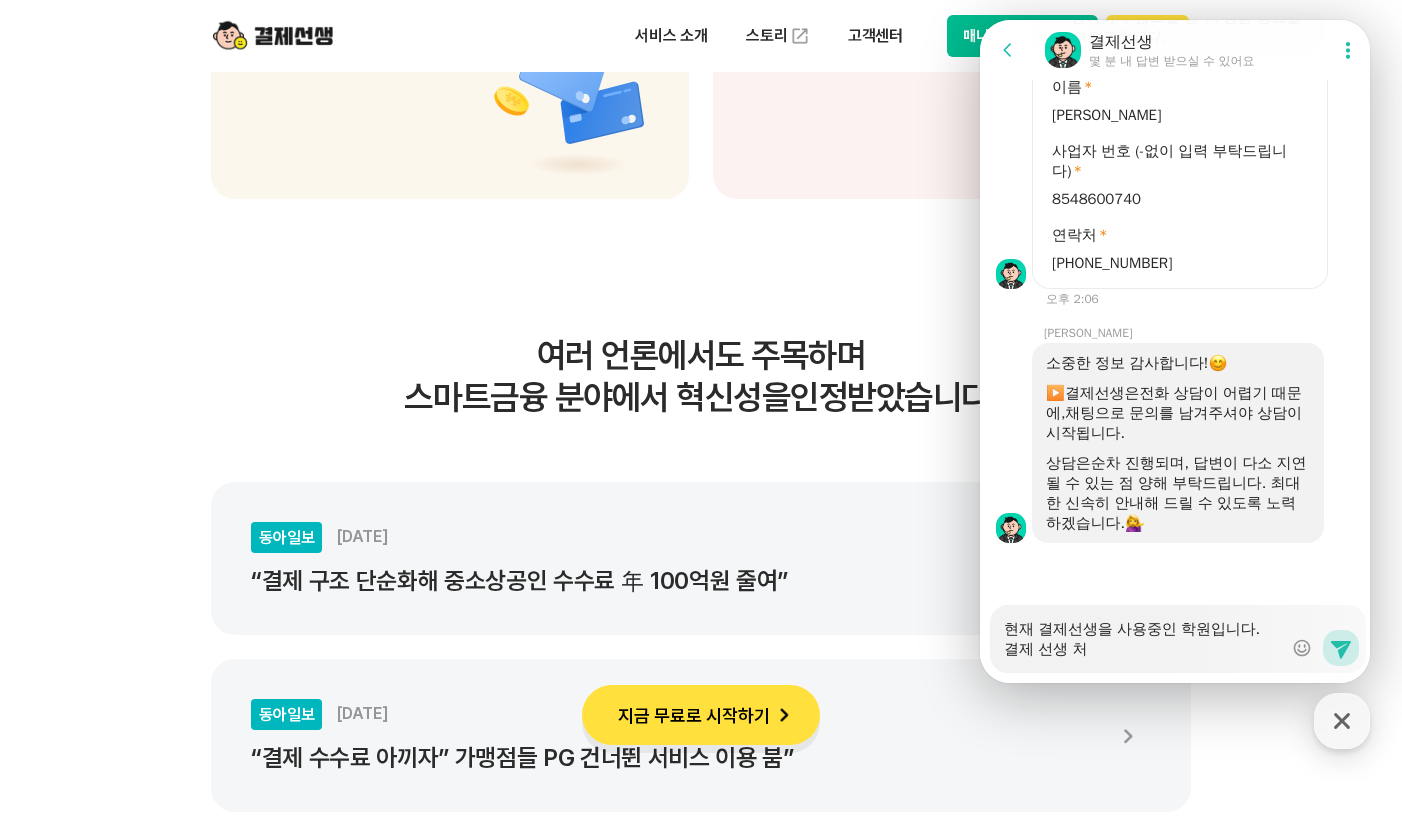 type on "x" 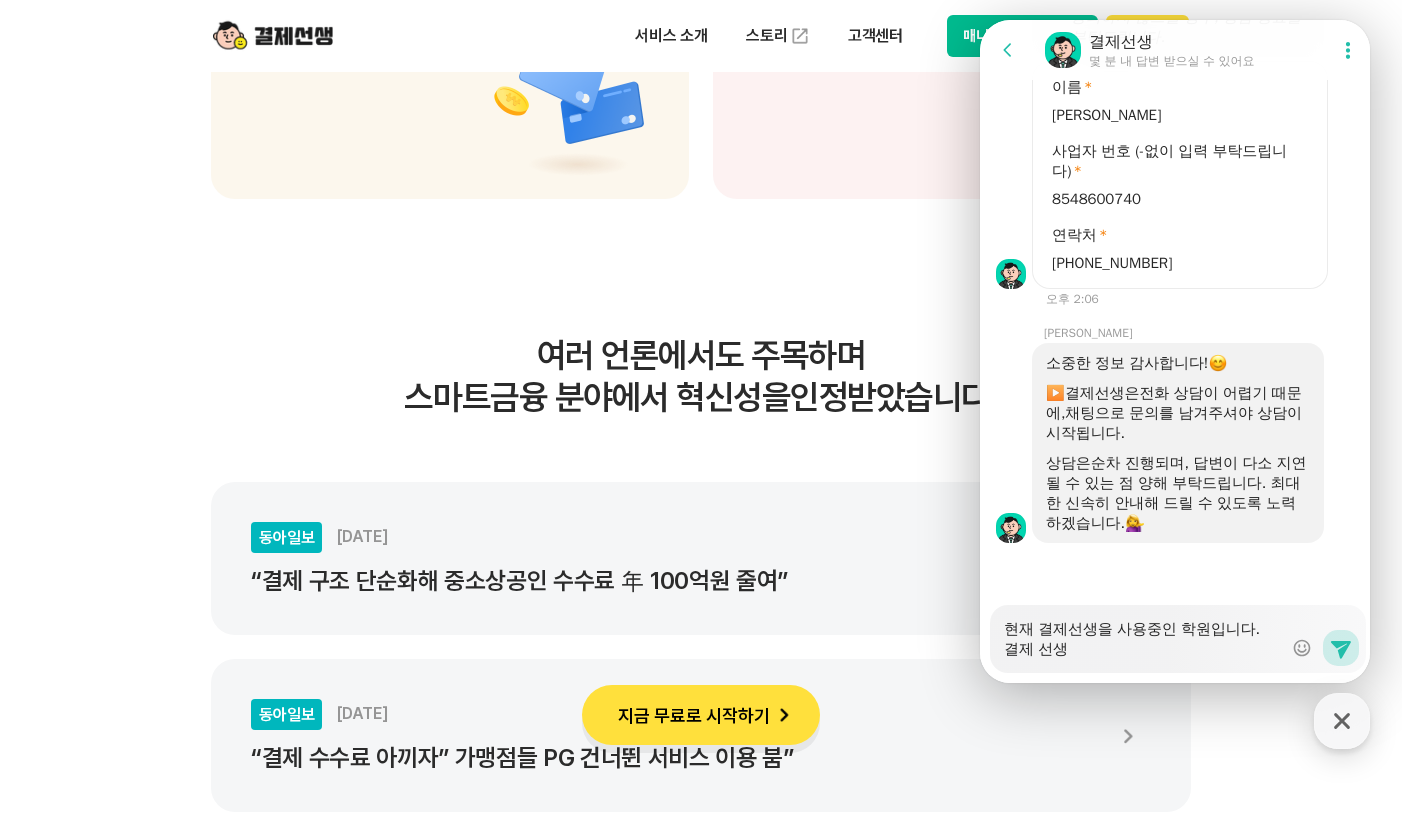 type on "x" 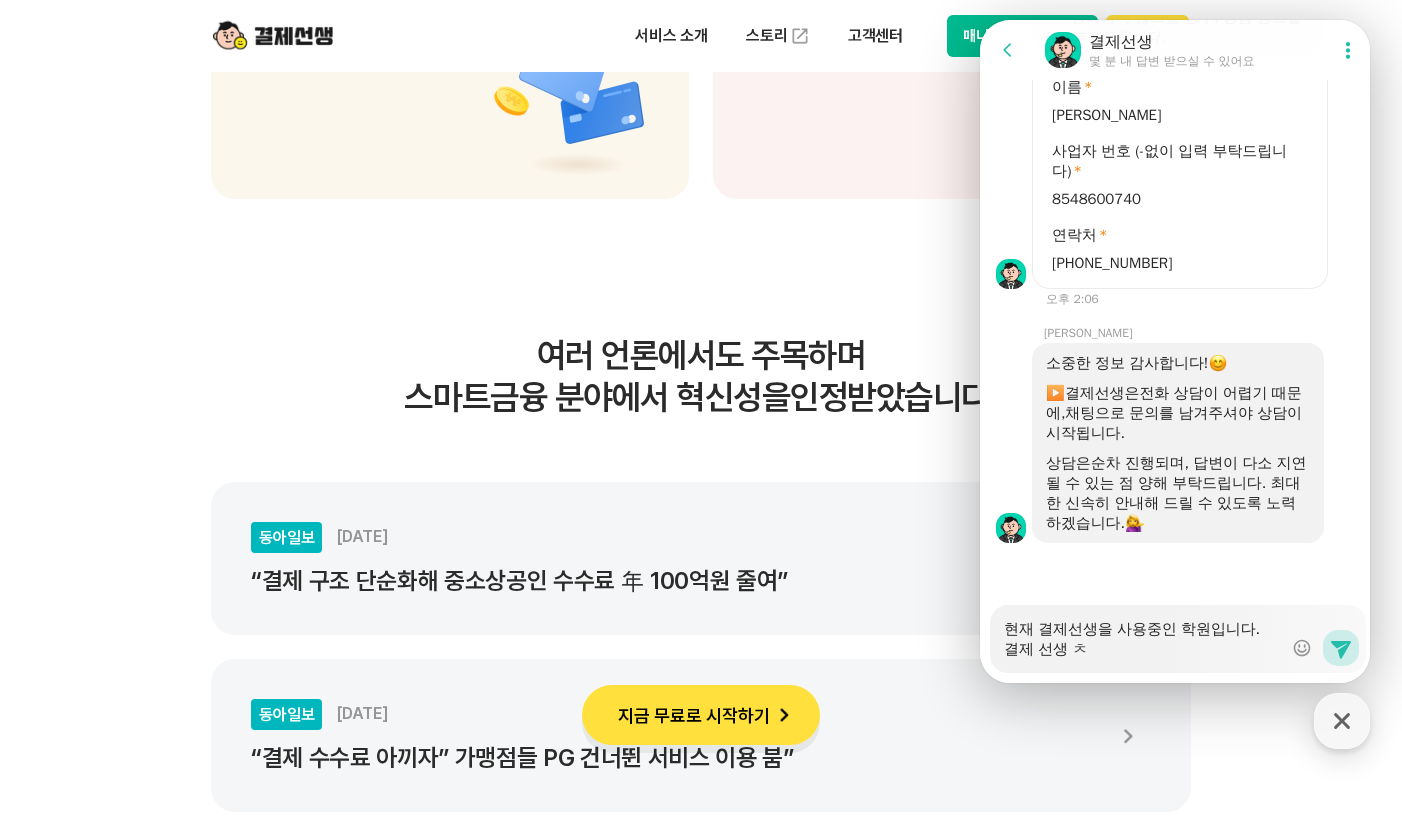 type on "x" 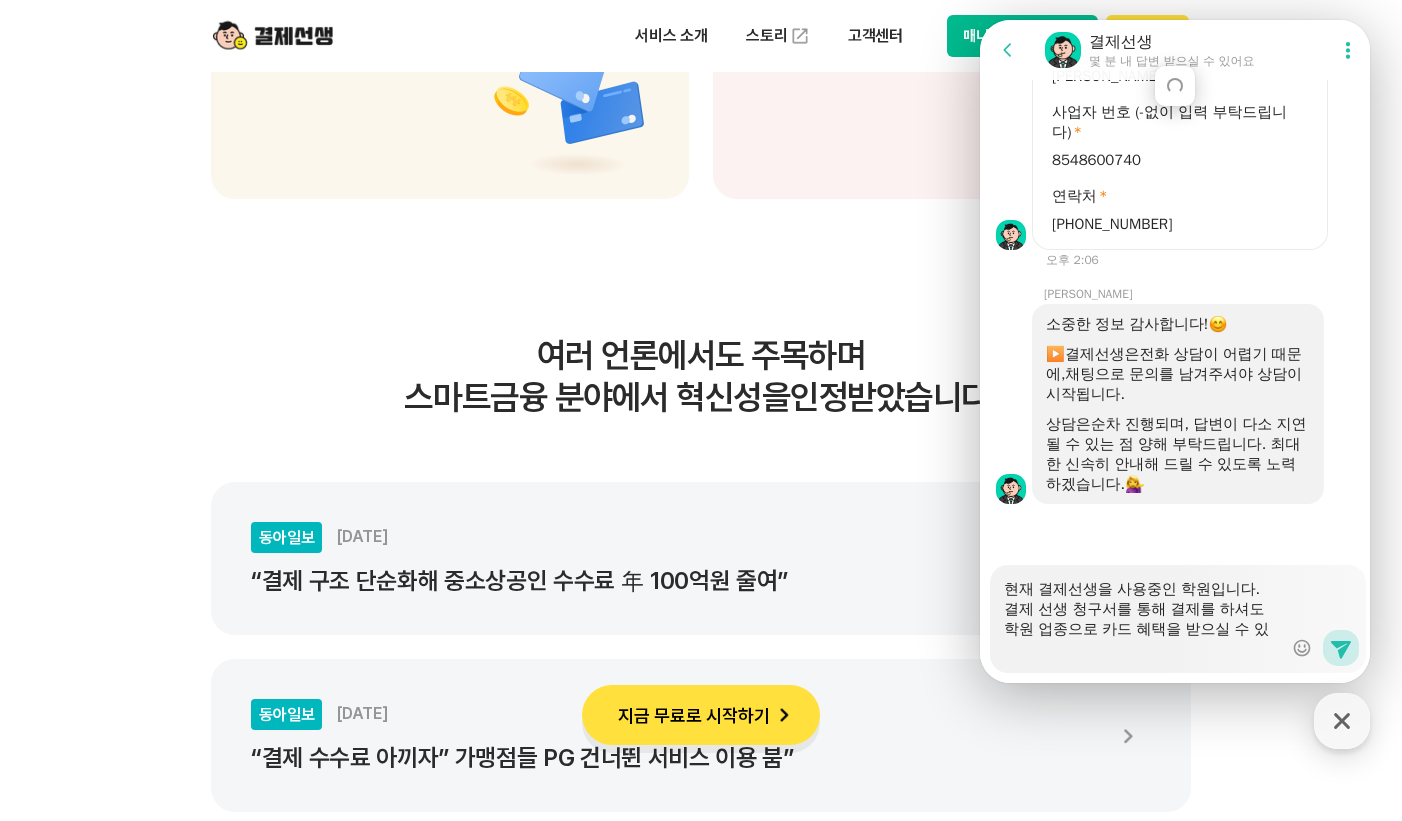 scroll, scrollTop: 2515, scrollLeft: 0, axis: vertical 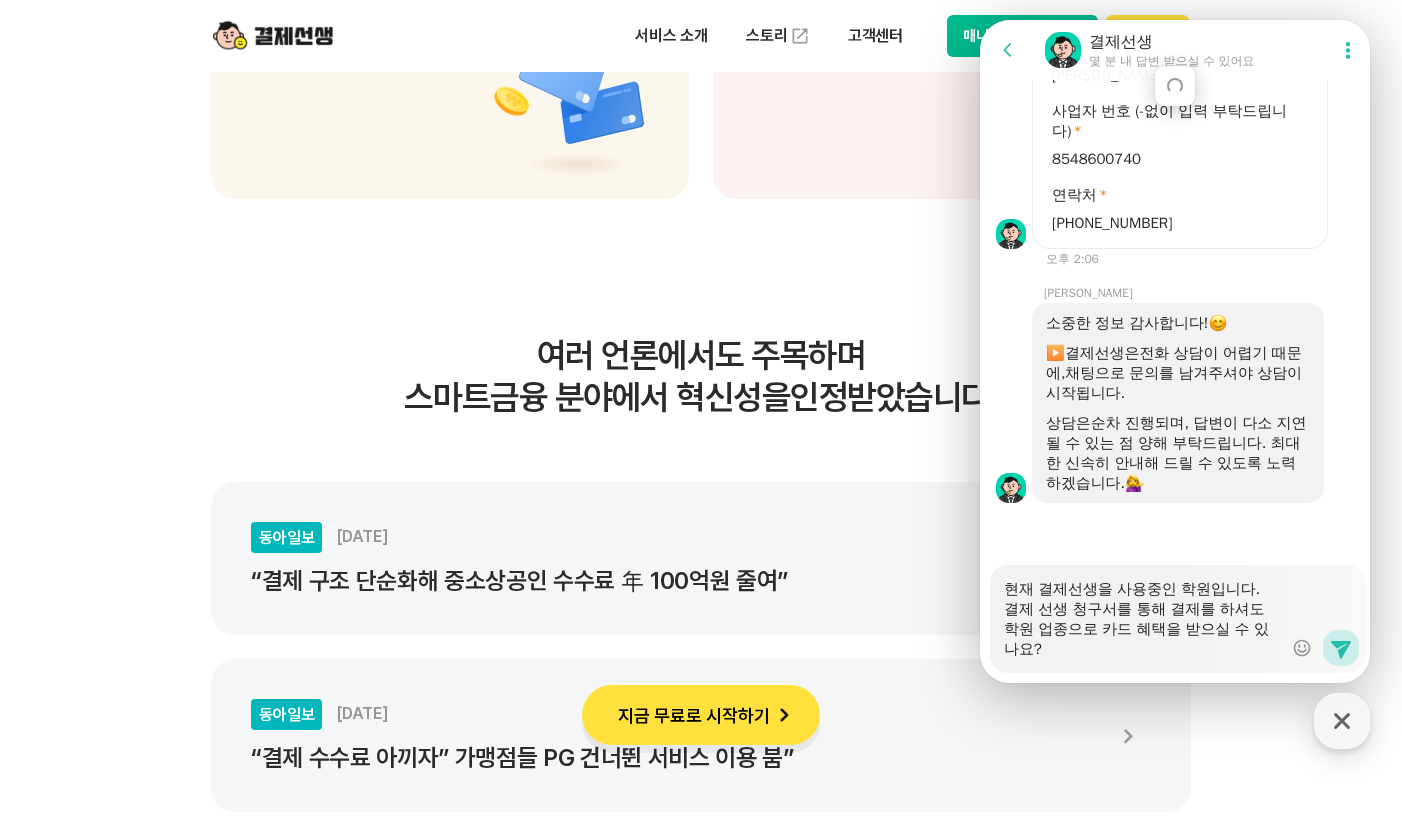 drag, startPoint x: 1090, startPoint y: 641, endPoint x: 990, endPoint y: 609, distance: 104.99524 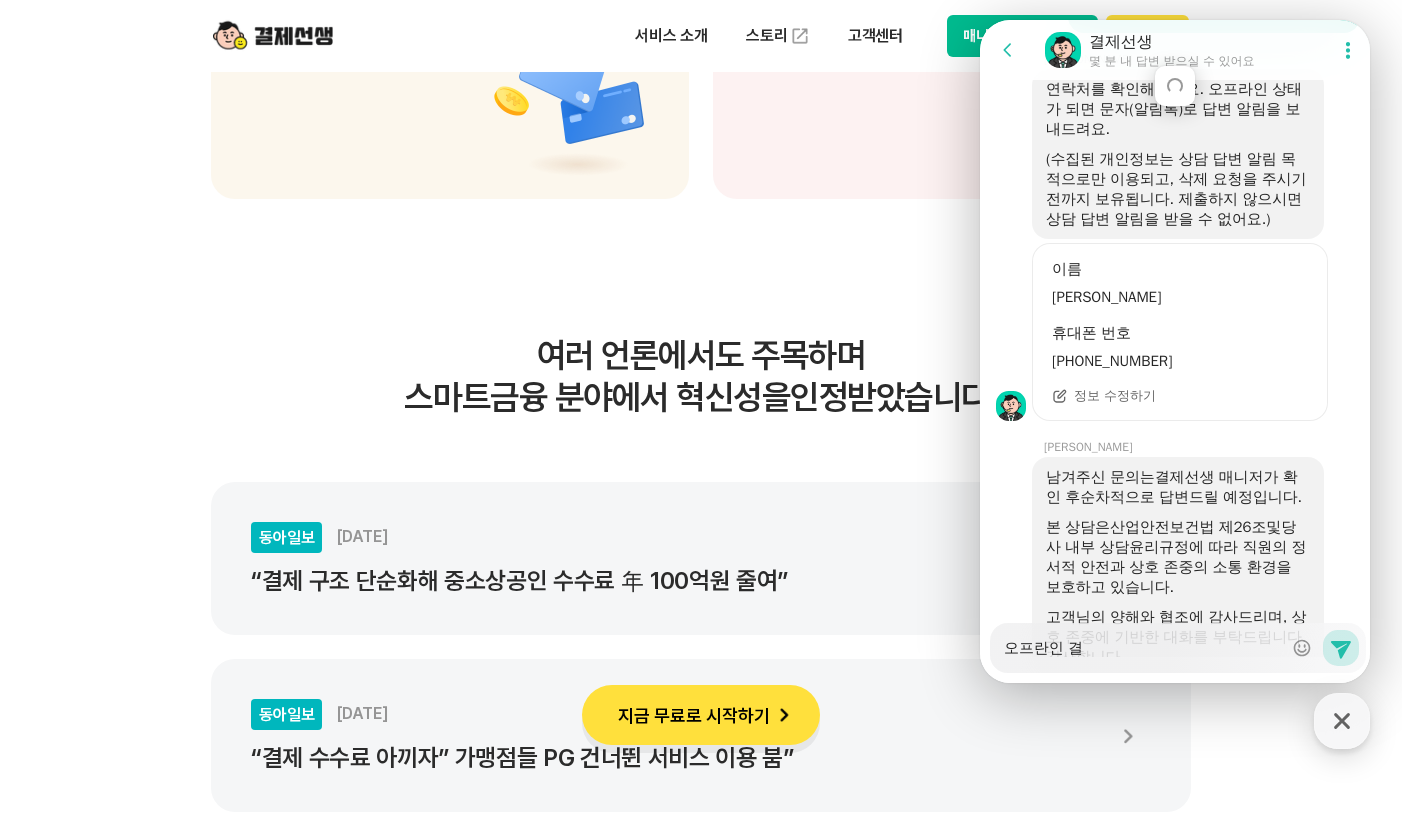 scroll, scrollTop: 2911, scrollLeft: 0, axis: vertical 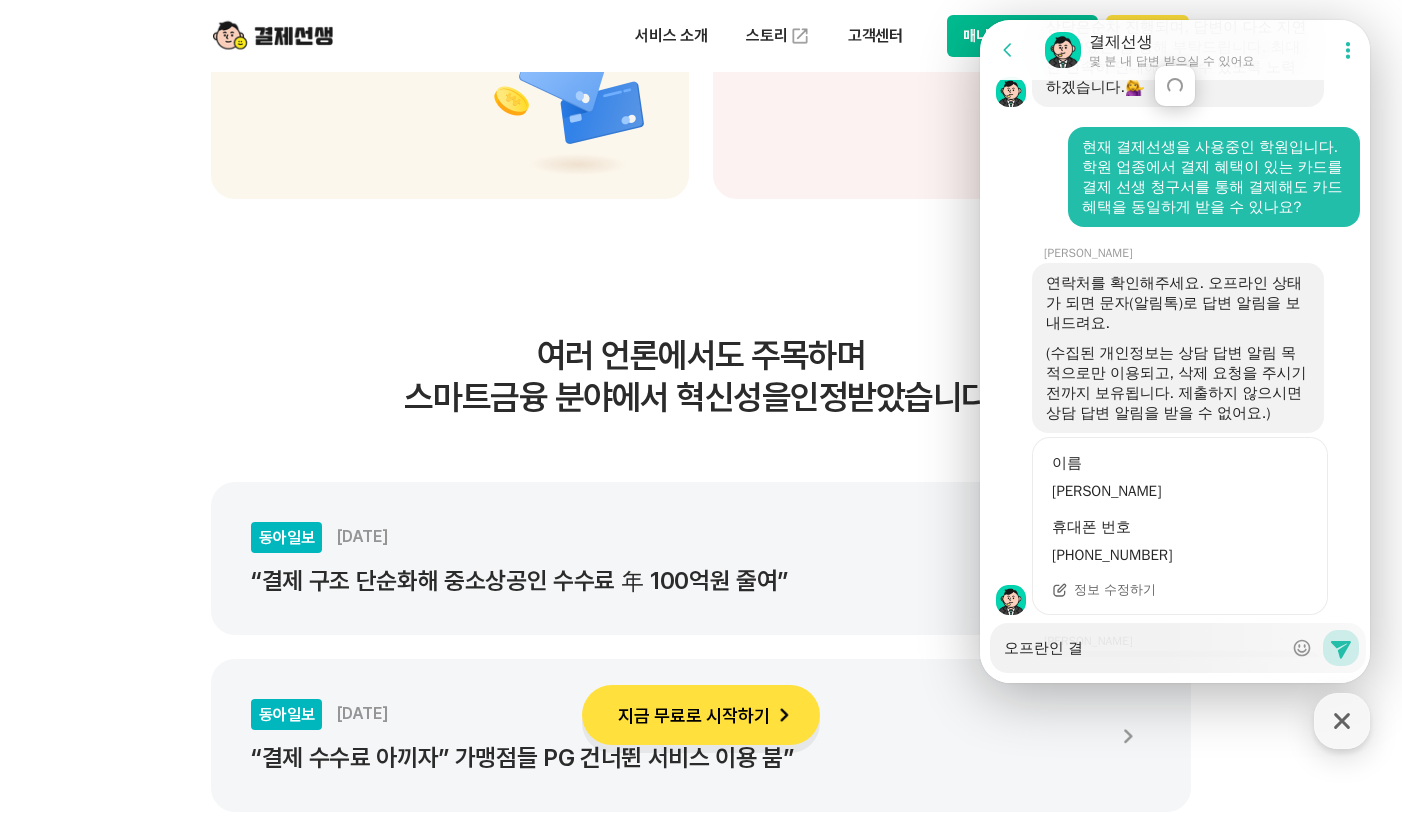 click on "오프란인 결" at bounding box center (1143, 641) 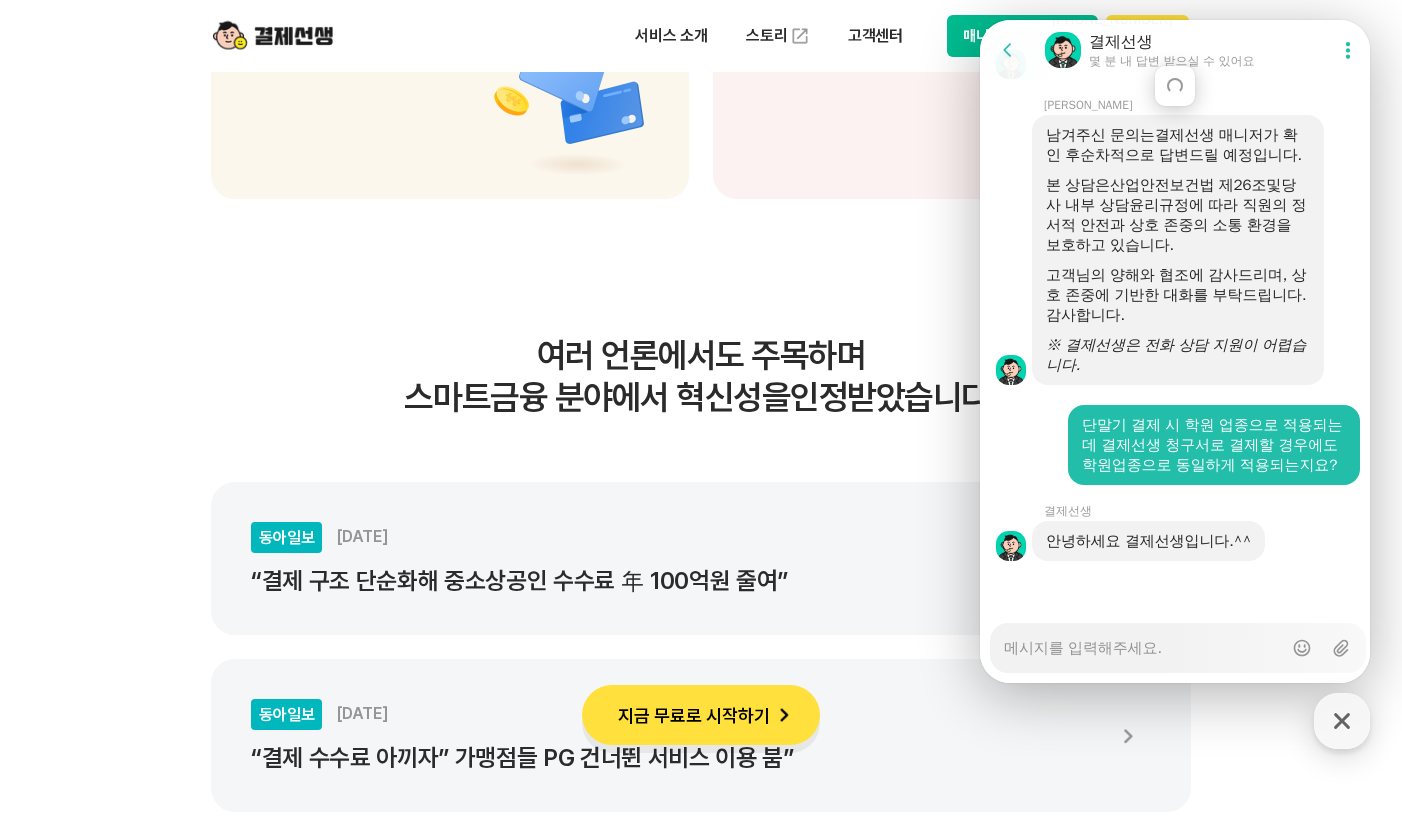 scroll, scrollTop: 3507, scrollLeft: 0, axis: vertical 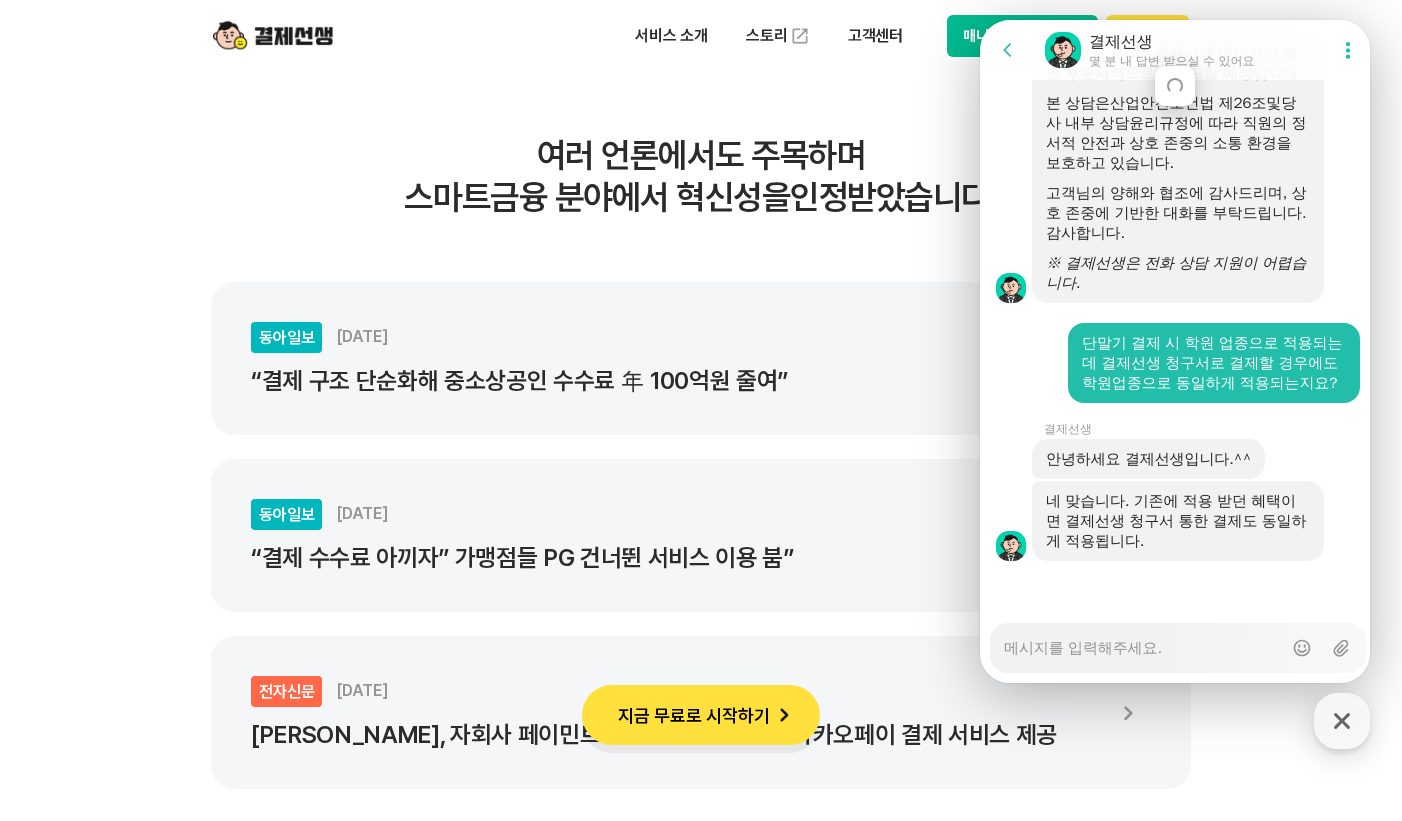 click on "Messenger Input Textarea" at bounding box center (1143, 641) 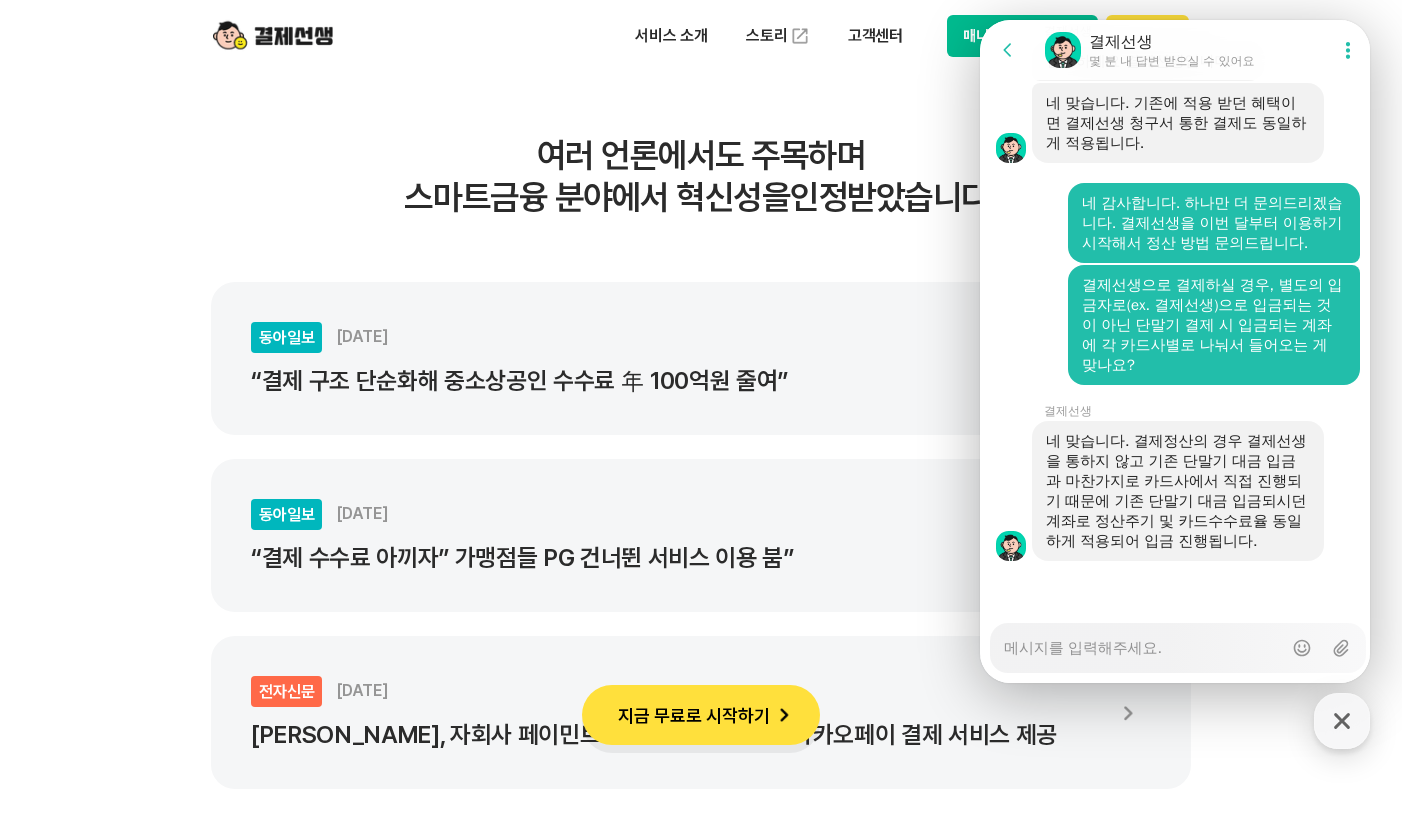 scroll, scrollTop: 4027, scrollLeft: 0, axis: vertical 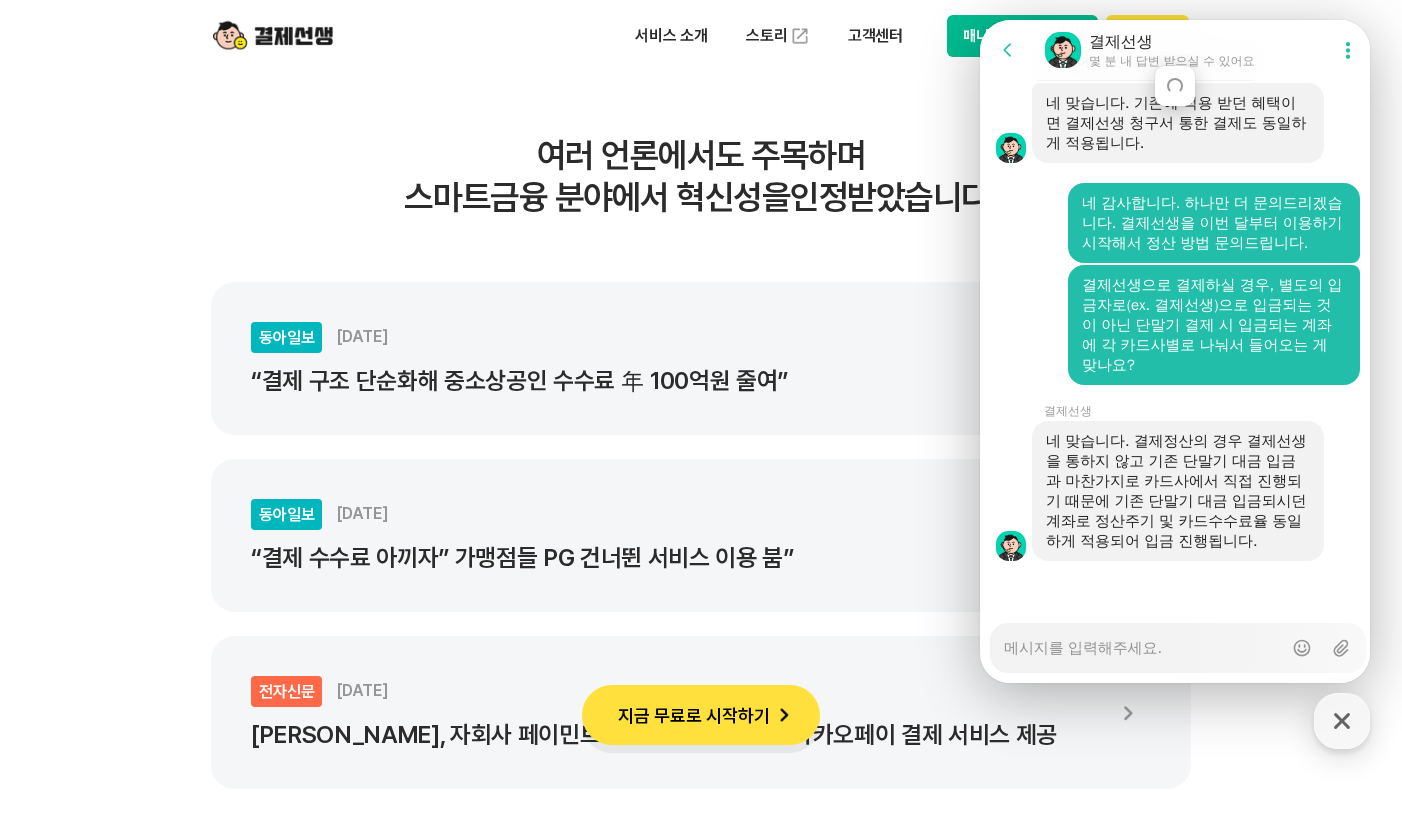 click on "네 맞습니다. 결제정산의 경우 결제선생을 통하지 않고 기존 단말기 대금 입금과 마찬가지로 카드사에서 직접 진행되기 때문에 기존 단말기 대금 입금되시던 계좌로 정산주기 및 카드수수료율 동일하게 적용되어 입금 진행됩니다." at bounding box center (1178, 491) 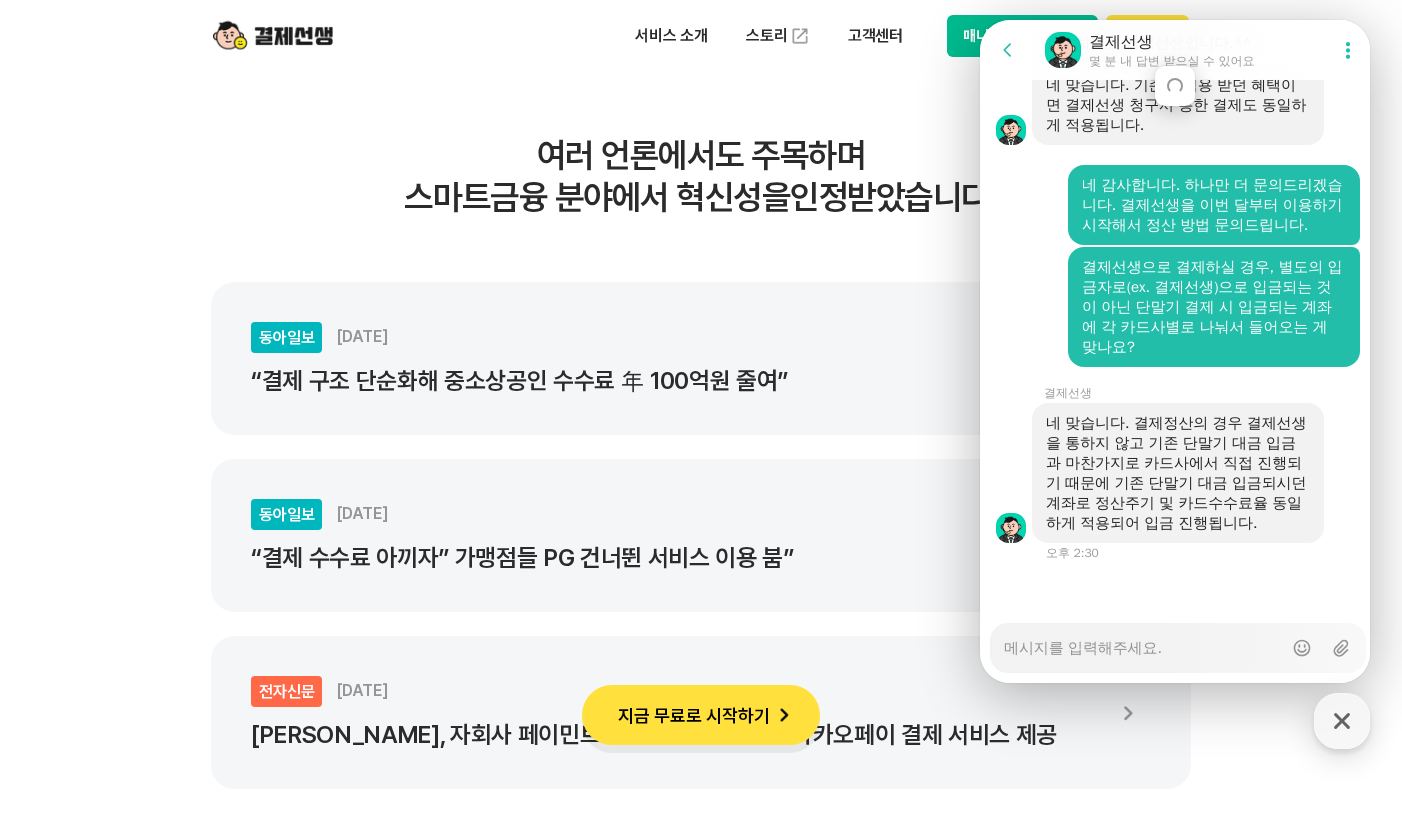scroll, scrollTop: 4045, scrollLeft: 0, axis: vertical 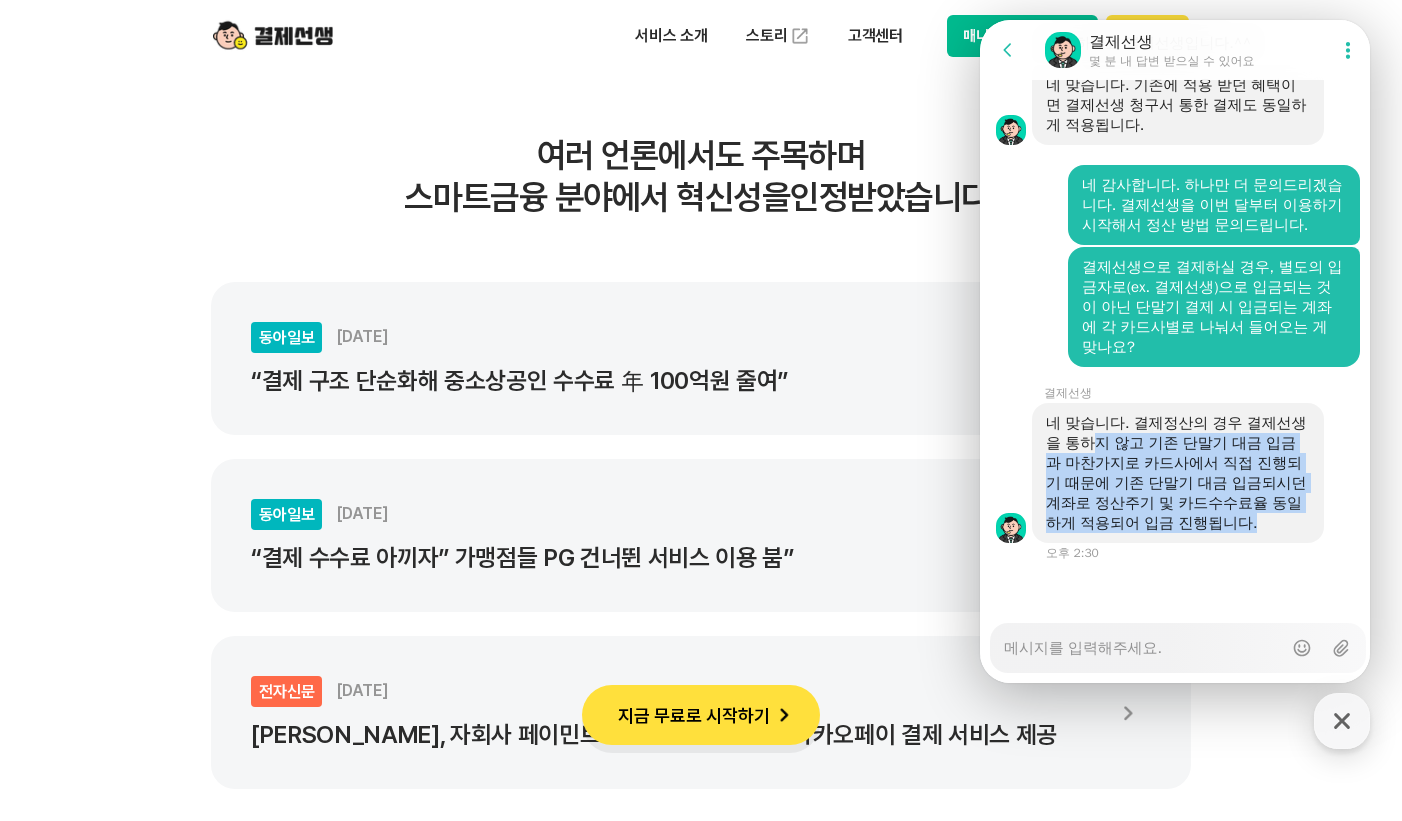 drag, startPoint x: 1115, startPoint y: 425, endPoint x: 1307, endPoint y: 534, distance: 220.7827 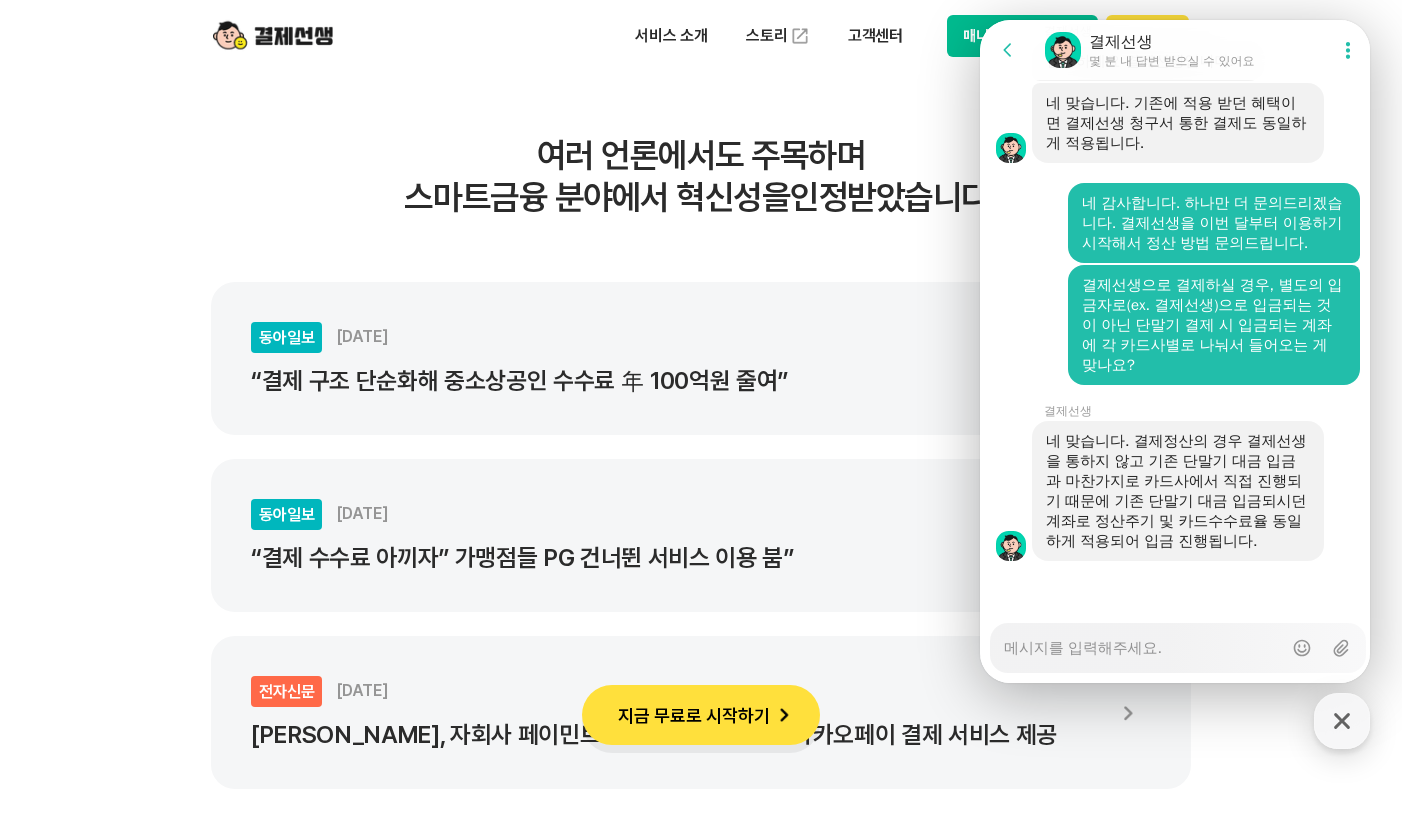 drag, startPoint x: 1307, startPoint y: 534, endPoint x: 1148, endPoint y: 642, distance: 192.21082 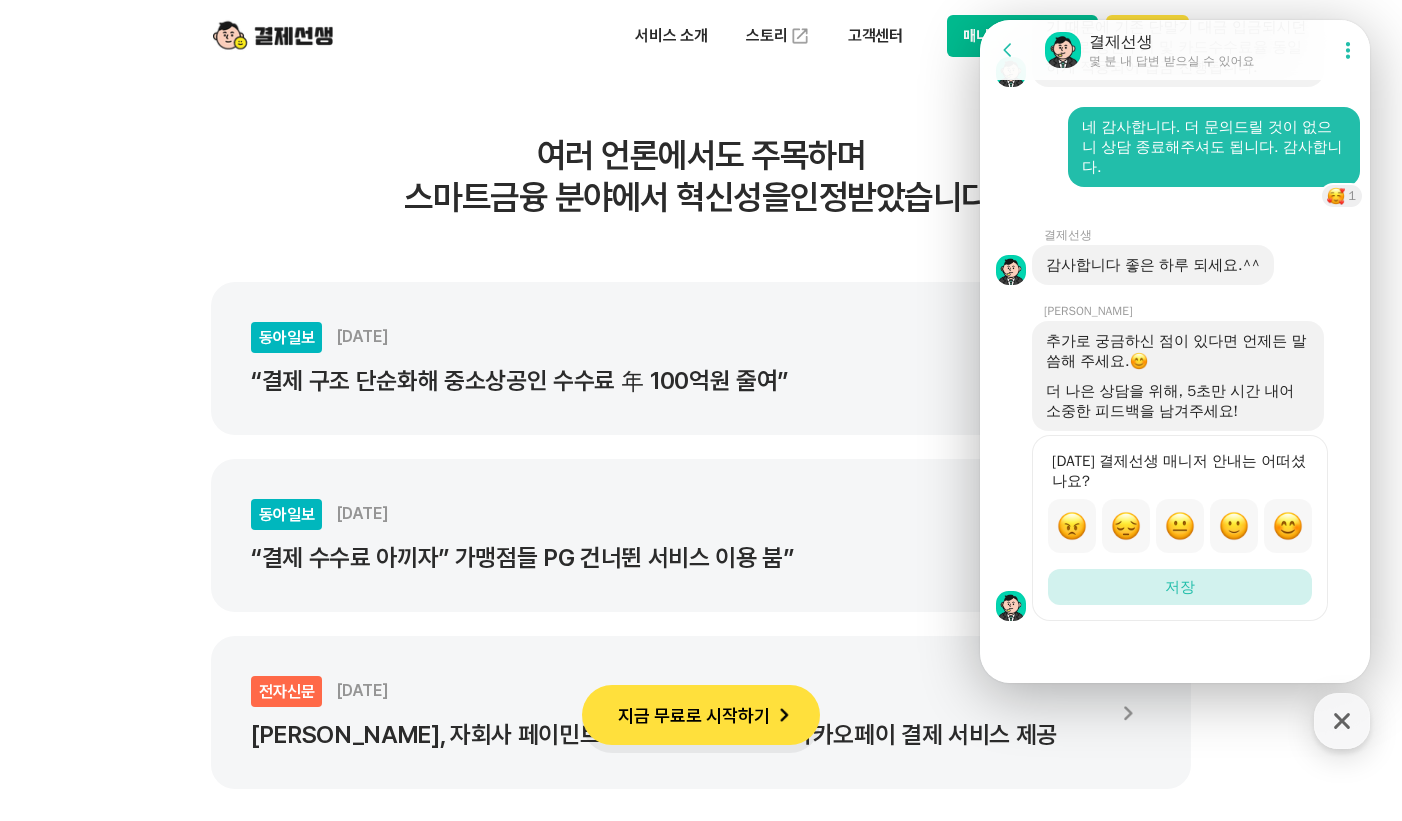 scroll, scrollTop: 4501, scrollLeft: 0, axis: vertical 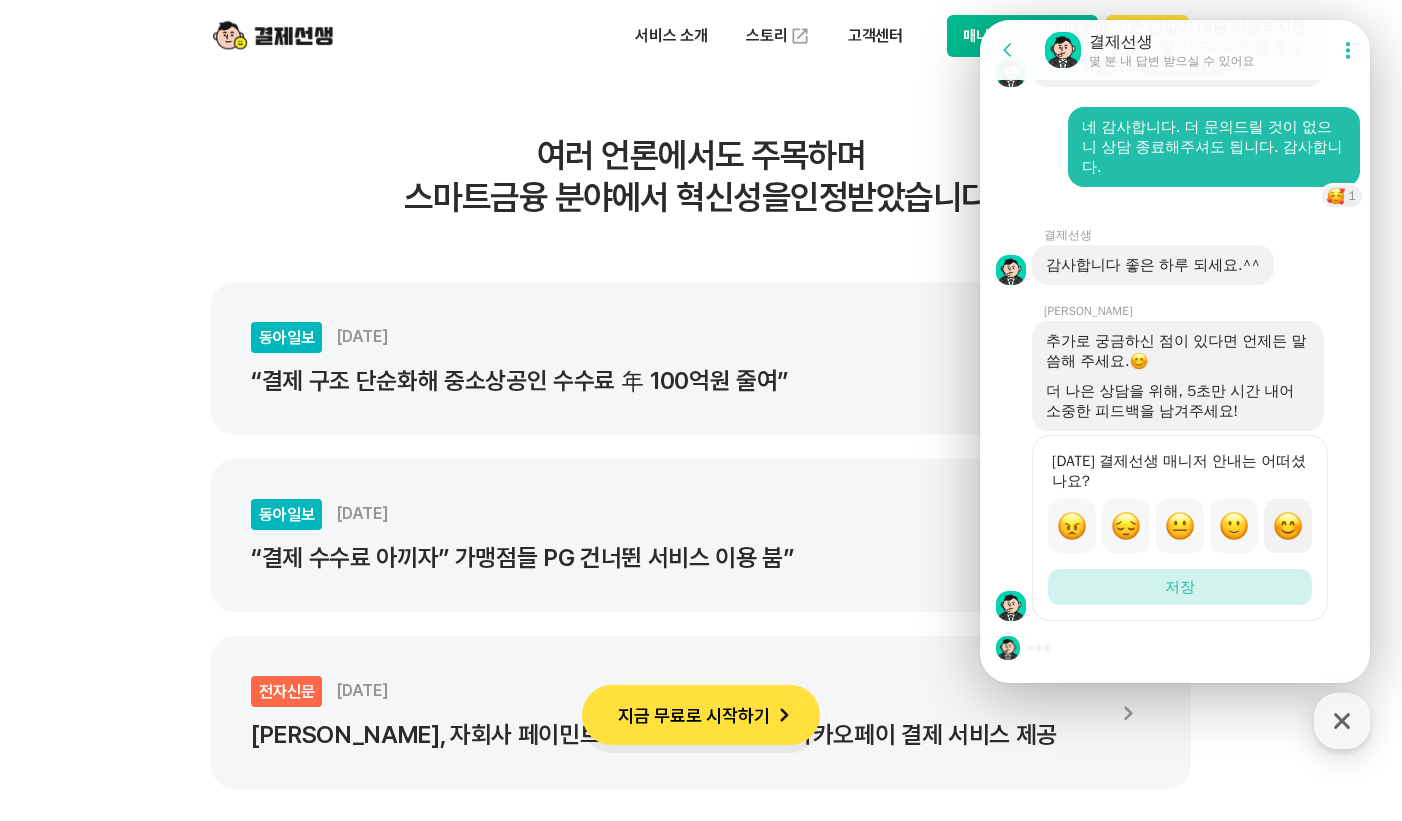 click at bounding box center (1288, 526) 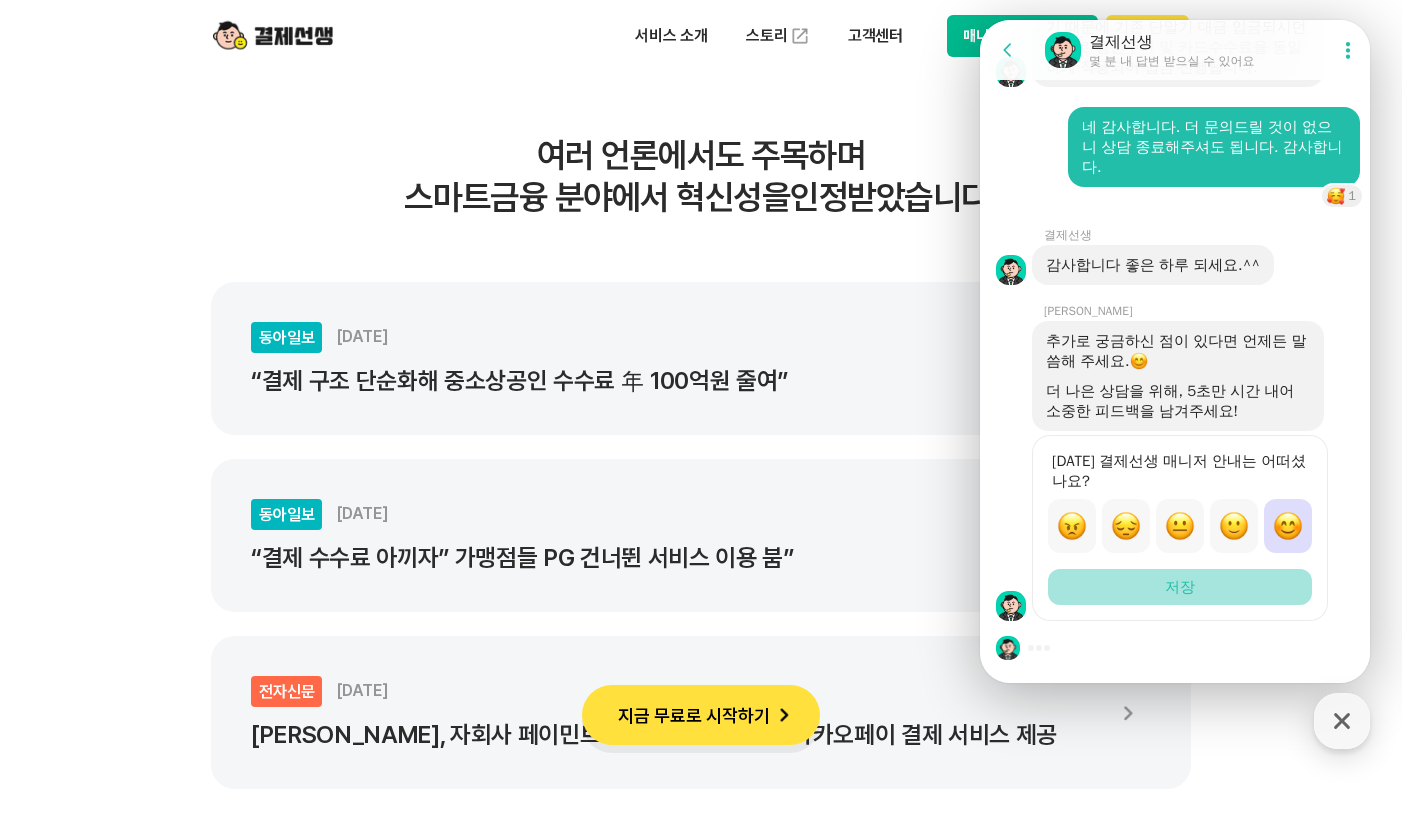 click on "저장" at bounding box center (1180, 587) 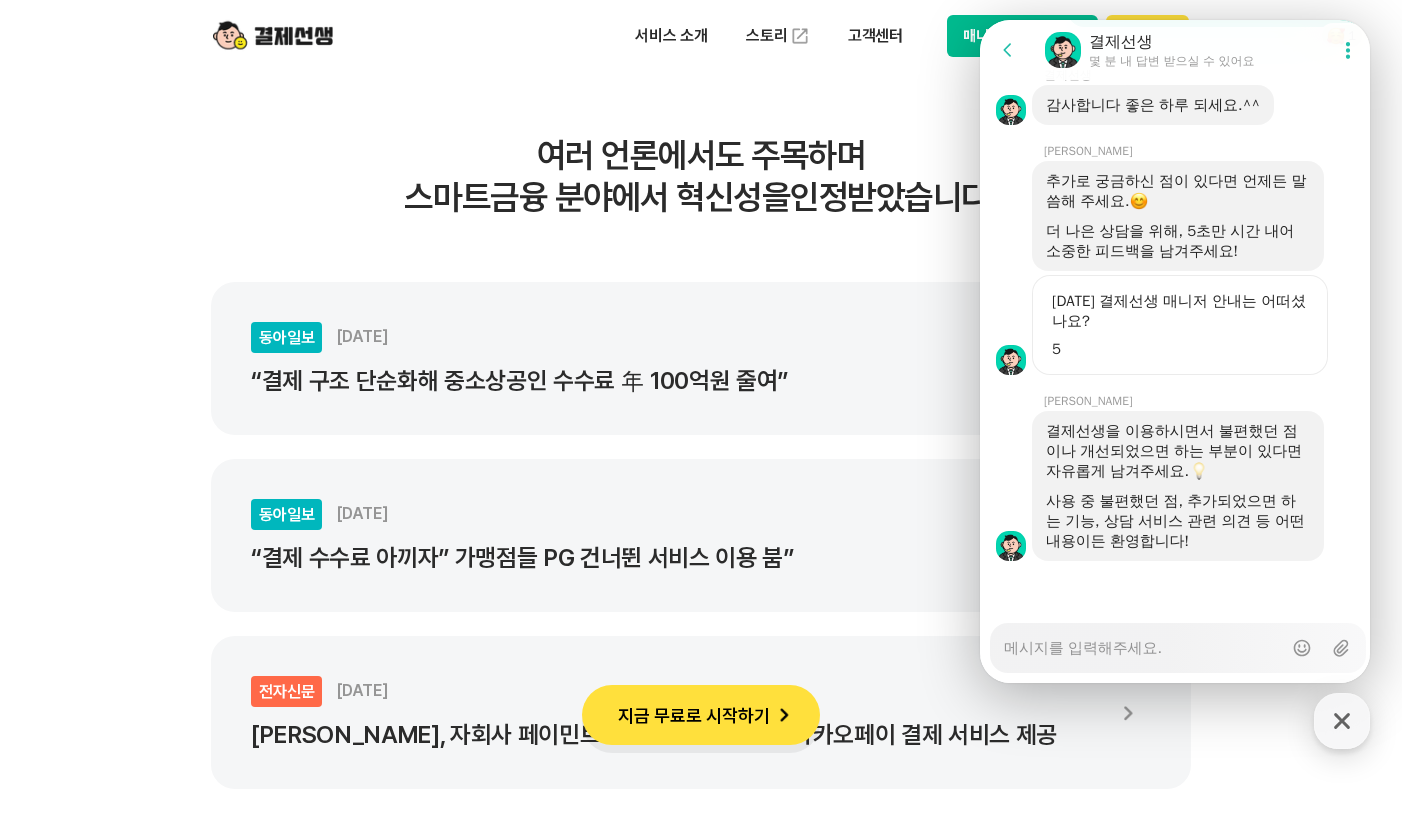 scroll, scrollTop: 4661, scrollLeft: 0, axis: vertical 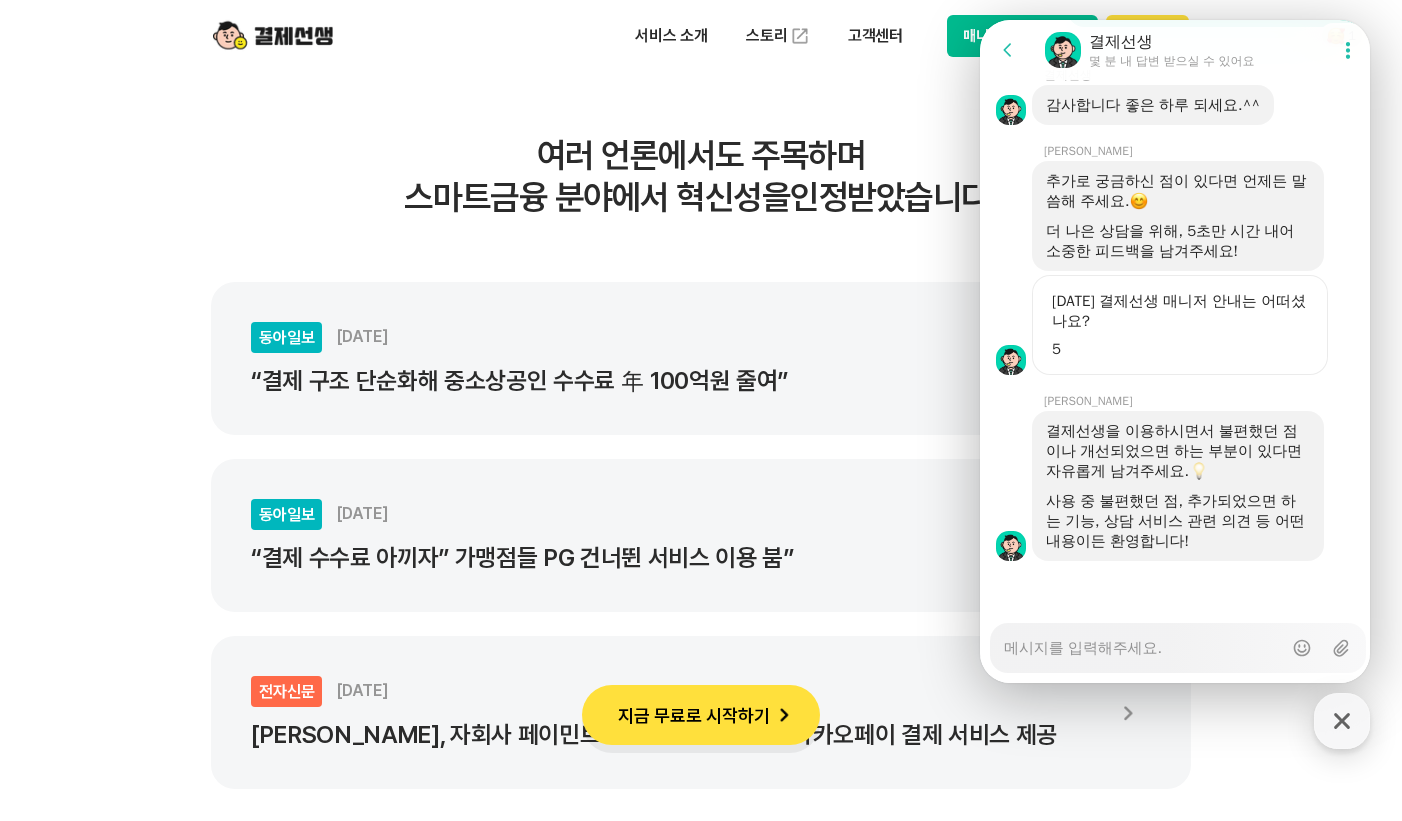click 